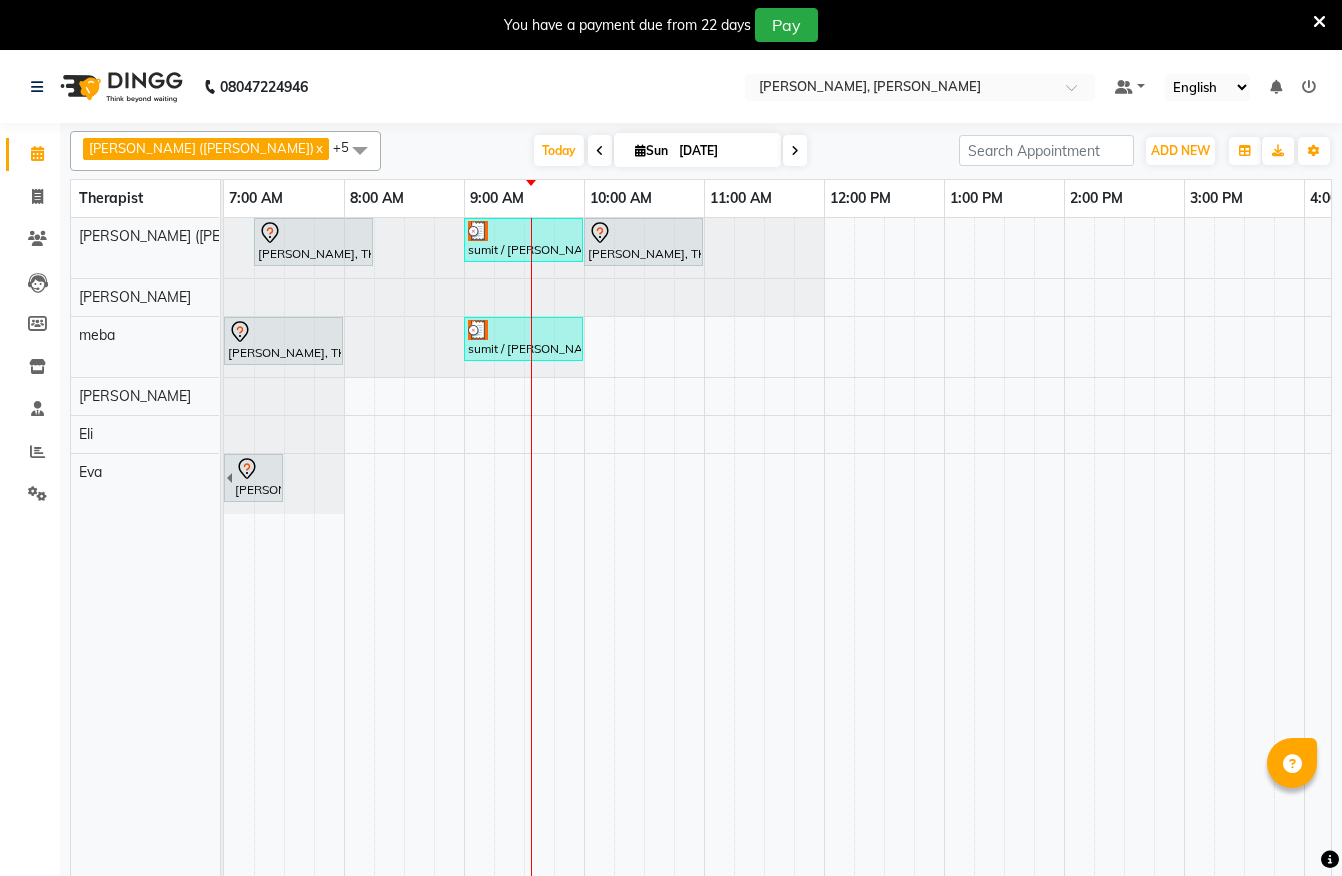 scroll, scrollTop: 46, scrollLeft: 0, axis: vertical 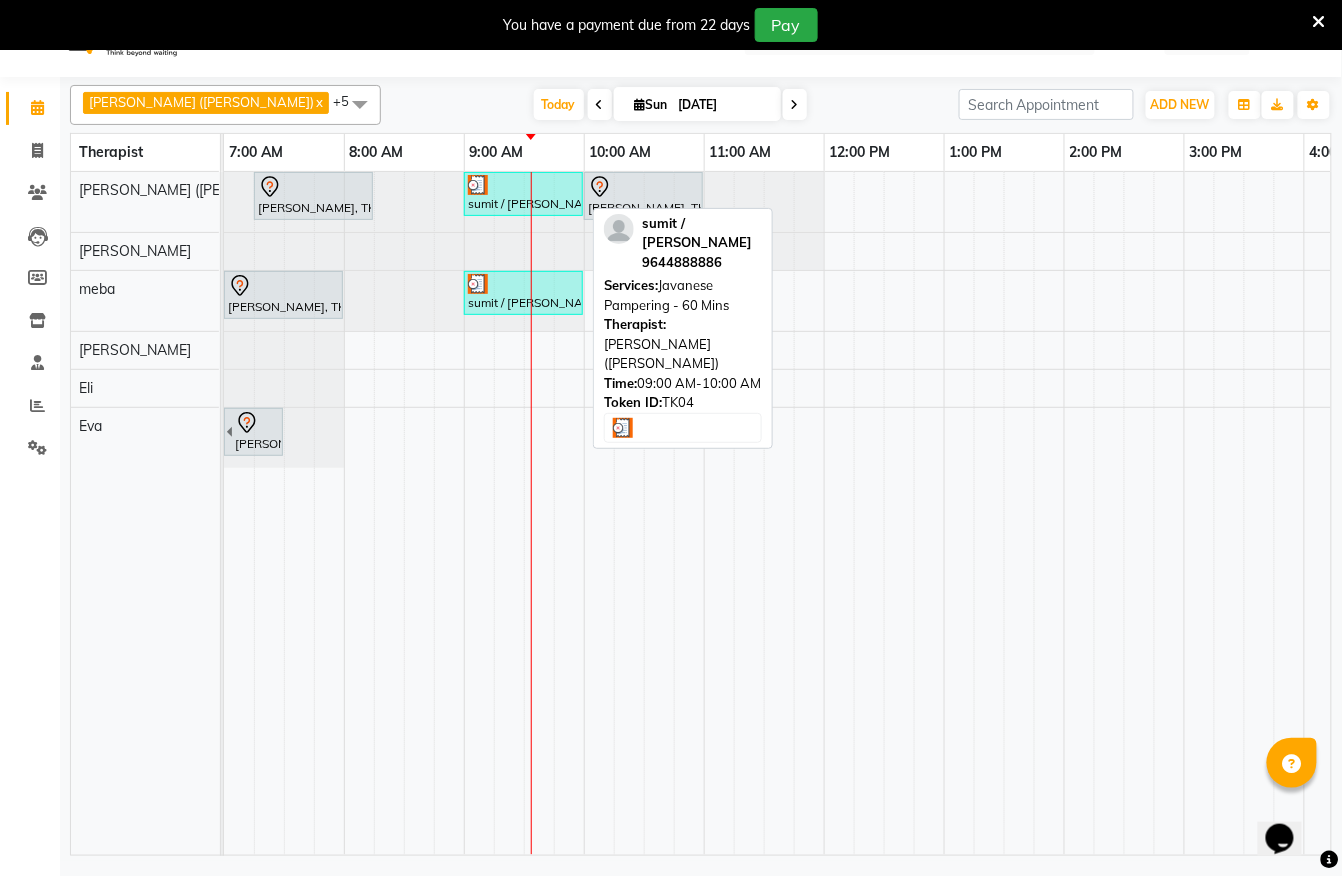 click at bounding box center (523, 185) 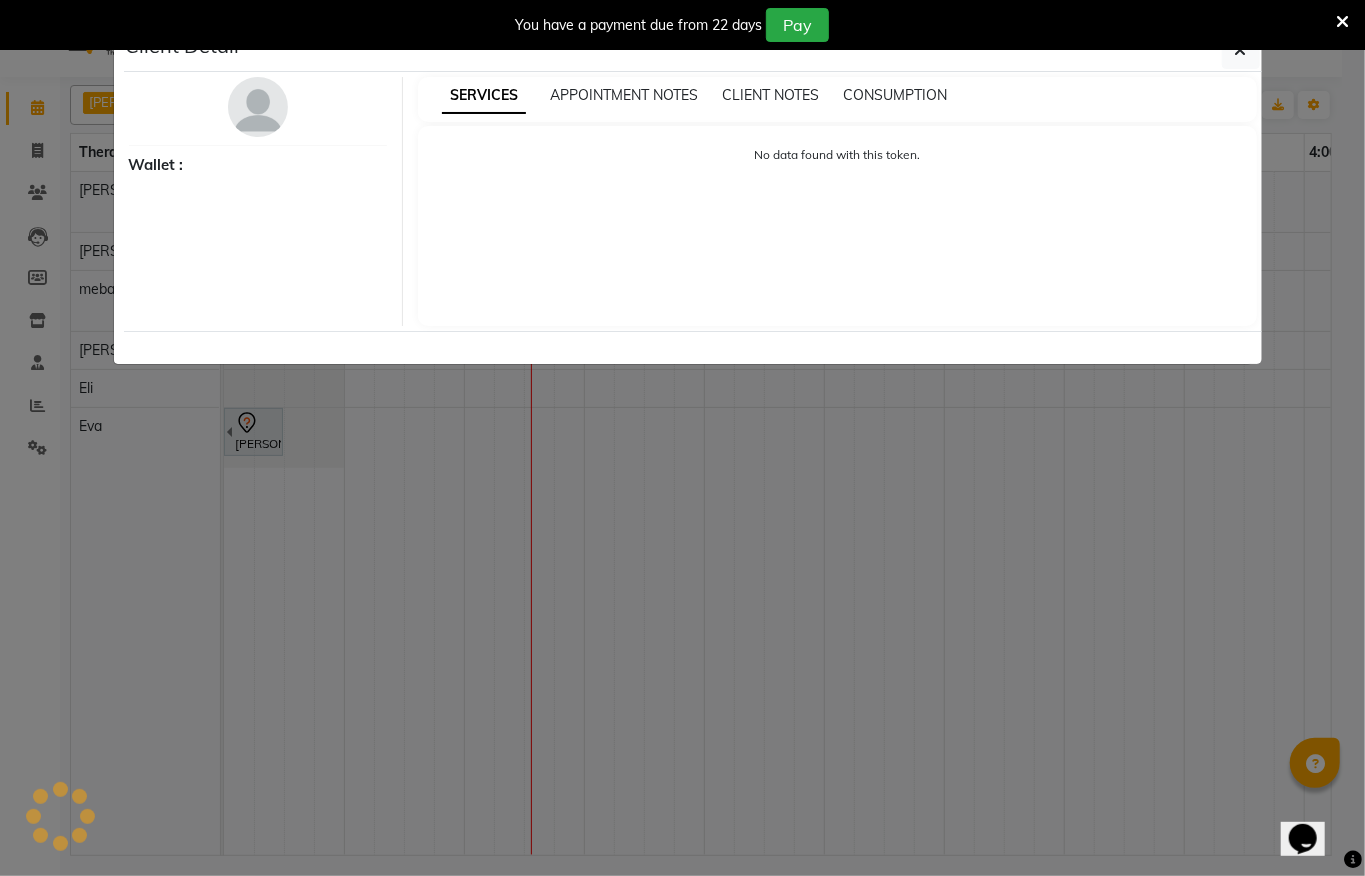 select on "3" 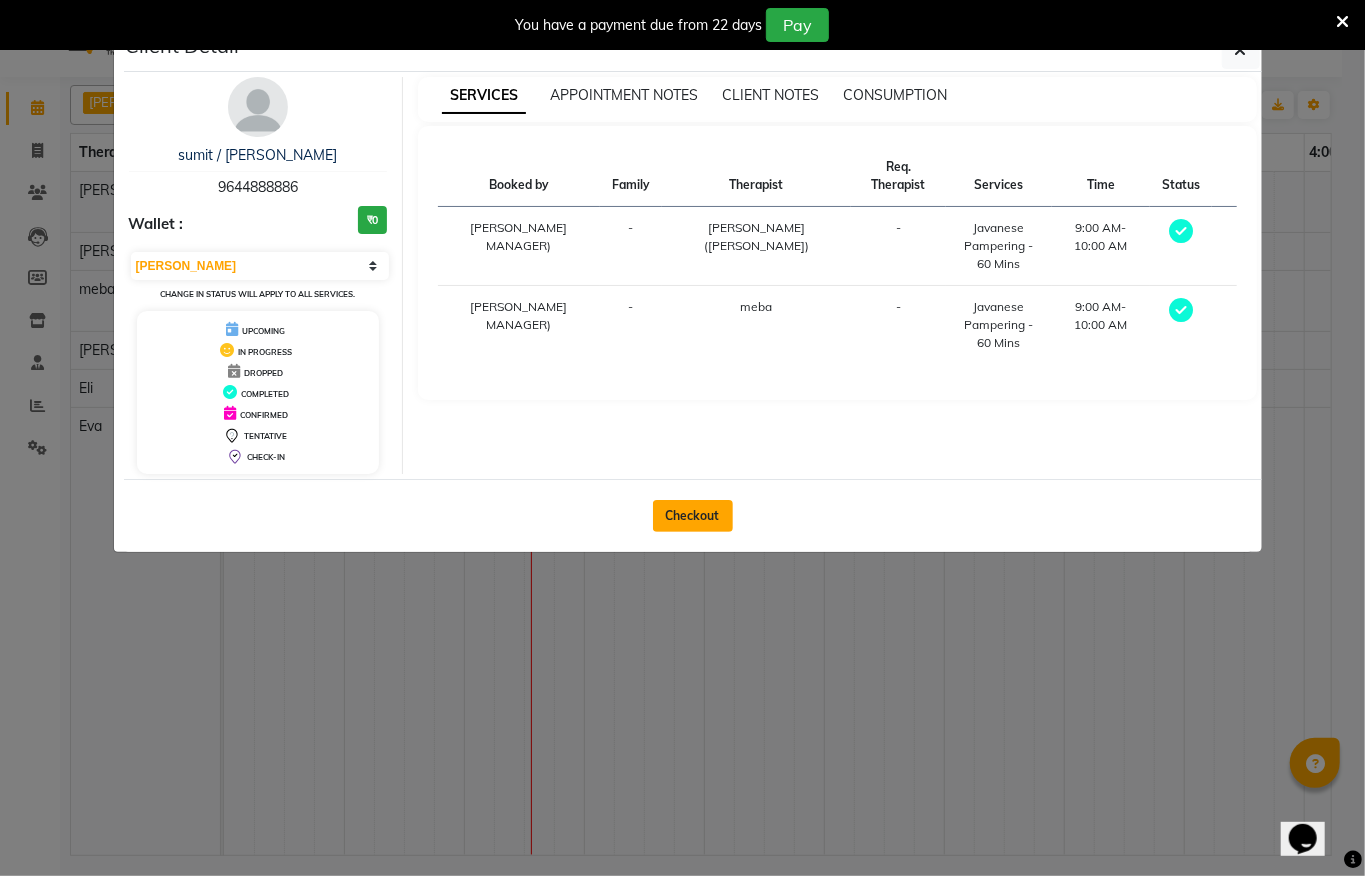 drag, startPoint x: 713, startPoint y: 530, endPoint x: 700, endPoint y: 530, distance: 13 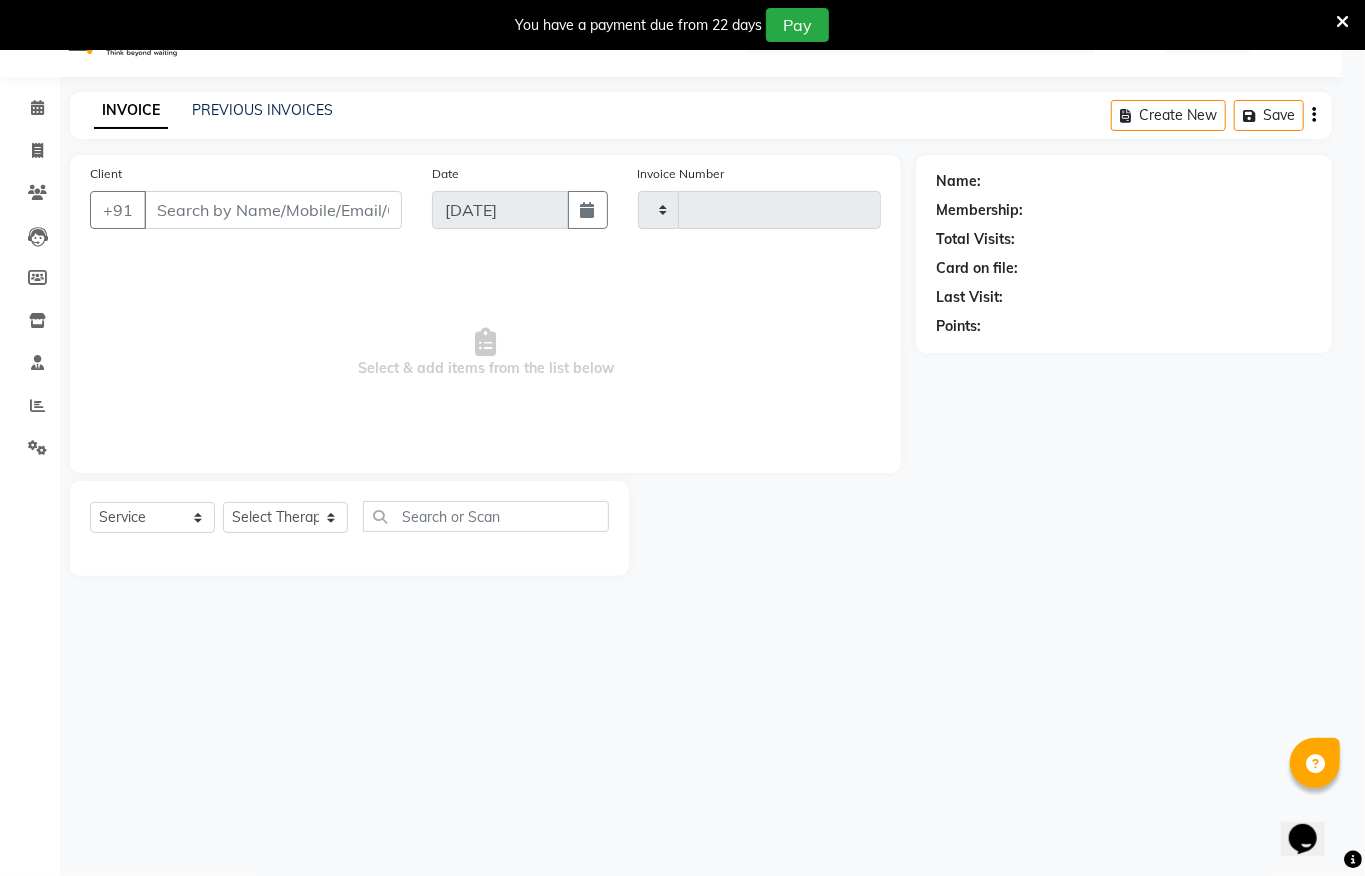 type on "0846" 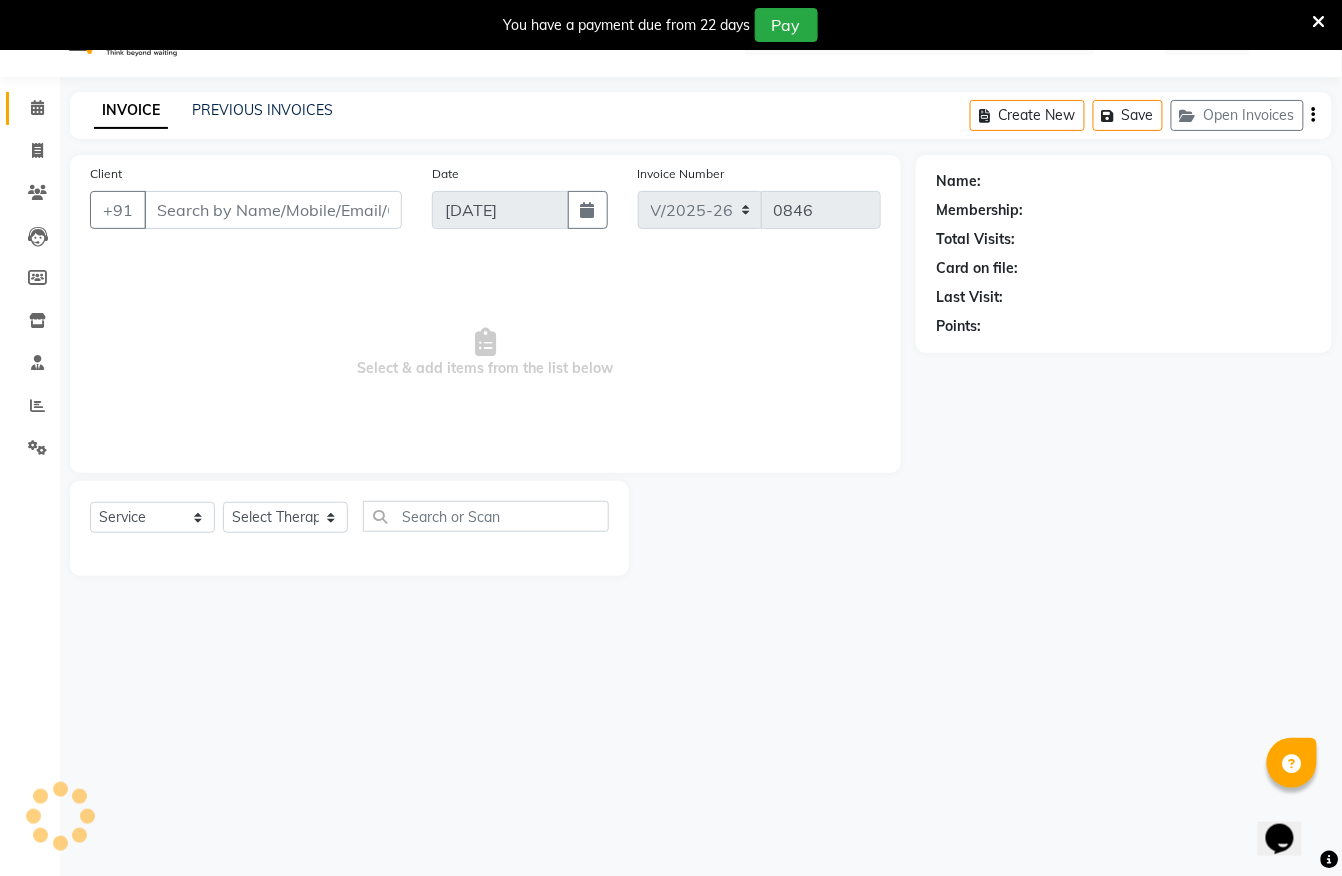 type on "9644888886" 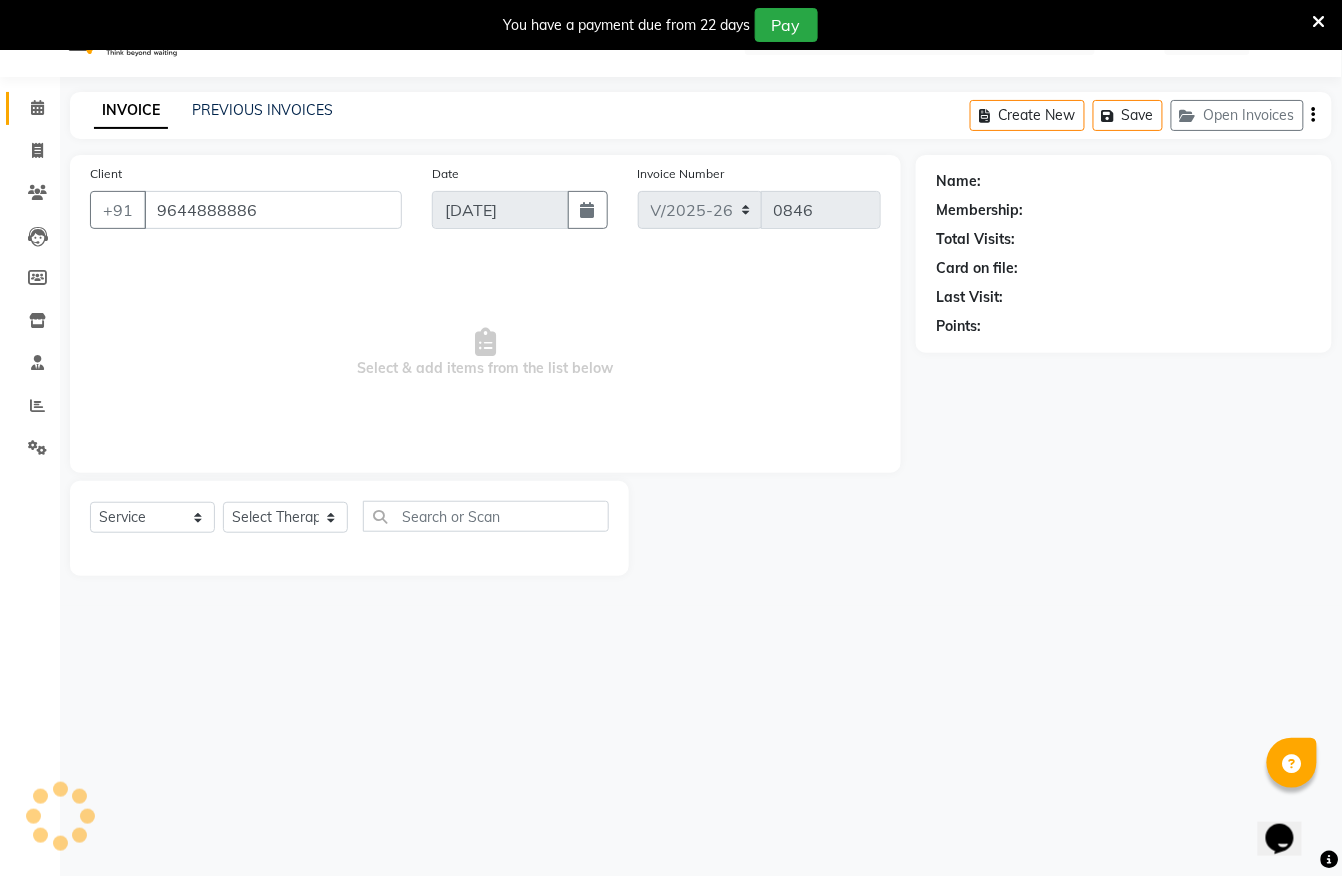 select on "55791" 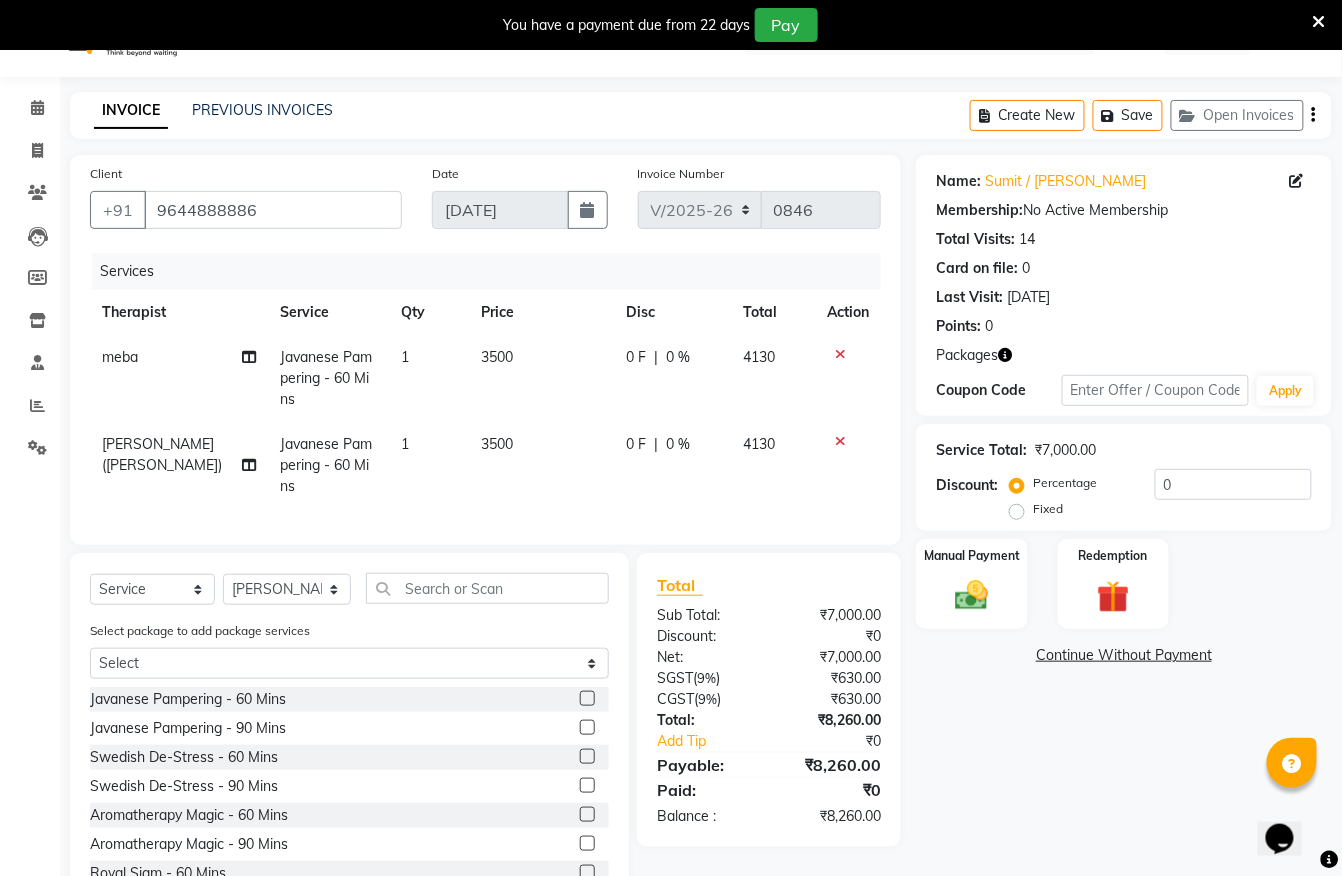 click on "Name: [PERSON_NAME] / [PERSON_NAME] Membership:  No Active Membership  Total Visits:  14 Card on file:  0 Last Visit:   [DATE] Points:   0  Packages Coupon Code Apply Service Total:  ₹7,000.00  Discount:  Percentage   Fixed  0 Manual Payment Redemption  Continue Without Payment" 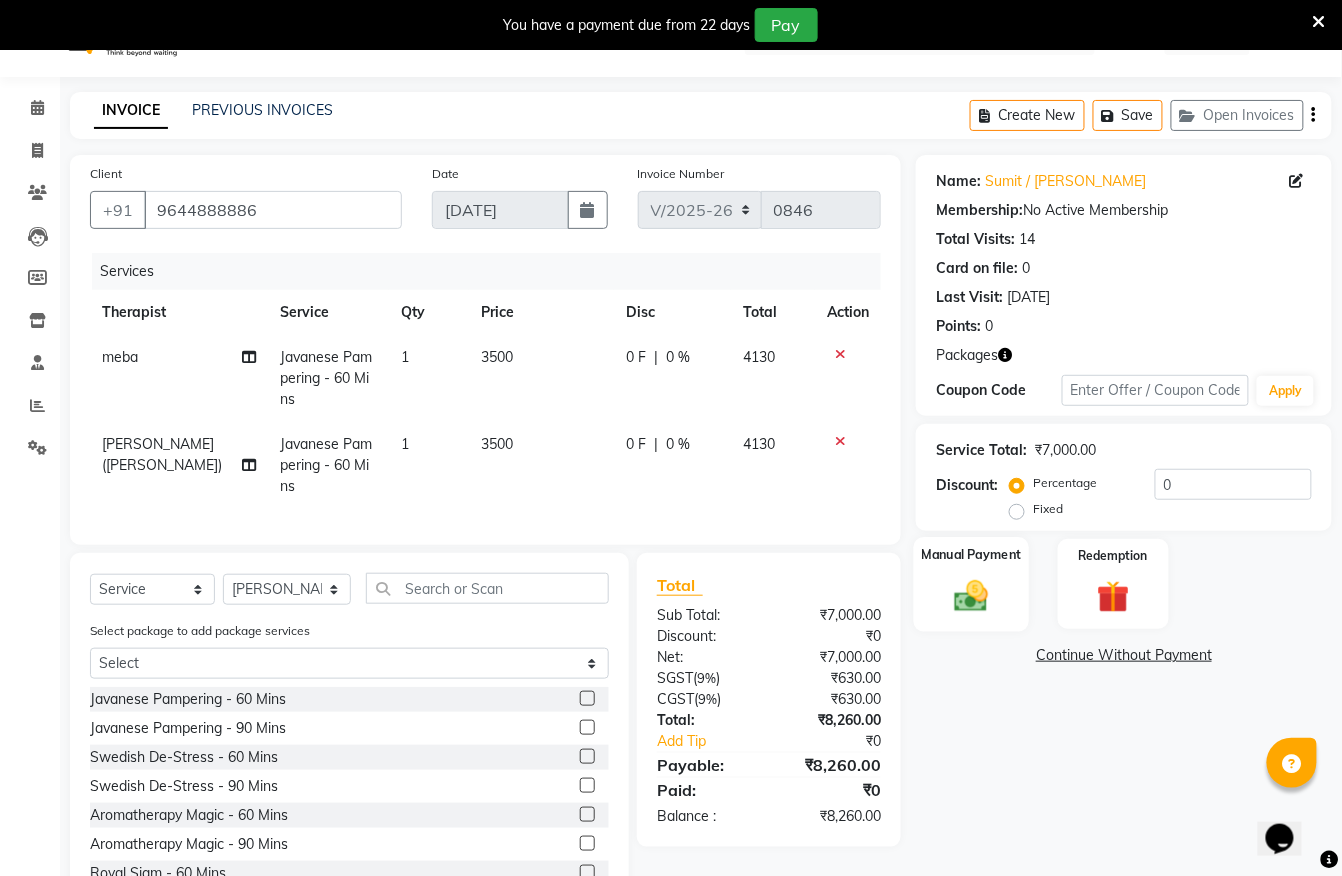 click 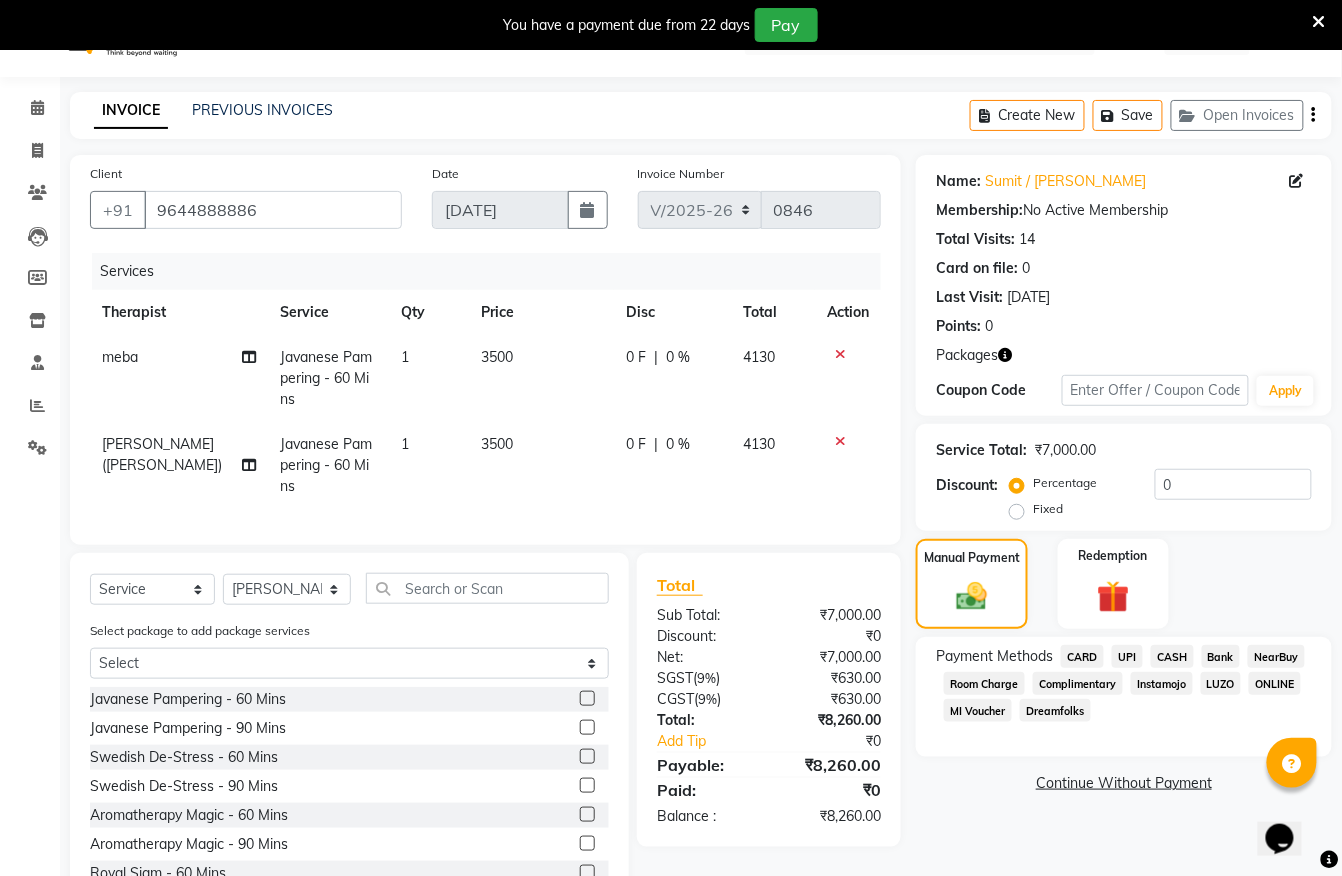 click on "Clients" 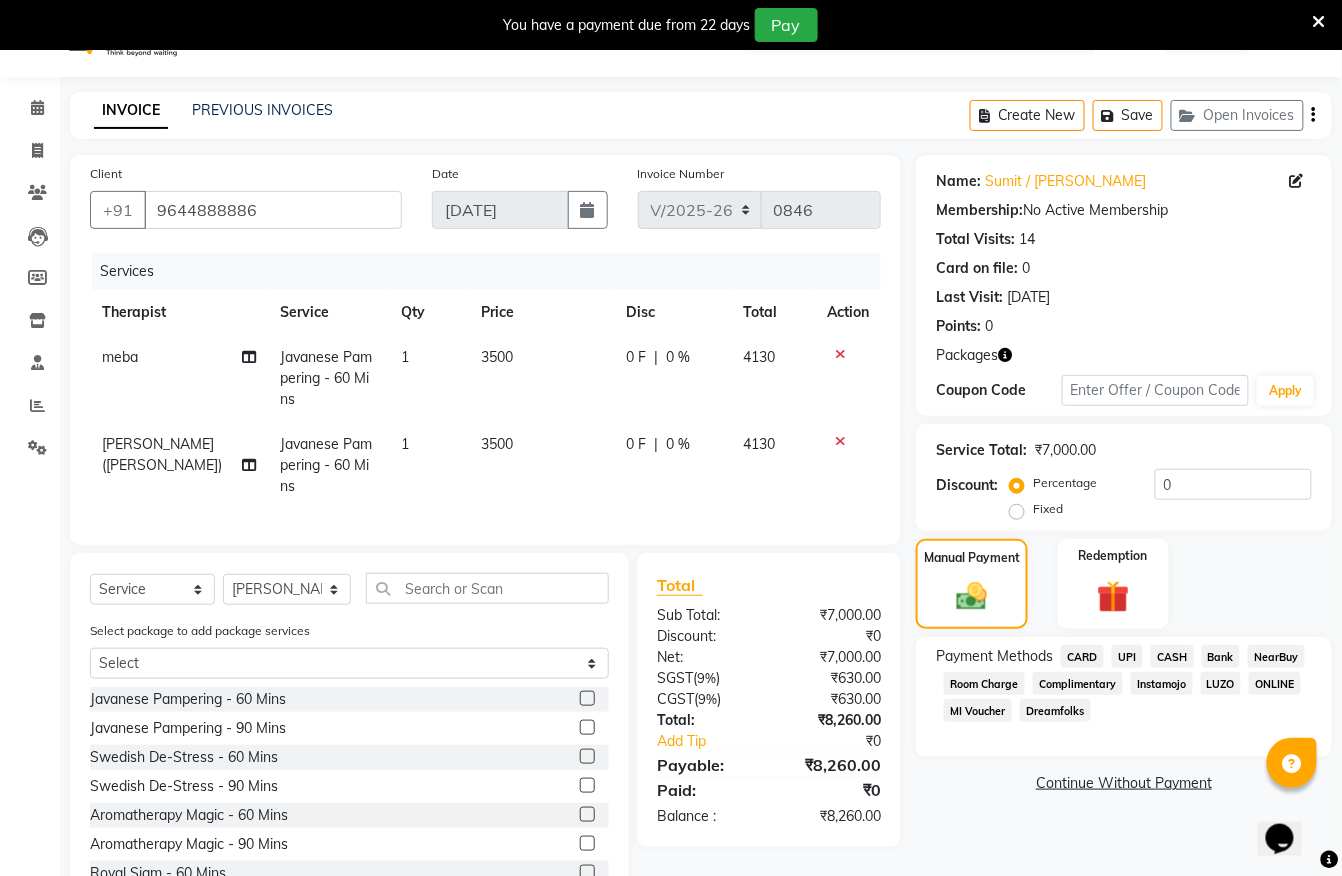 click on "Client [PHONE_NUMBER] Date [DATE] Invoice Number V/2025 V/[PHONE_NUMBER] Services Therapist Service Qty Price Disc Total Action meba Javanese Pampering - 60 Mins 1 3500 0 F | 0 % 4130 monika (simi) Javanese Pampering - 60 Mins 1 3500 0 F | 0 % 4130 Select  Service  Product  Membership  Package Voucher Prepaid Gift Card  Select Therapist Atu [PERSON_NAME] [PERSON_NAME] [PERSON_NAME] [PERSON_NAME] Guayi Ibanroi [PERSON_NAME] [PERSON_NAME] [PERSON_NAME] [PERSON_NAME] [PERSON_NAME]  [PERSON_NAME] (simi) [PERSON_NAME] [PERSON_NAME] Nutei Toingam Vikas  Select package to add package services Select 60 MIN Uploaded Javanese Pampering - 60 Mins  Javanese Pampering - 90 Mins  Swedish De-Stress - 60 Mins  Swedish De-Stress - 90 Mins  Aromatherapy Magic - 60 Mins  Aromatherapy Magic - 90 Mins  Royal Siam - 60 Mins  Royal Siam - 90 Mins  Abhyangam - 60 Mins  Abhyangam - 90 Mins  Fusion Therapy - 60 Mins  Fusion Therapy - 90 Mins  The Healing Touch - 120 Mins  Herbal Hot Compress Massage - 60 Mins  Candle Massage - 60 Mins  Cleansing Facial - 30 Mins   (" 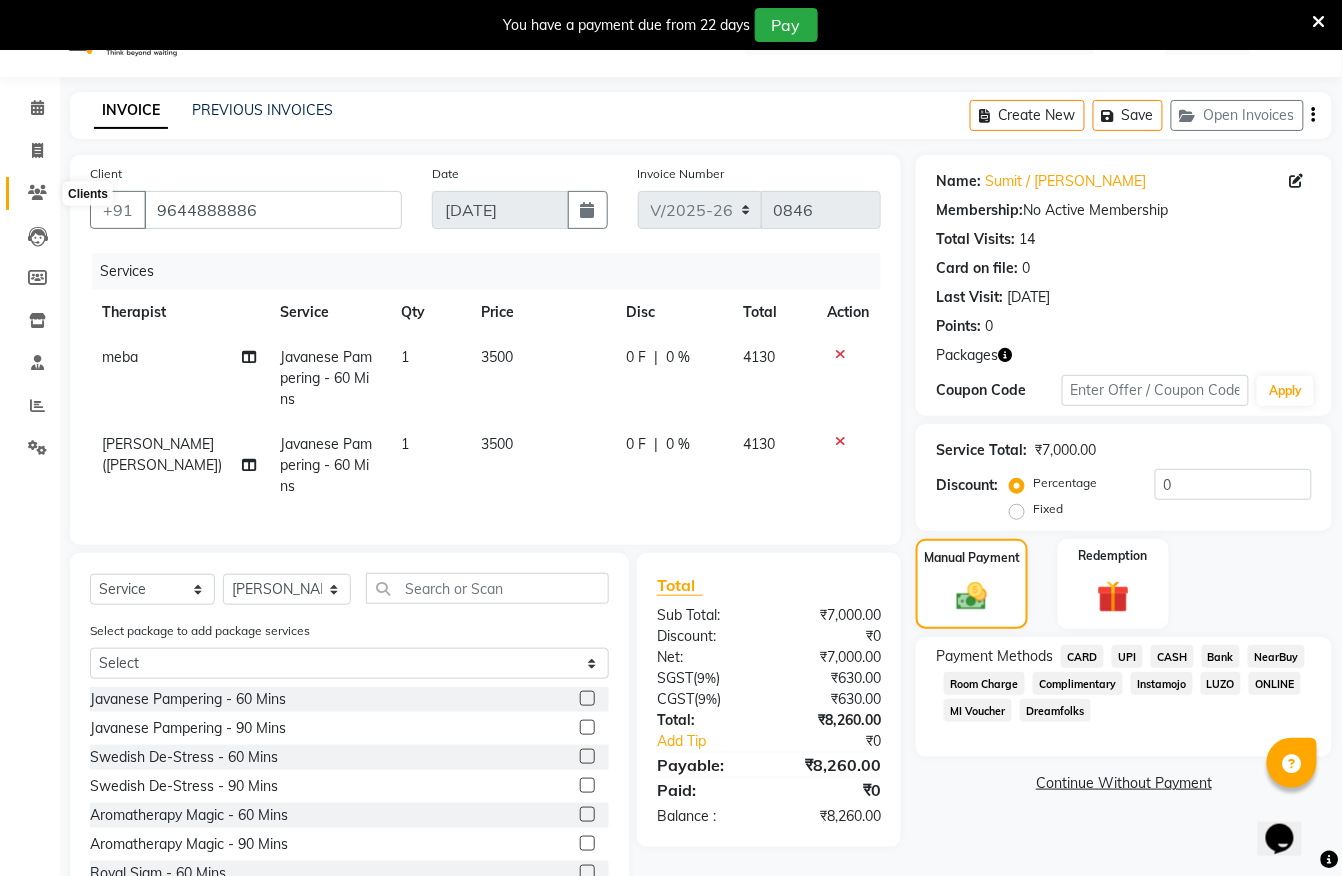 click 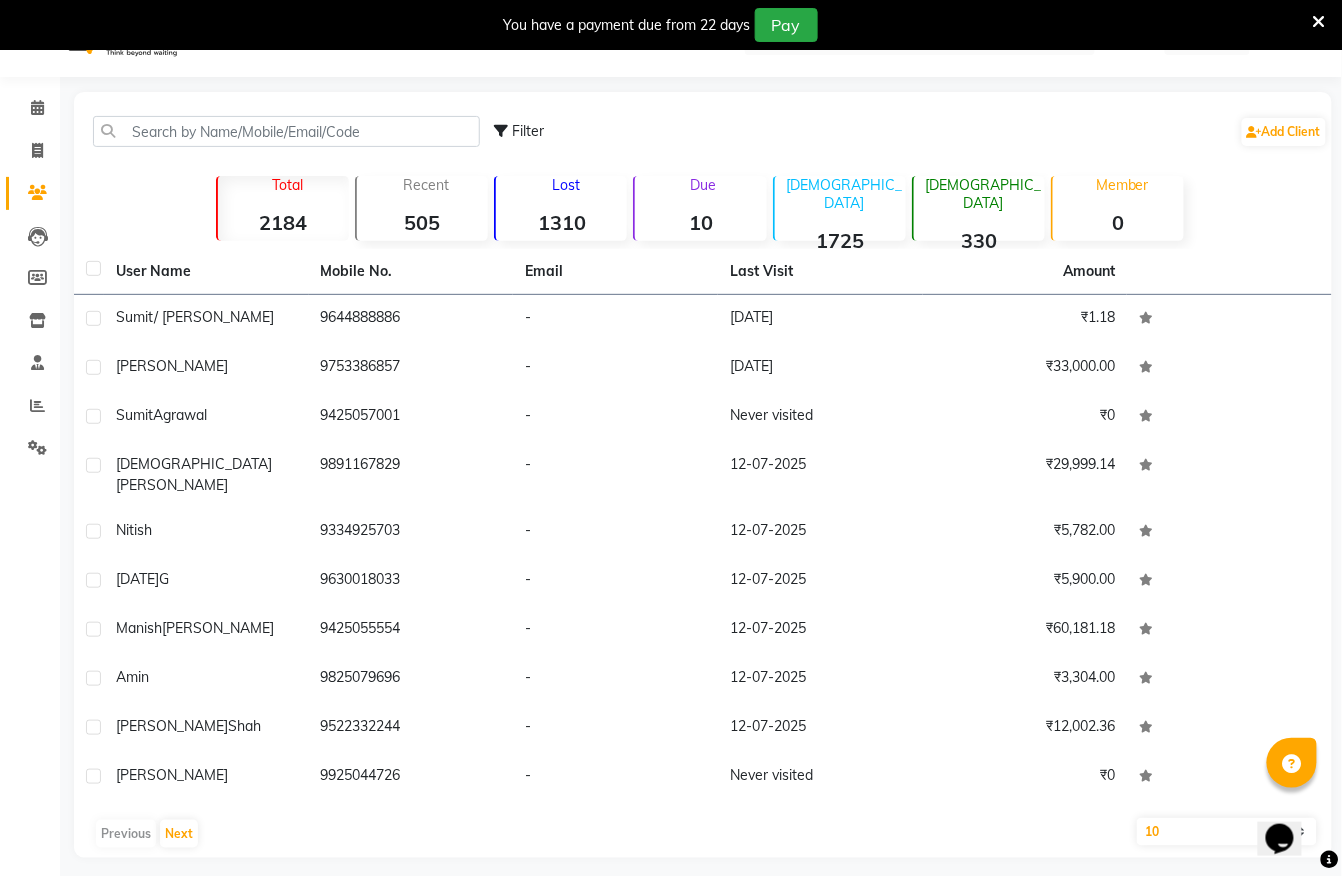 click on "Email" 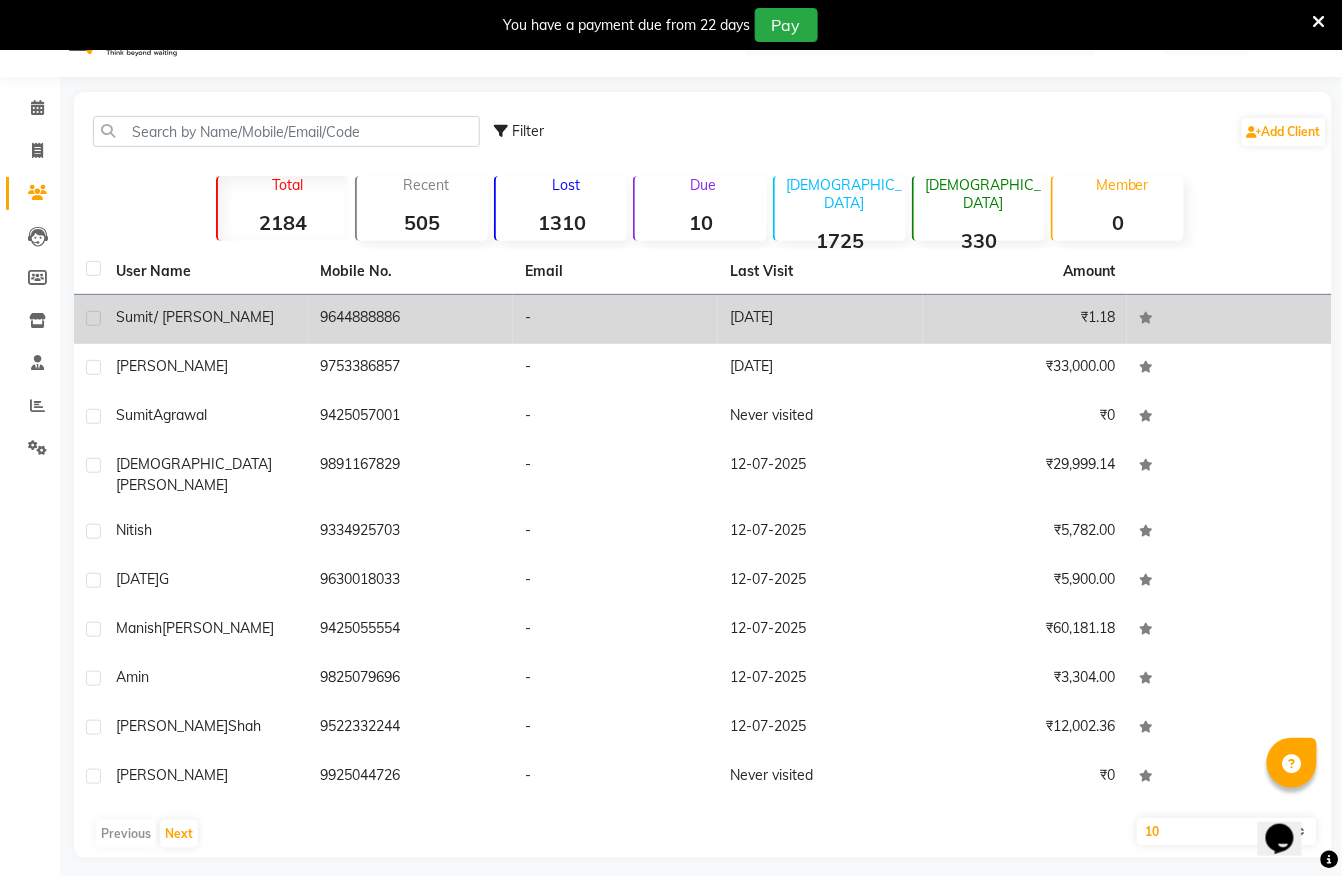 click on "-" 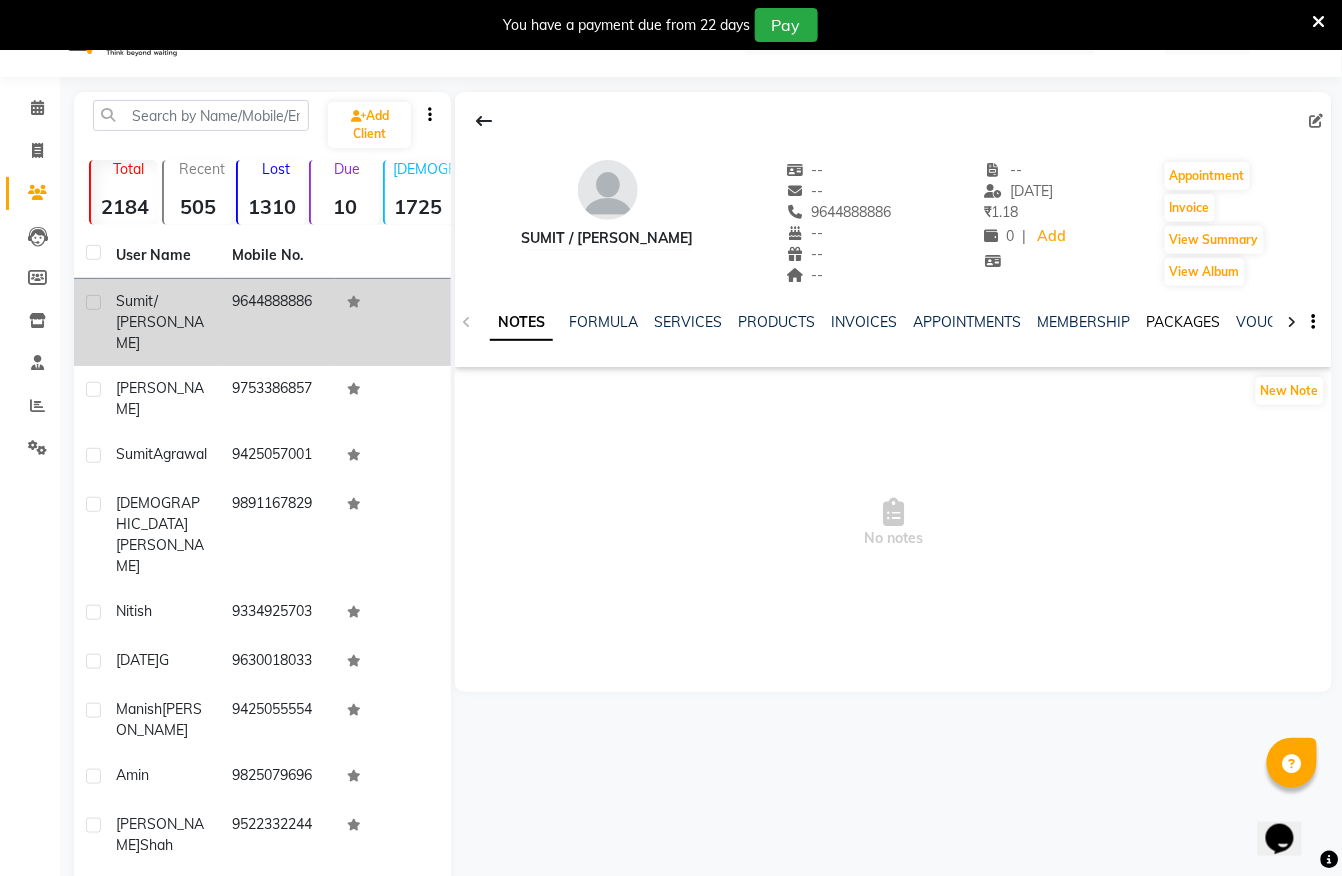 click on "PACKAGES" 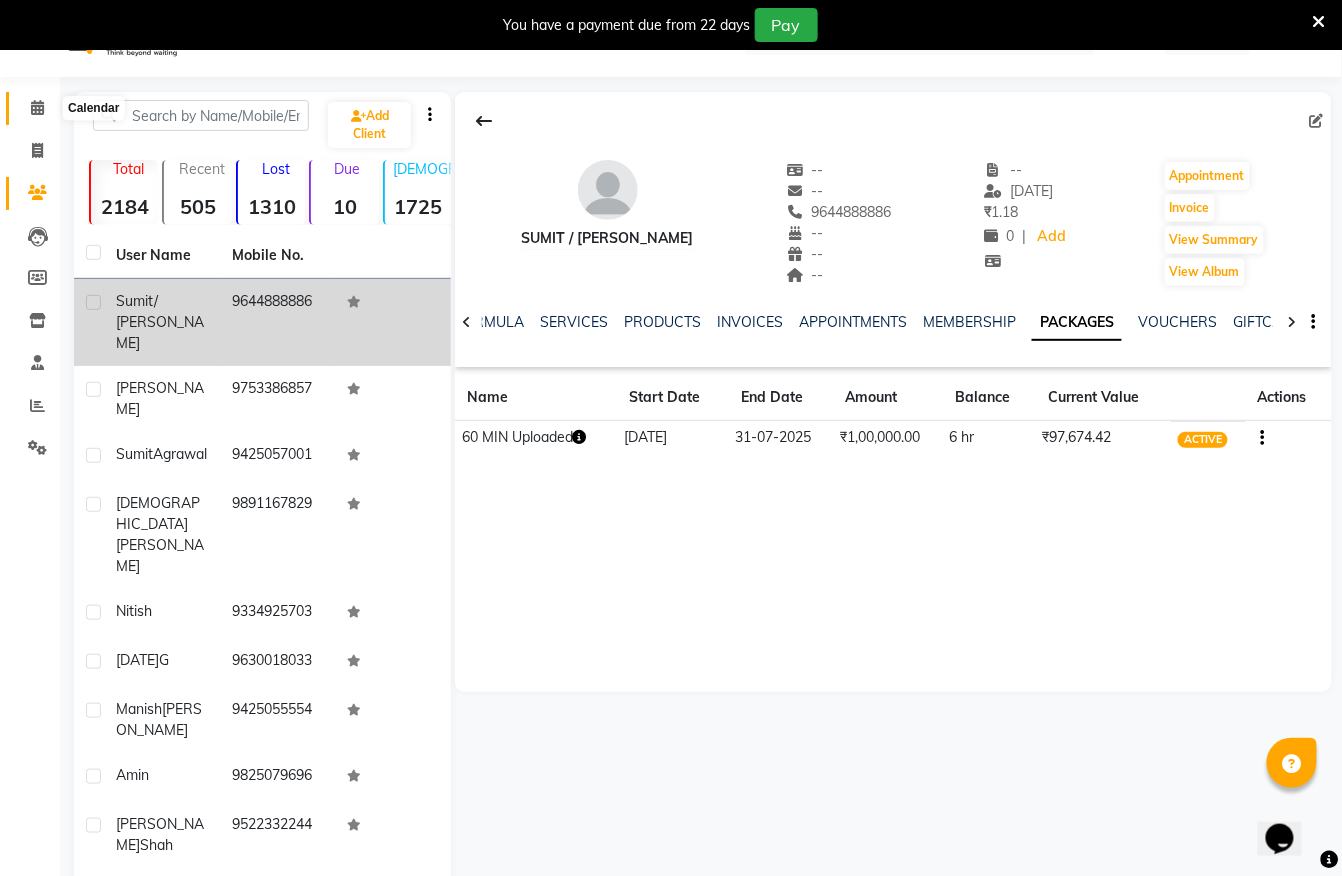 click 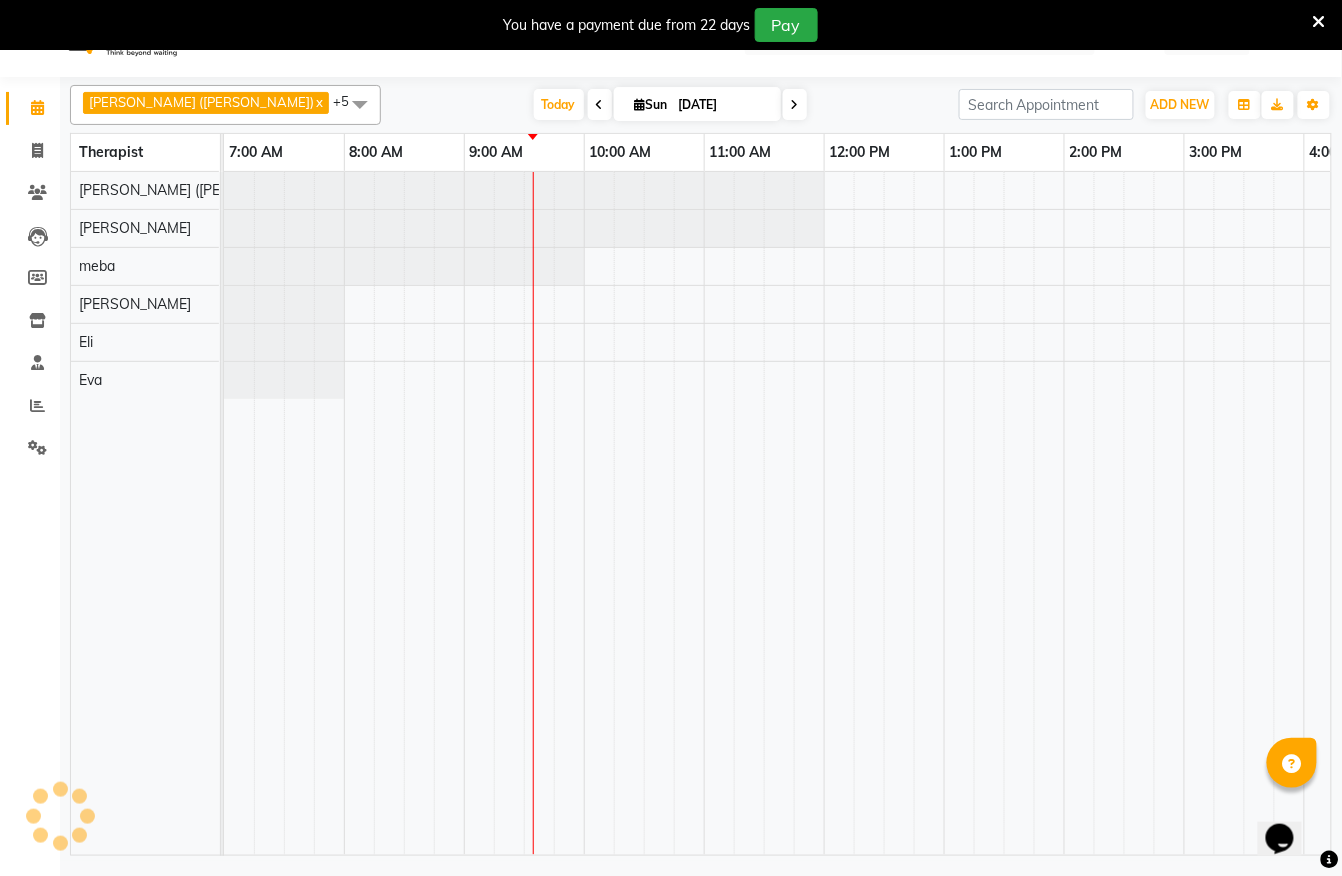 scroll, scrollTop: 10, scrollLeft: 0, axis: vertical 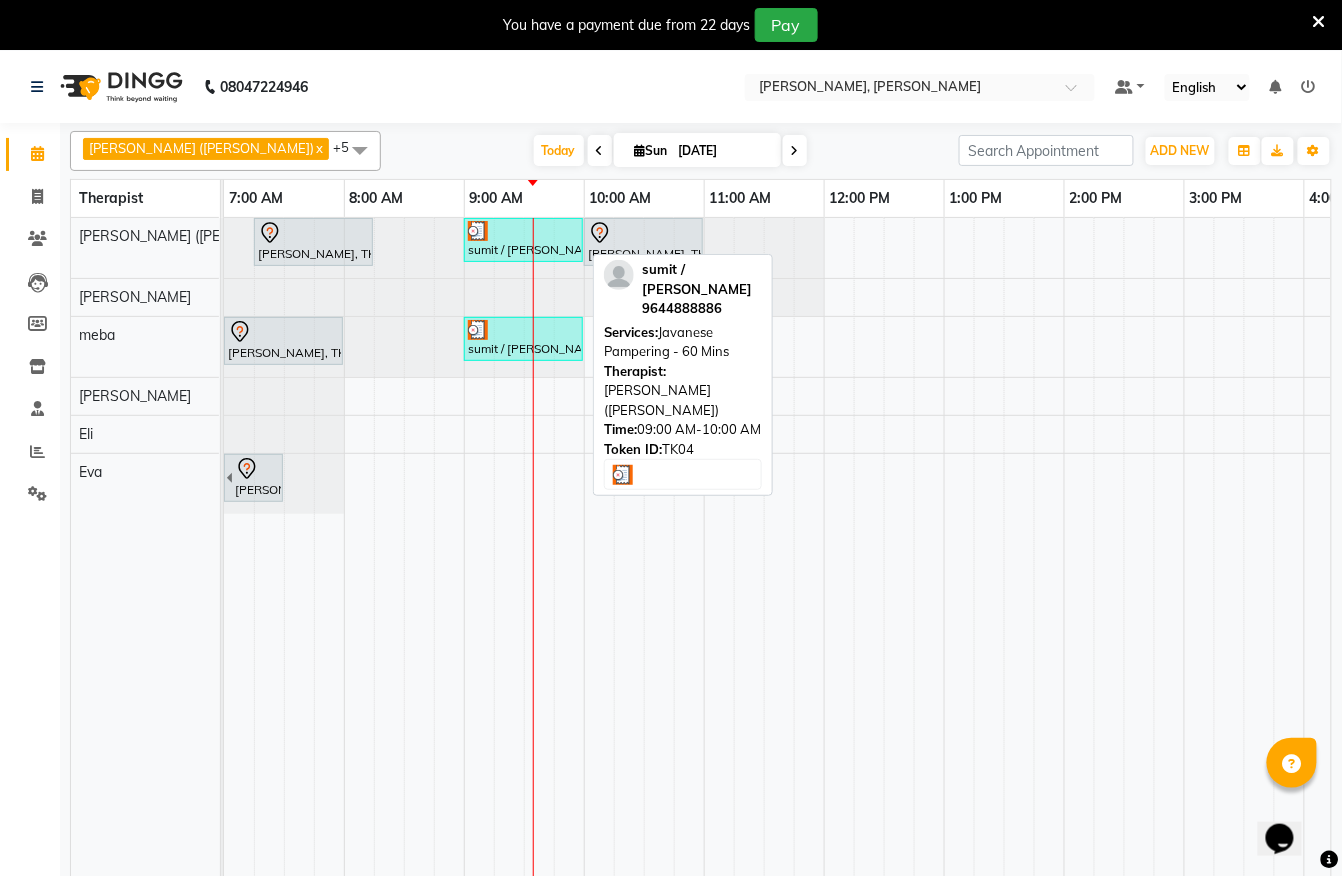 click on "sumit / [PERSON_NAME], TK04, 09:00 AM-10:00 AM, Javanese Pampering - 60 Mins" at bounding box center [523, 240] 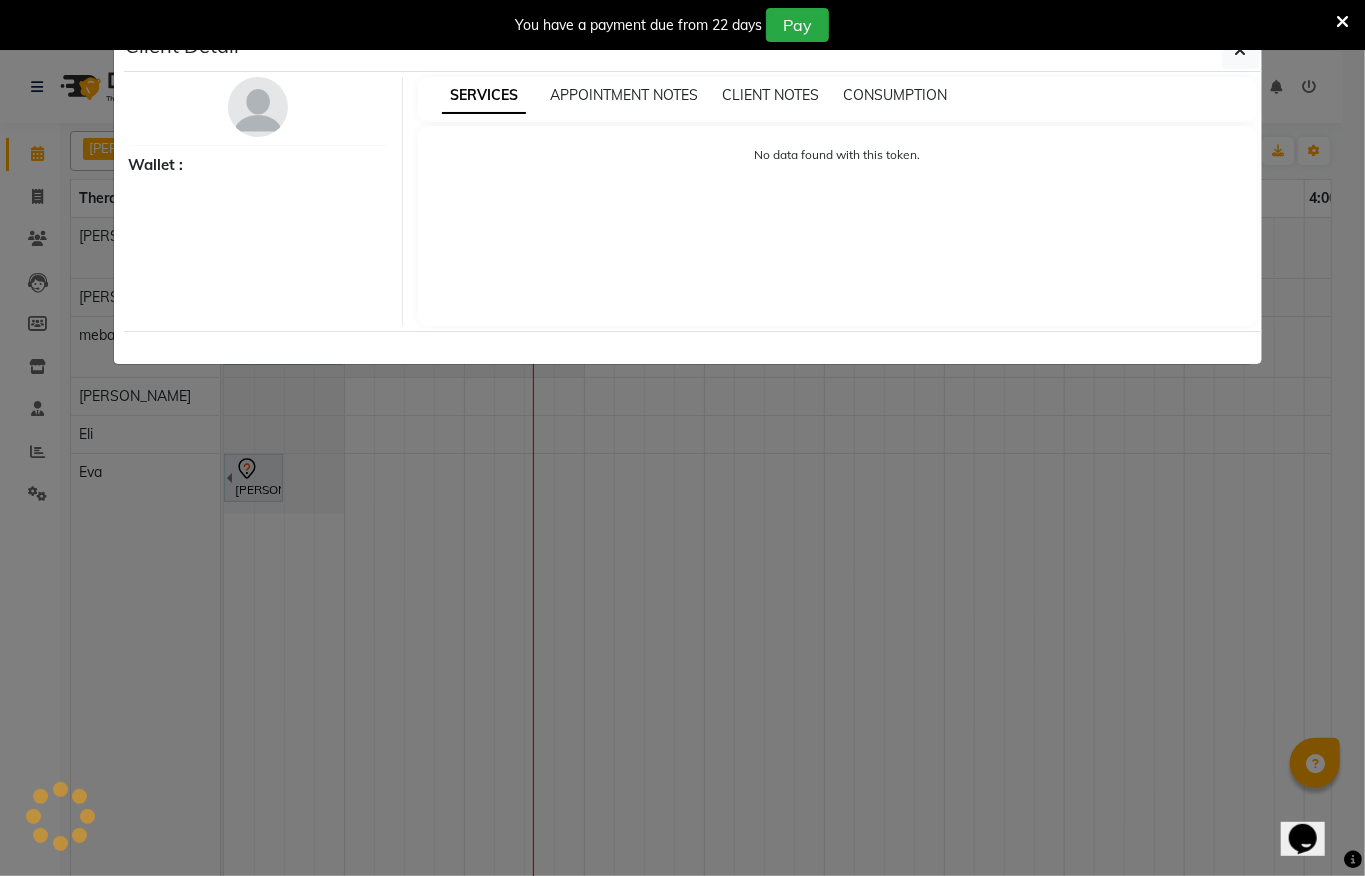 select on "3" 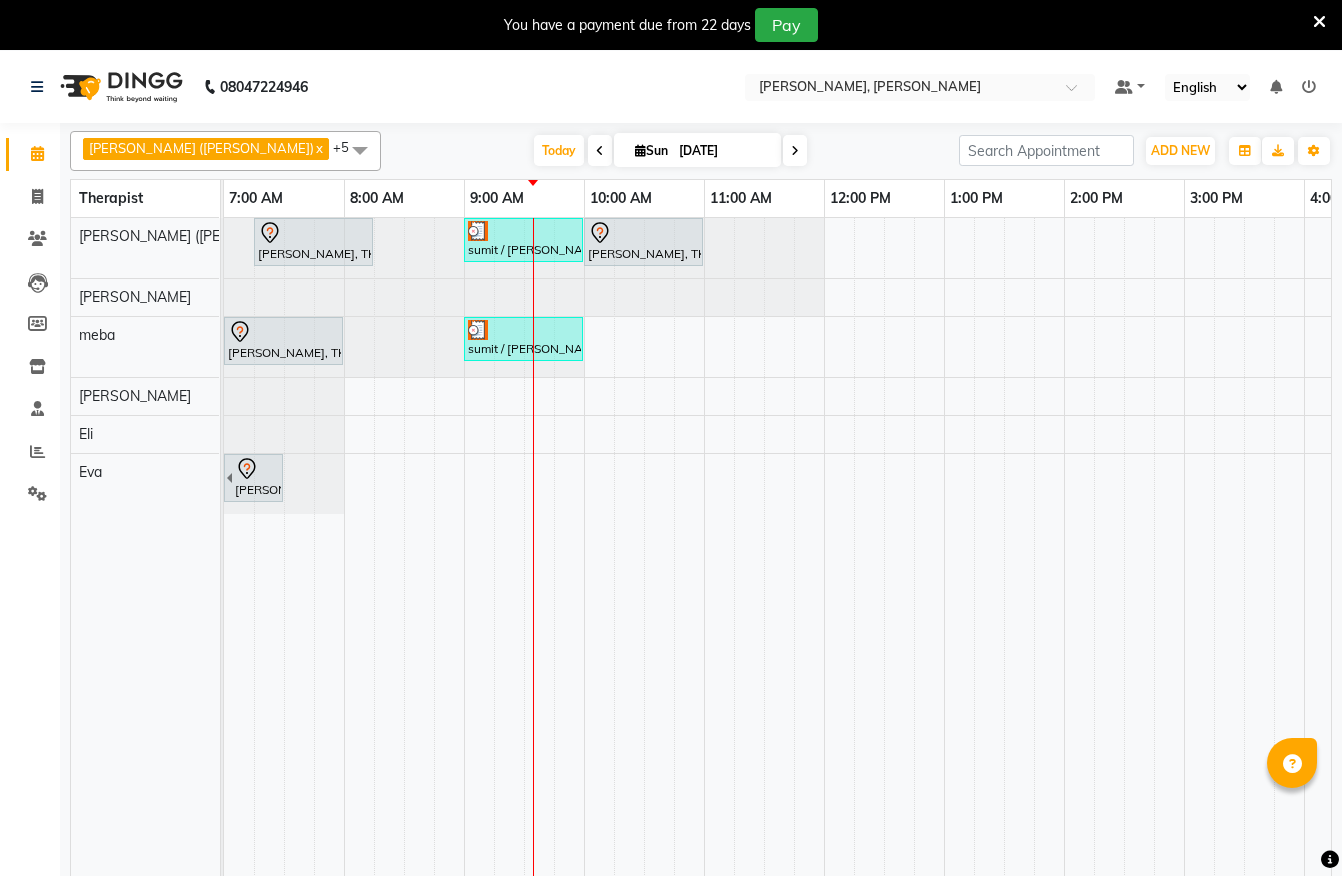 scroll, scrollTop: 0, scrollLeft: 0, axis: both 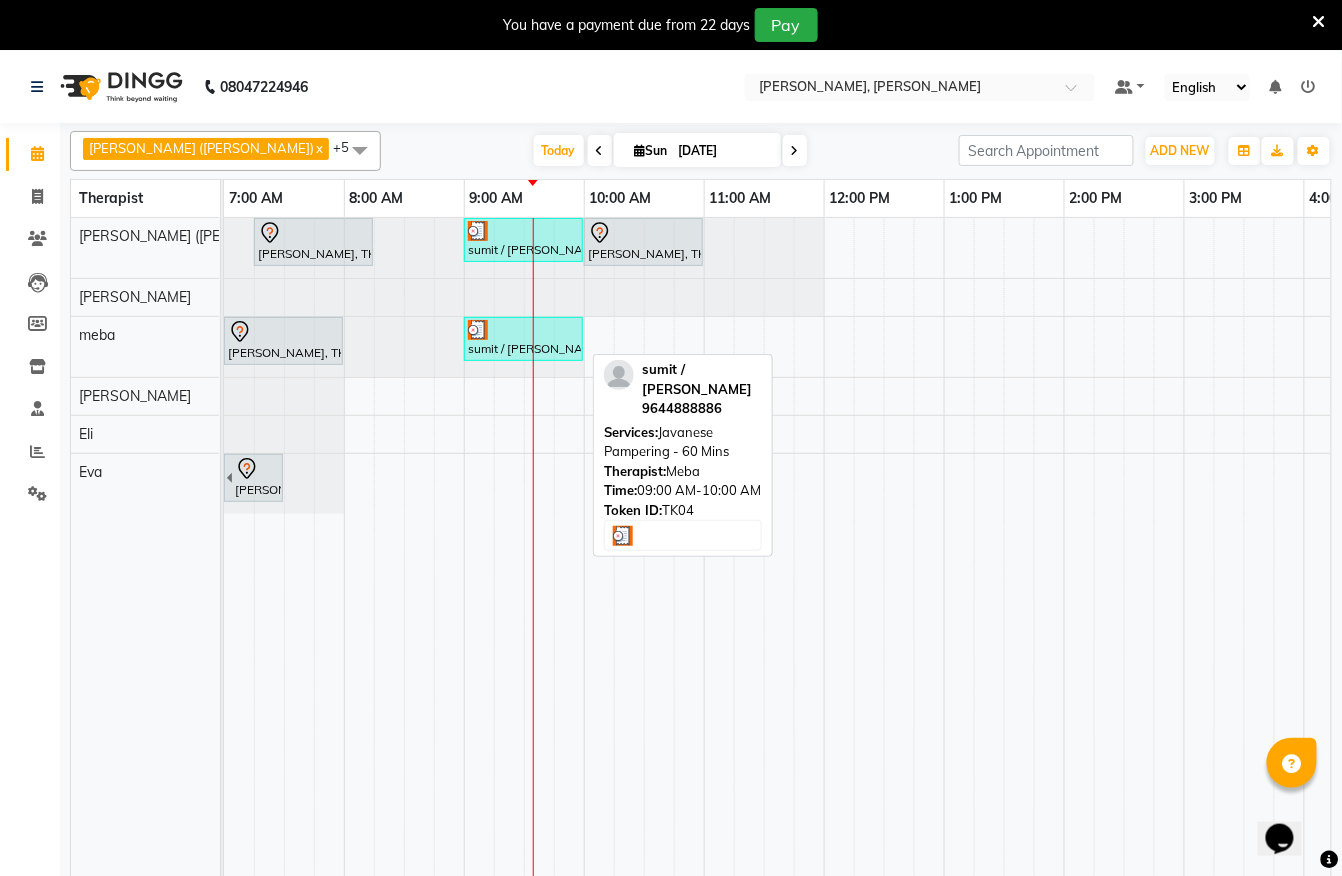 click at bounding box center [523, 330] 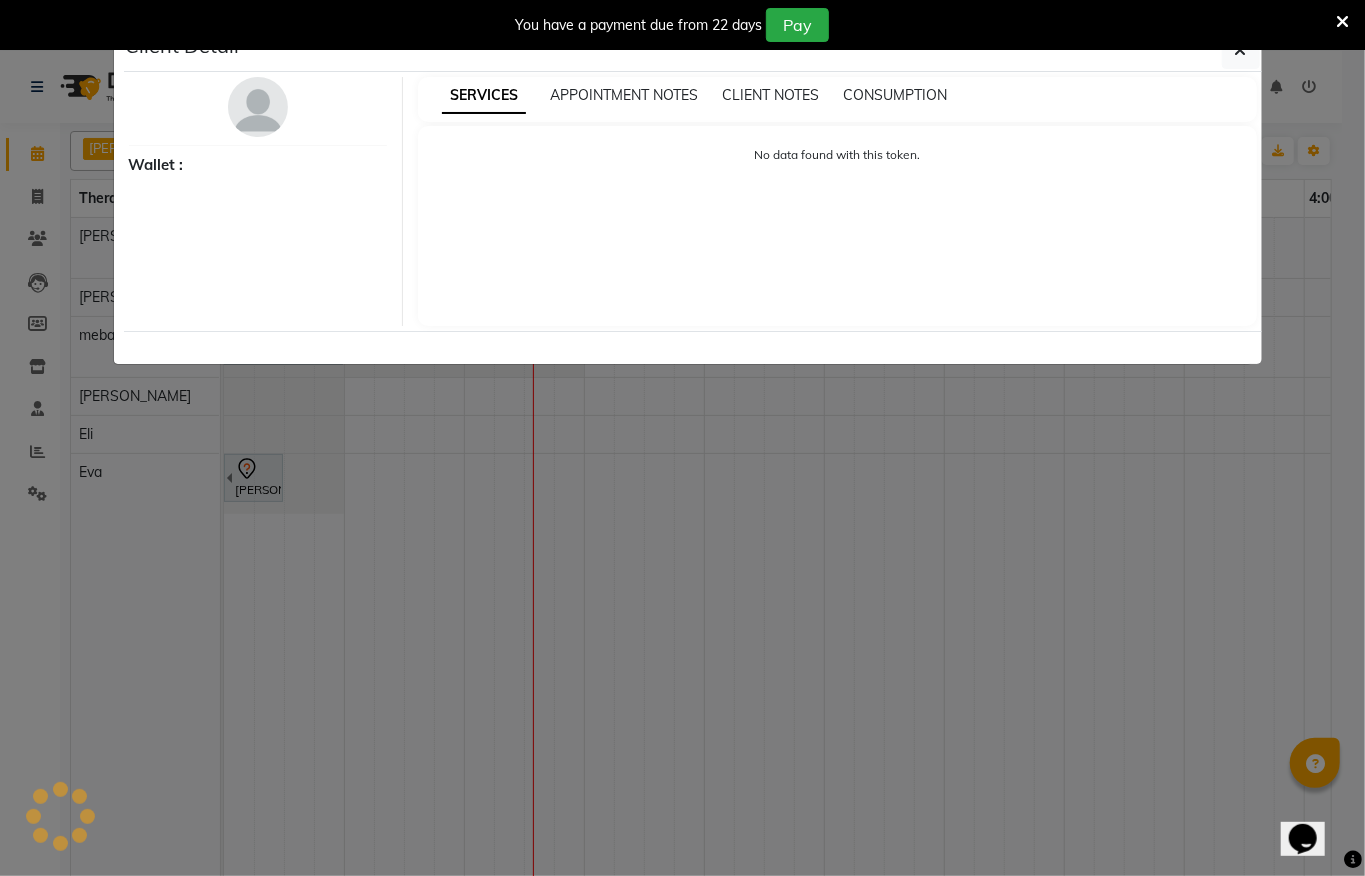 select on "3" 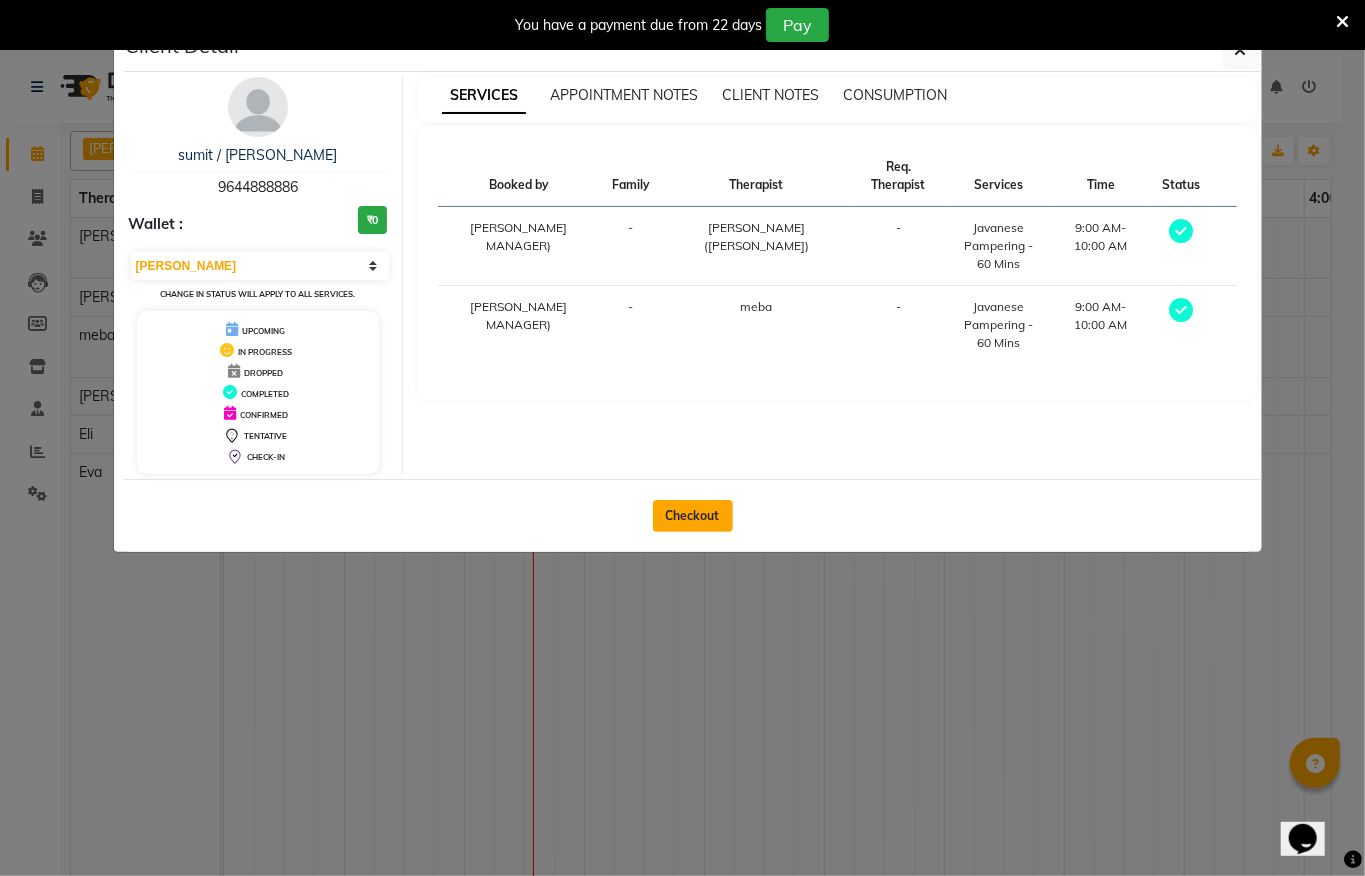 click on "Checkout" 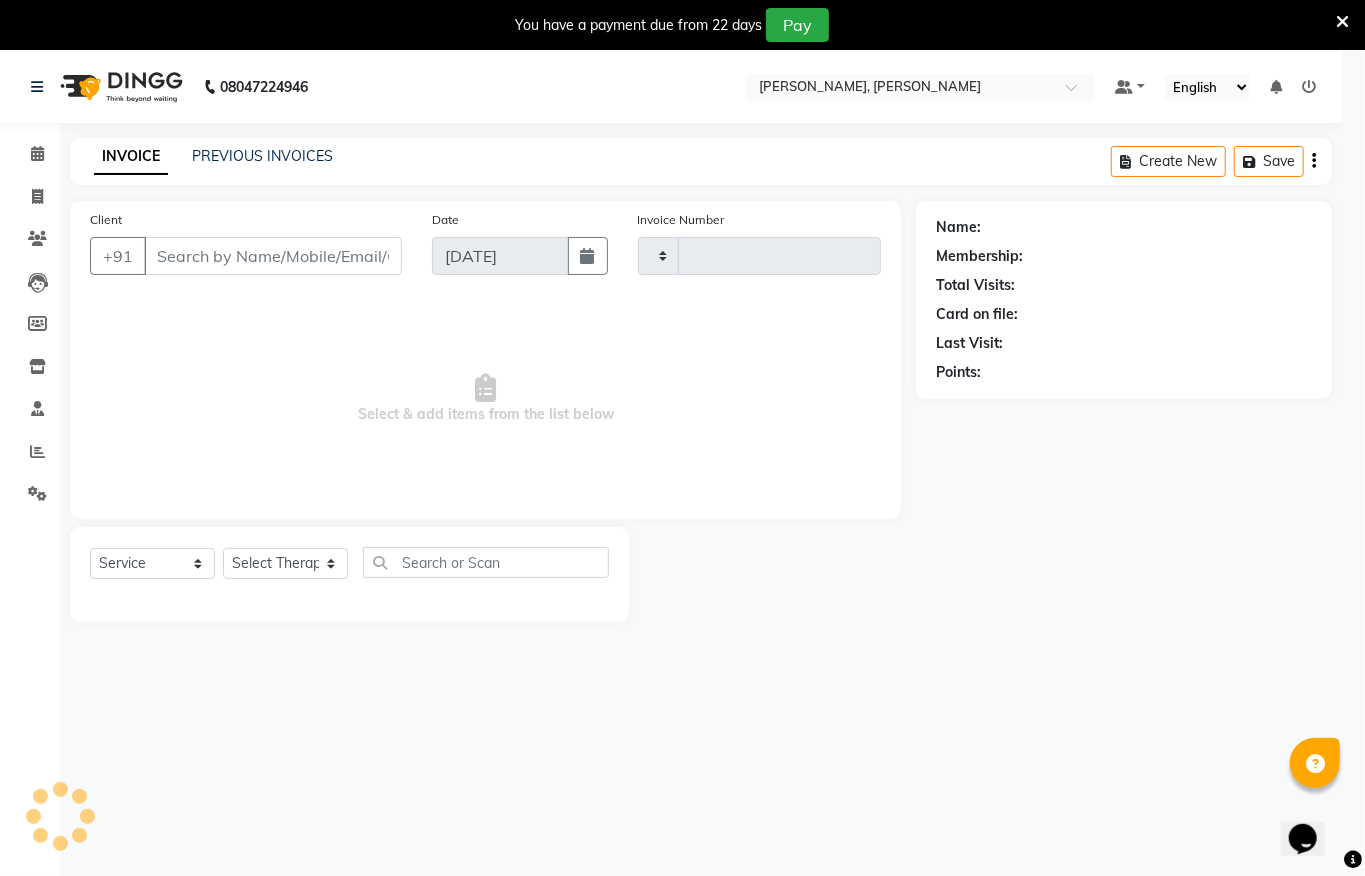 type on "0846" 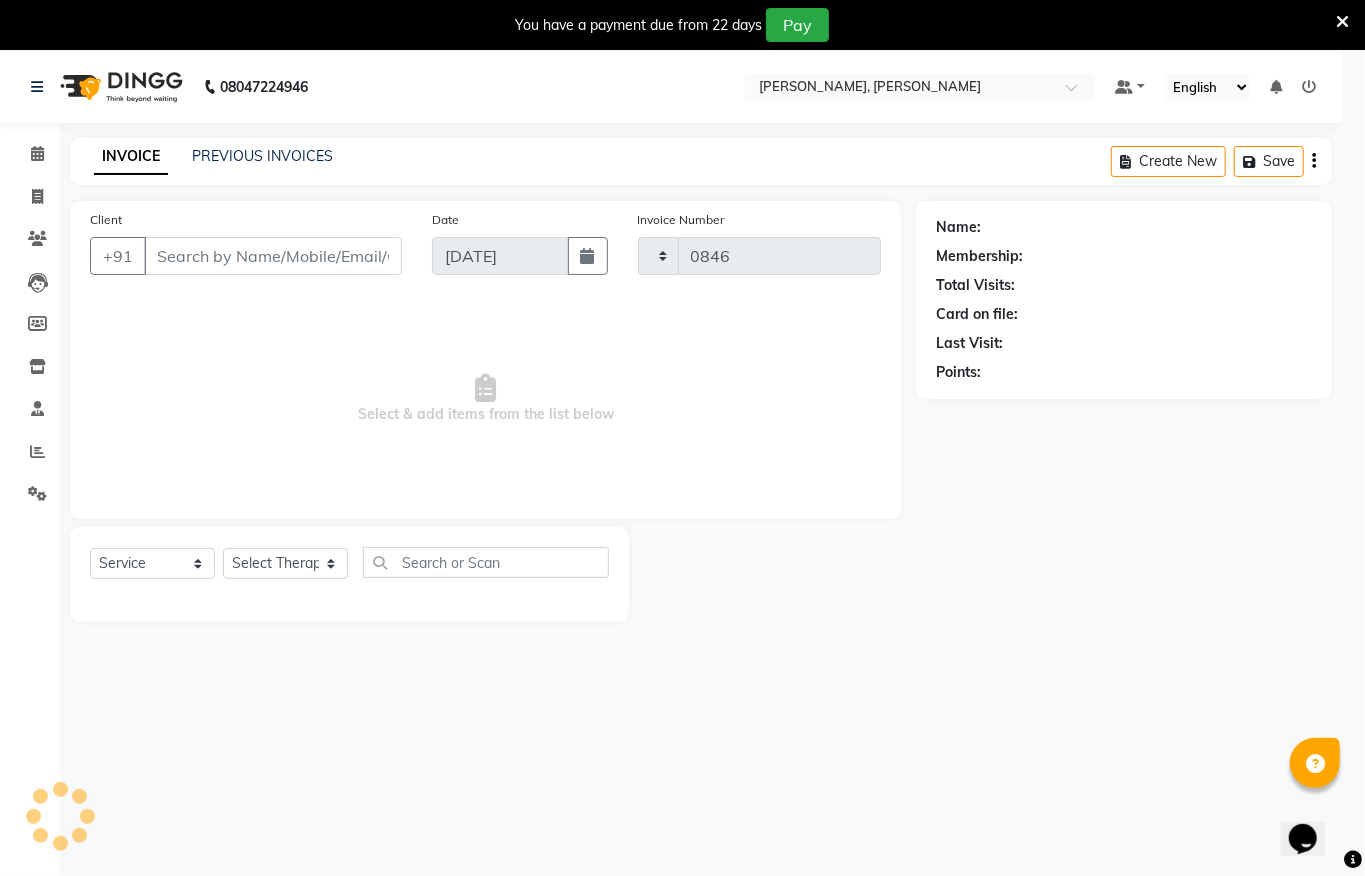 select on "6399" 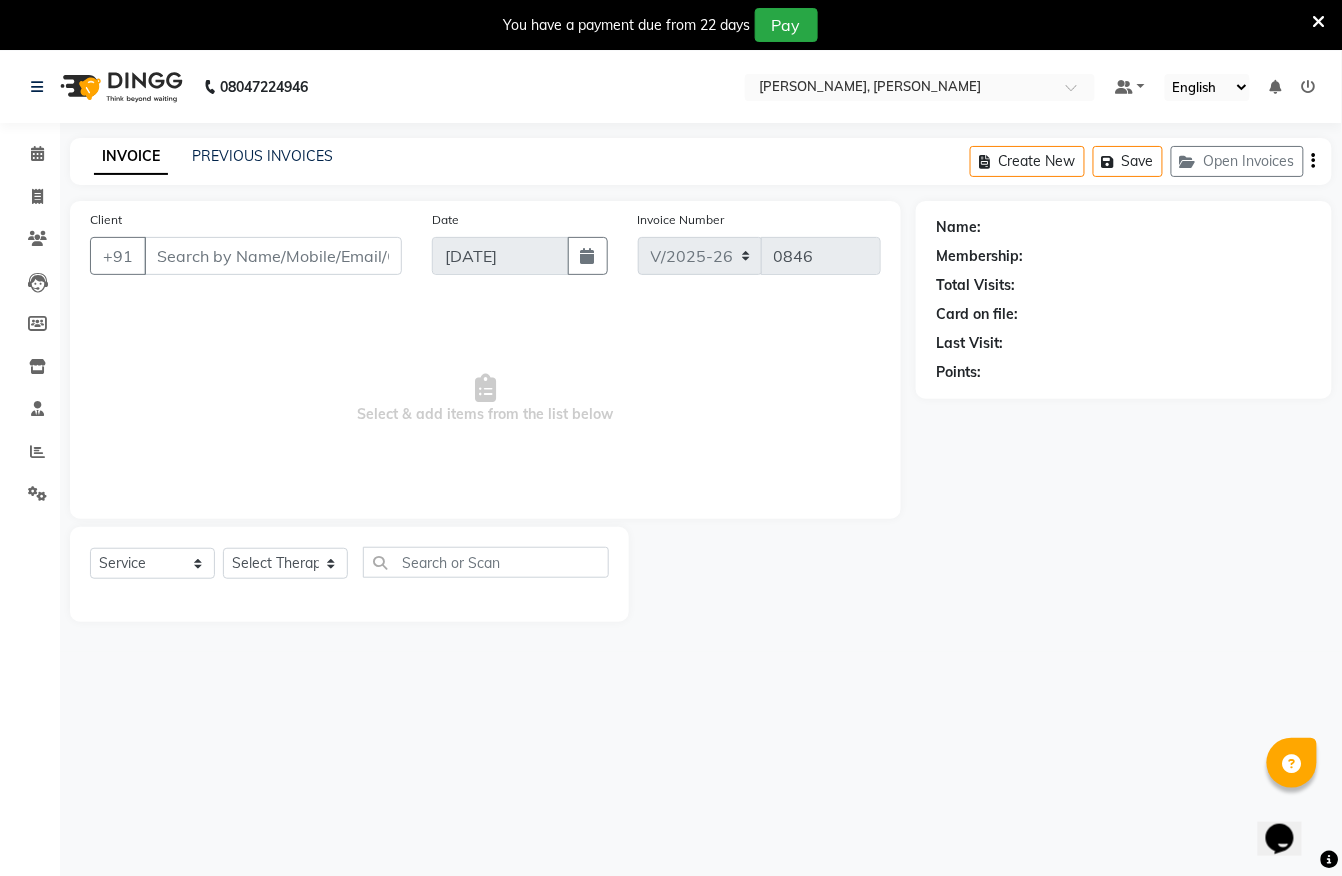 type on "9644888886" 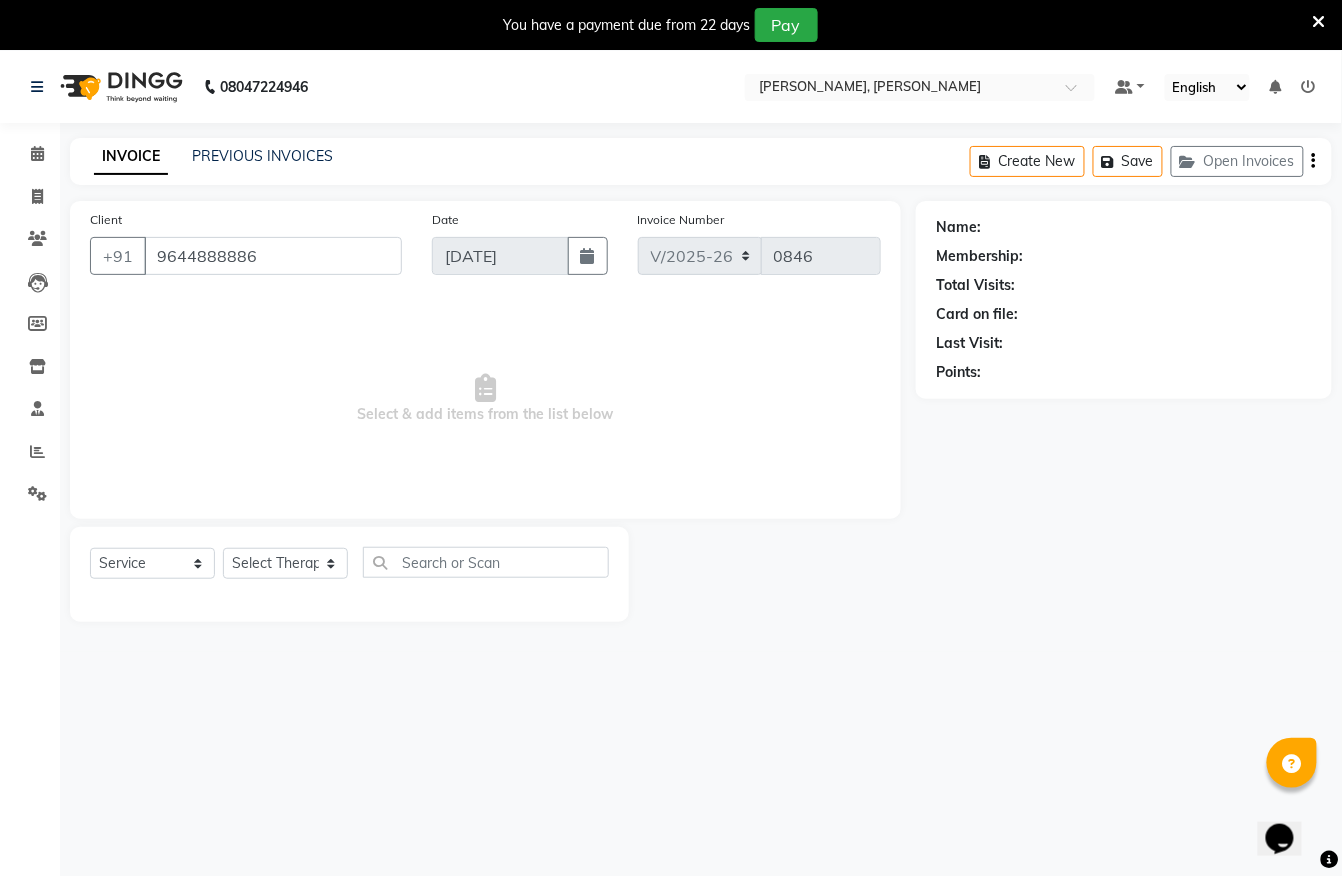 select on "55791" 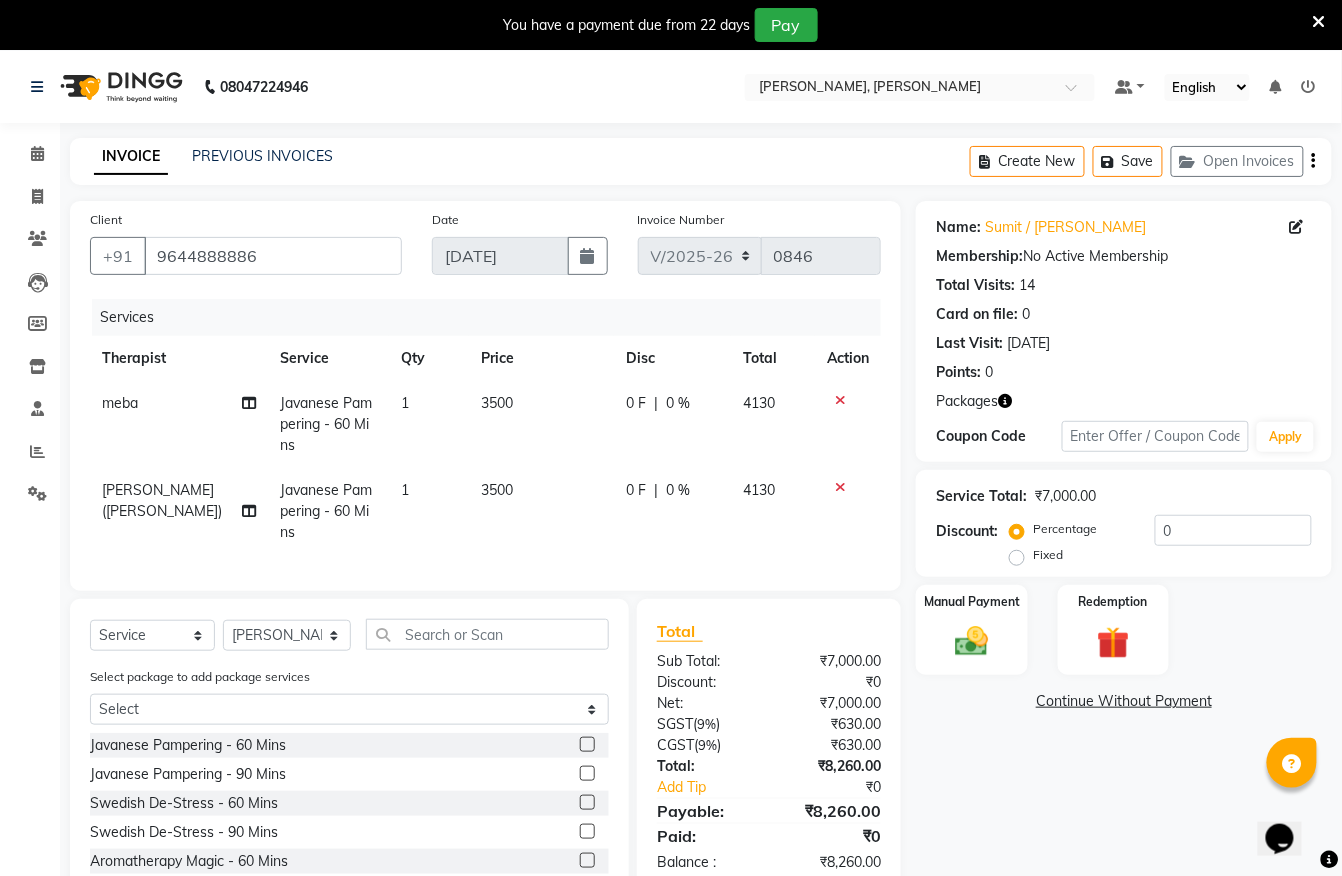 click on "Manual Payment Redemption" 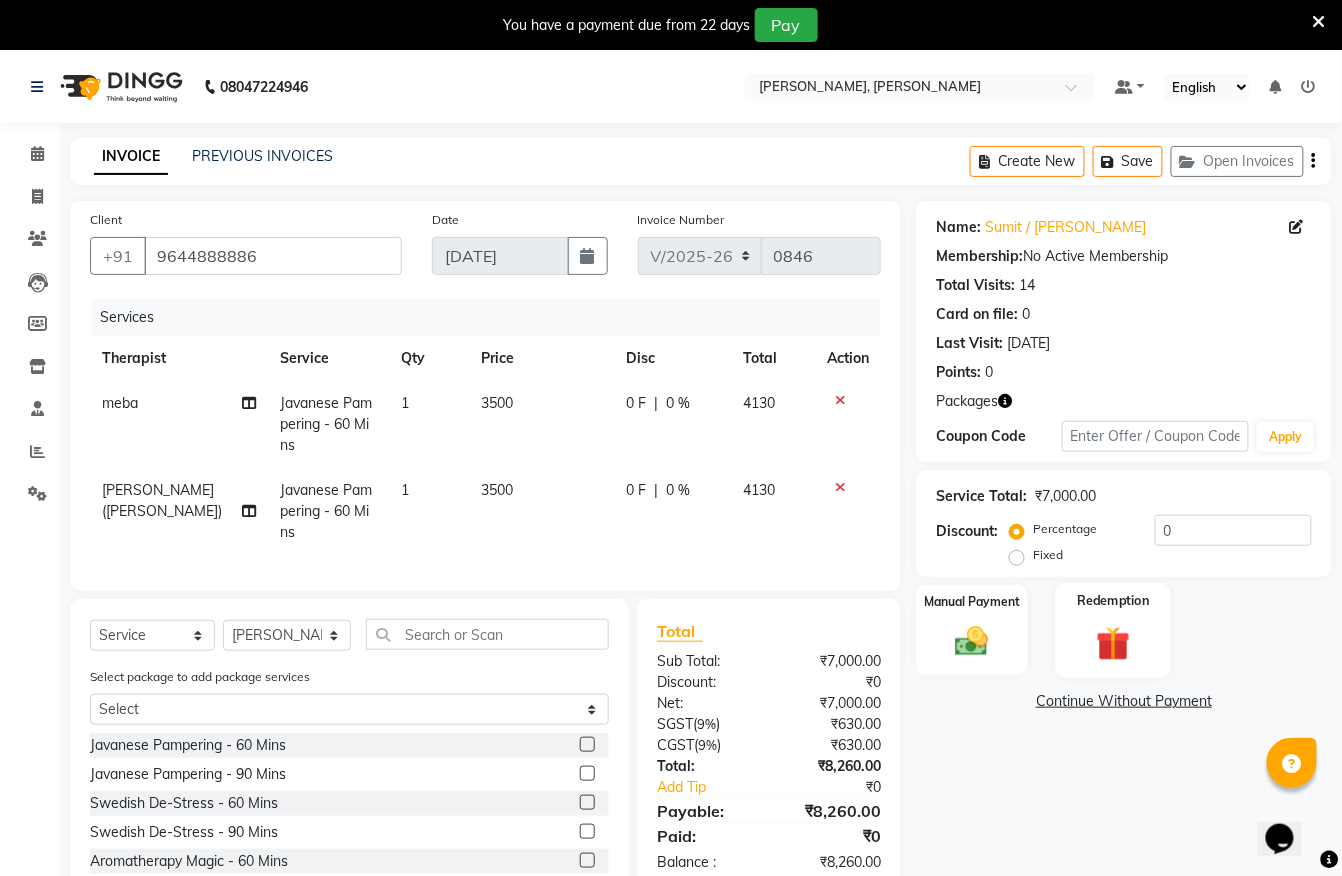 click on "Redemption" 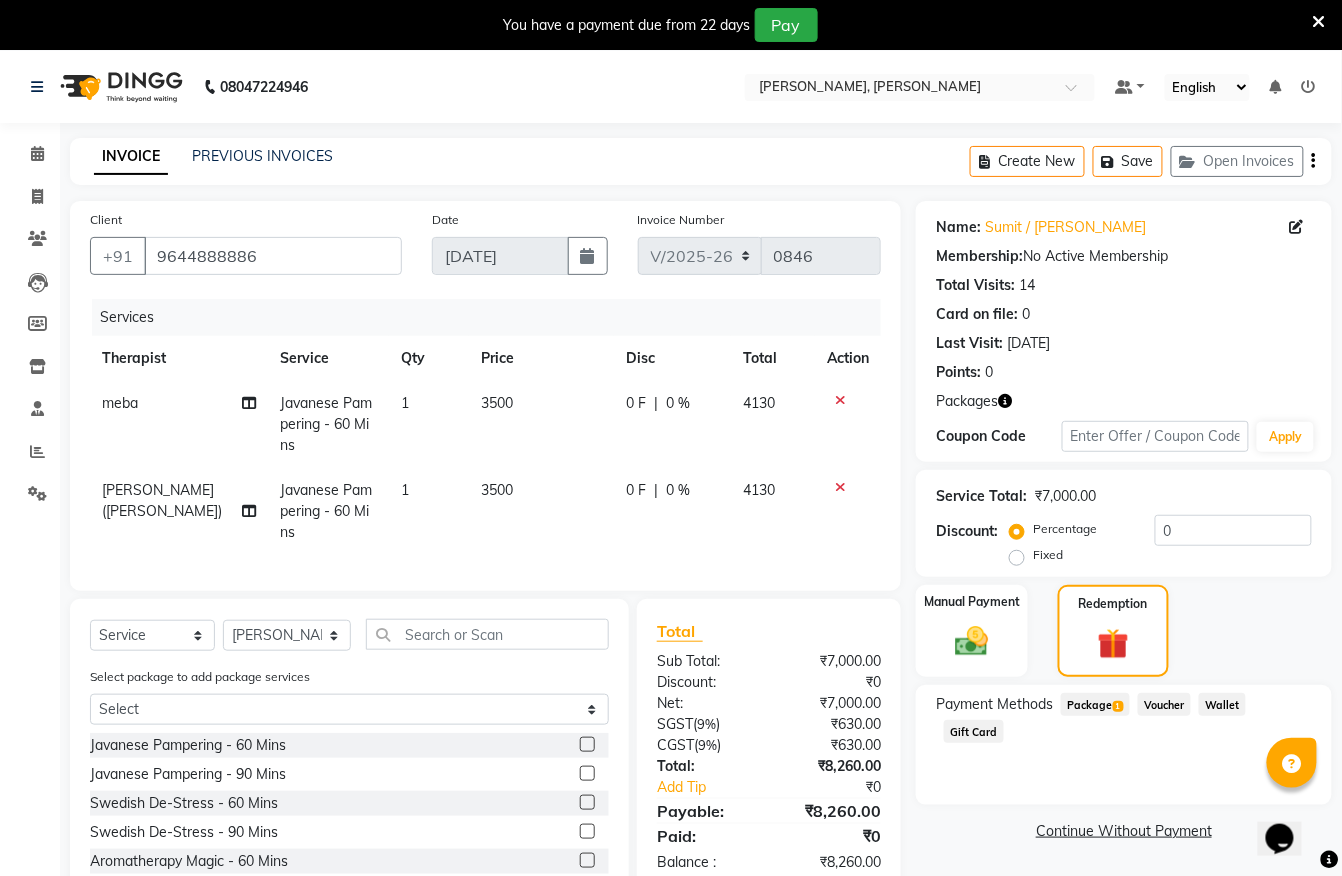click on "Package  1" 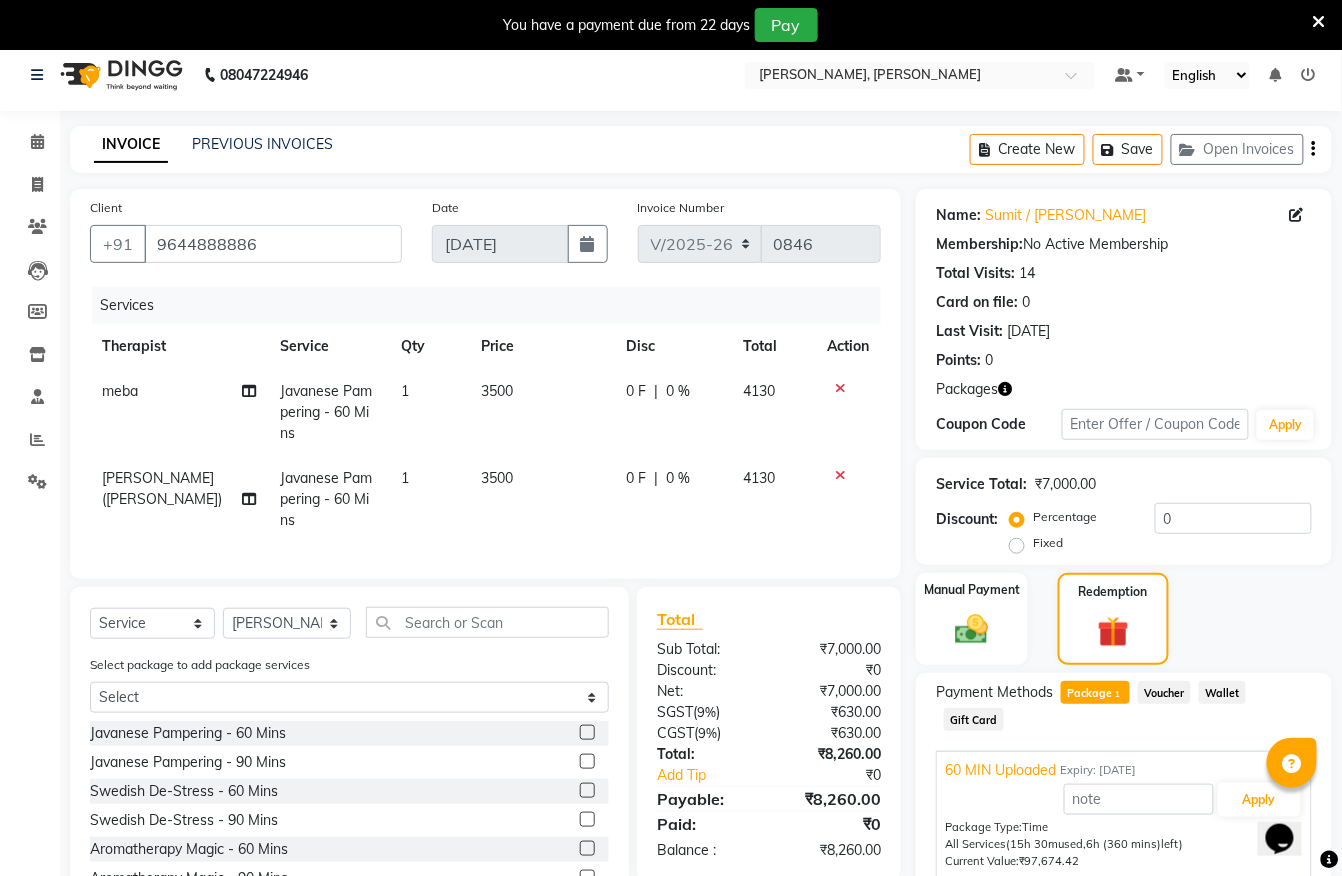 scroll, scrollTop: 96, scrollLeft: 0, axis: vertical 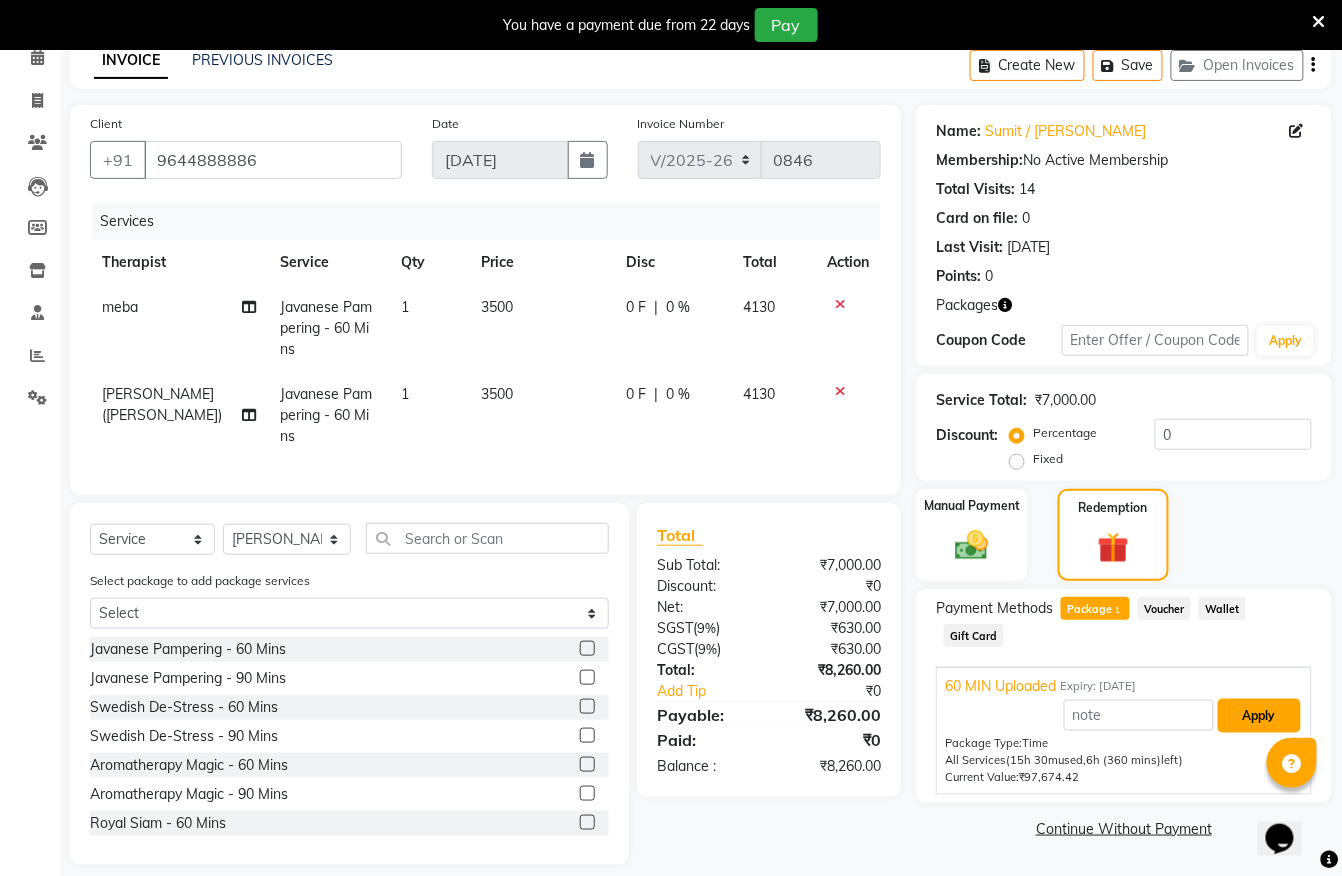 click on "Apply" at bounding box center [1259, 716] 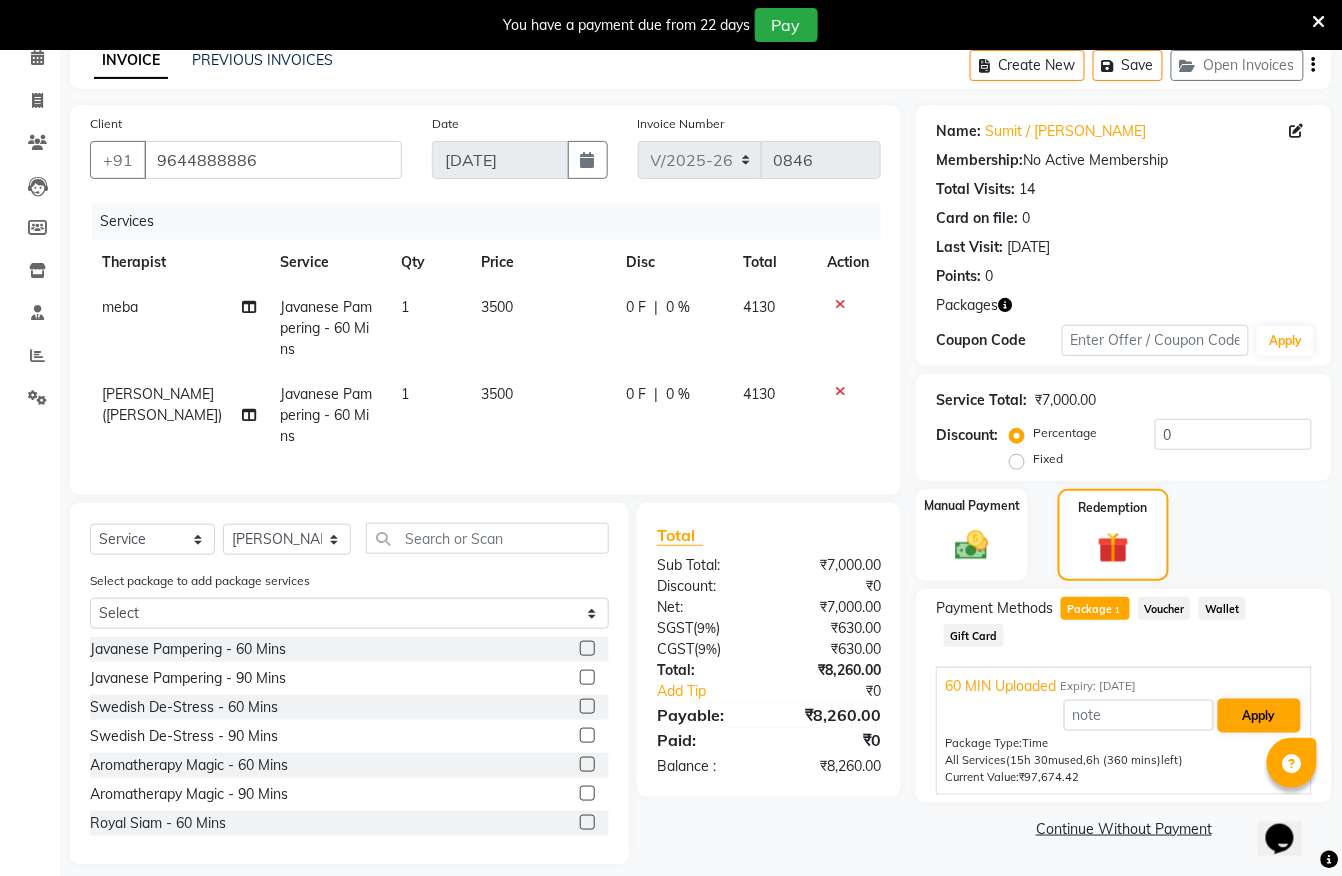 scroll, scrollTop: 94, scrollLeft: 0, axis: vertical 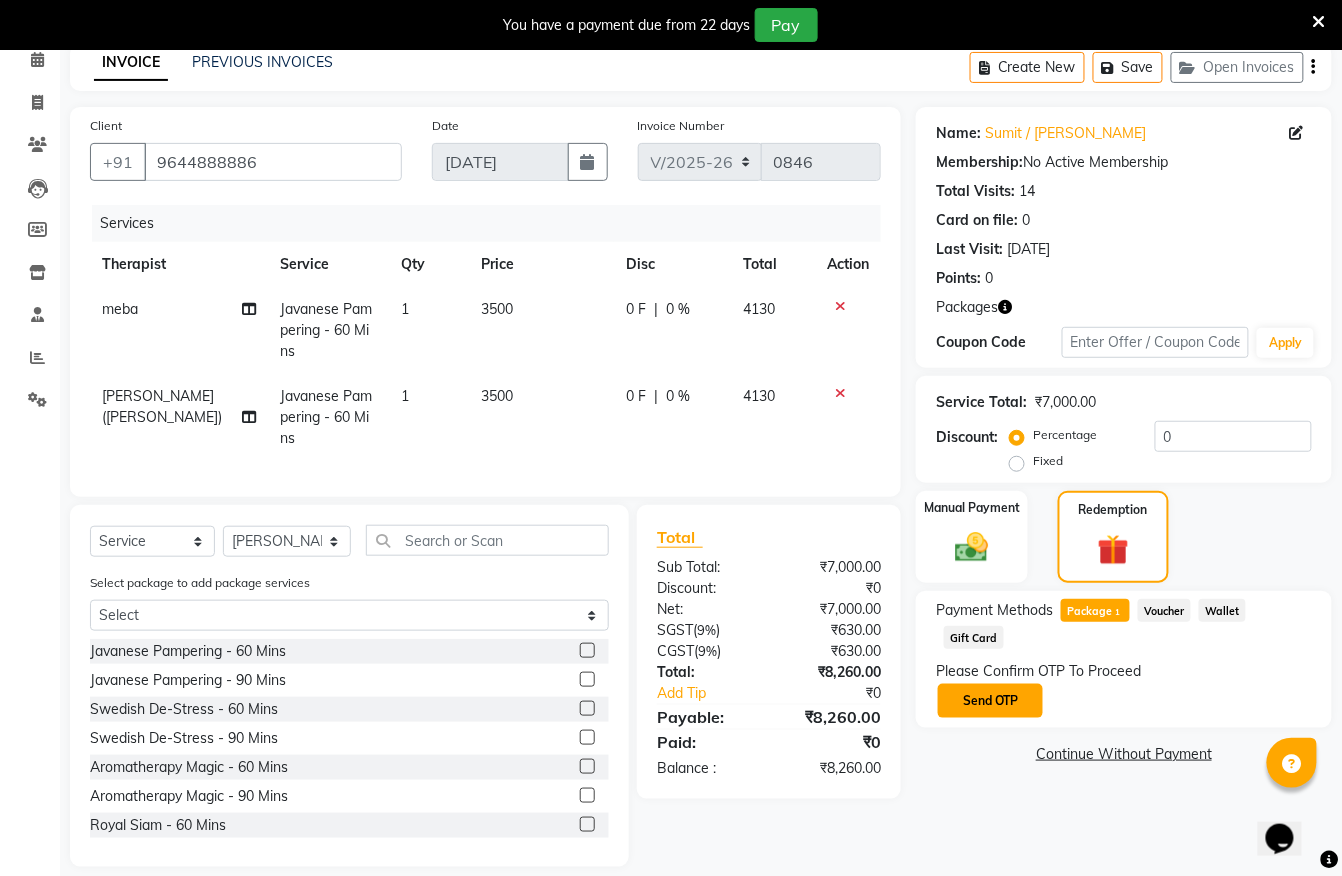 click on "Send OTP" 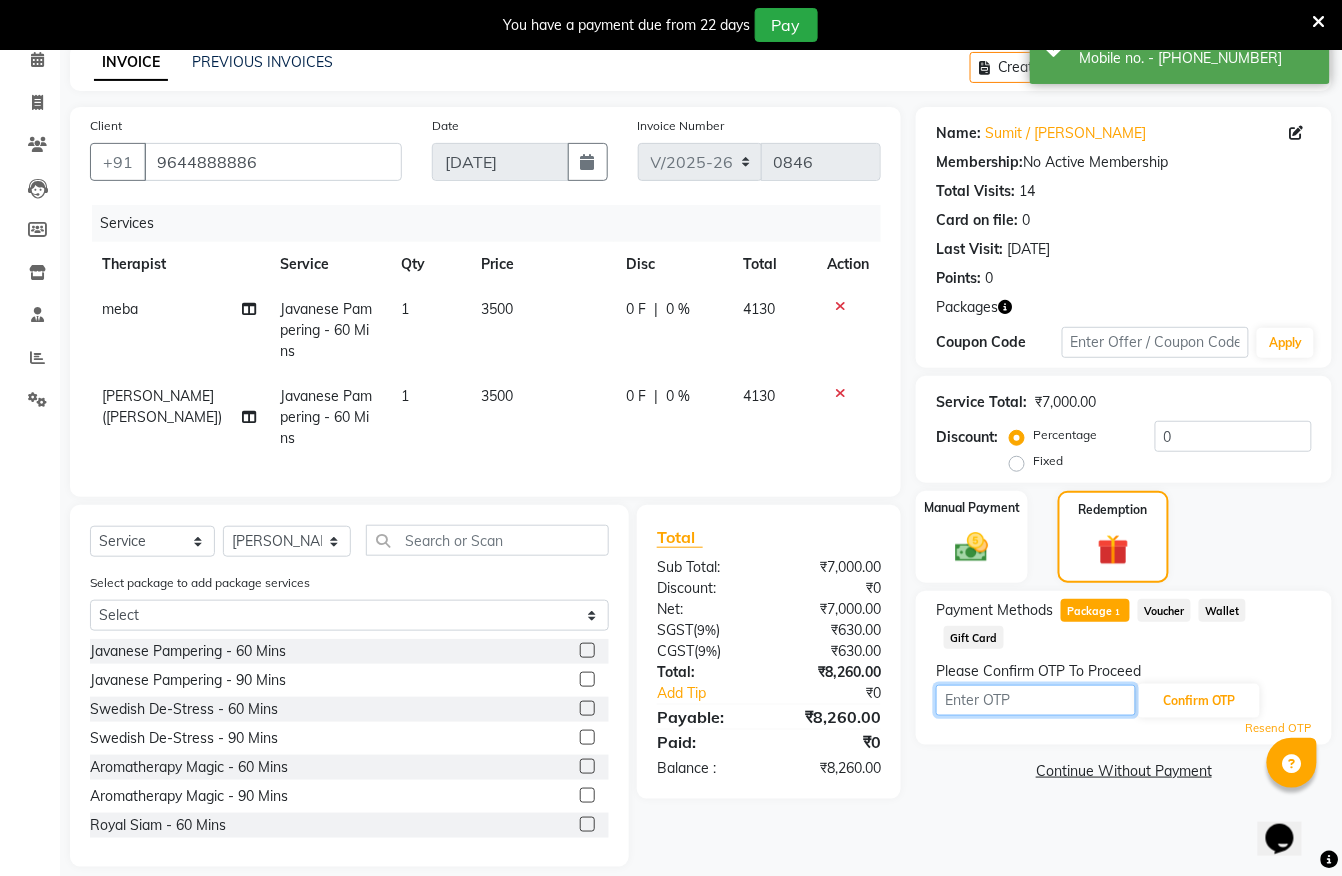 click at bounding box center [1036, 700] 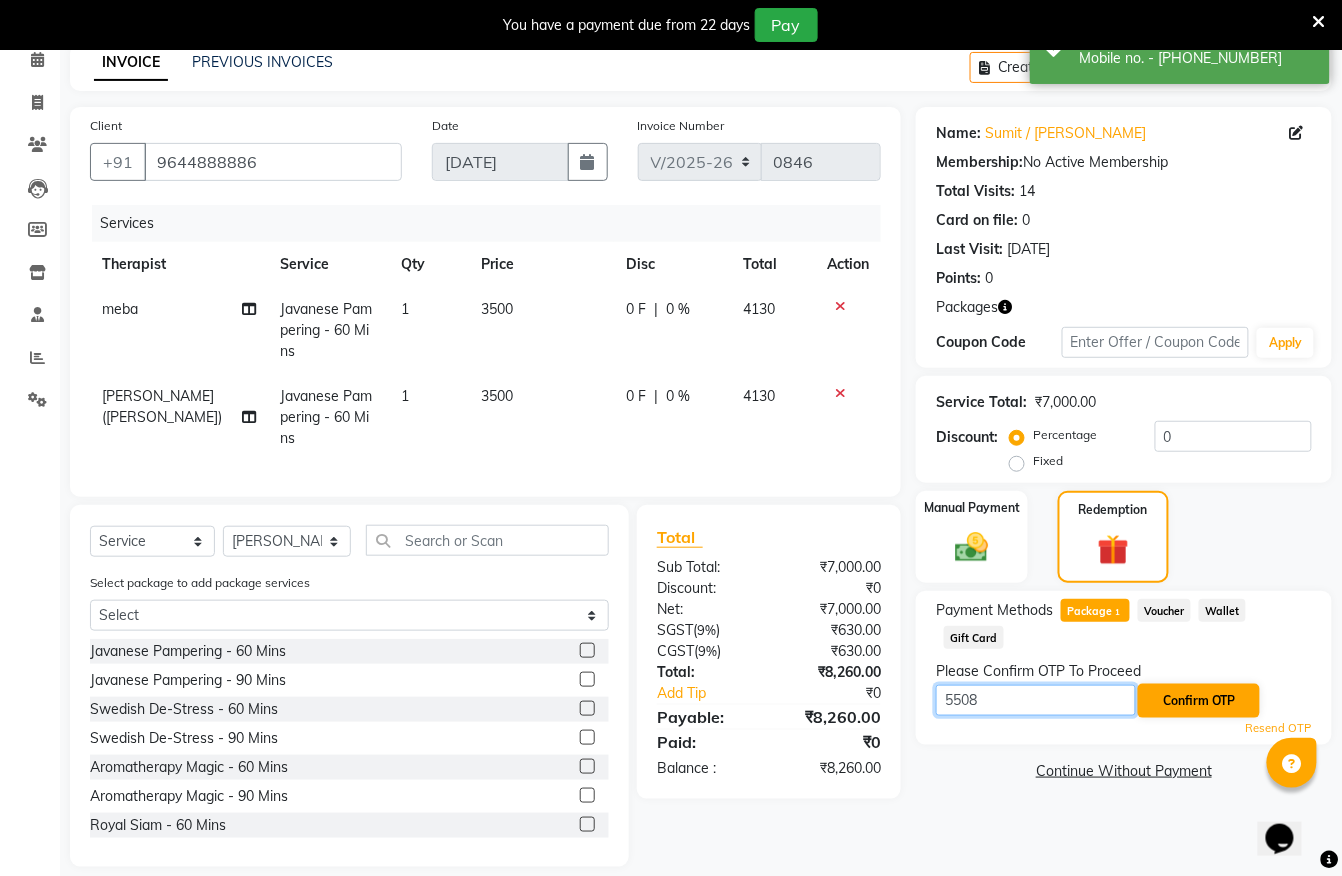 type on "5508" 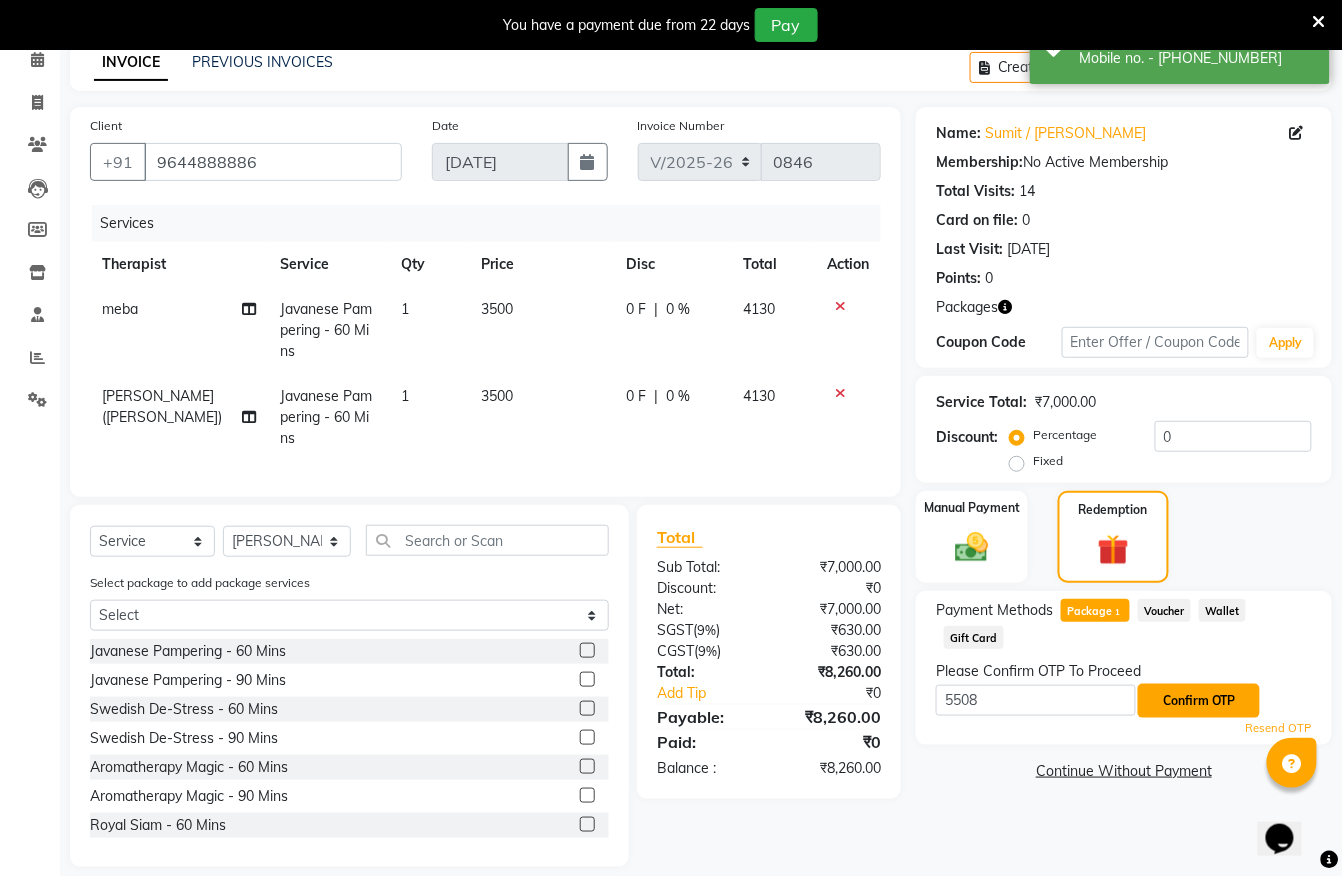 click on "Confirm OTP" 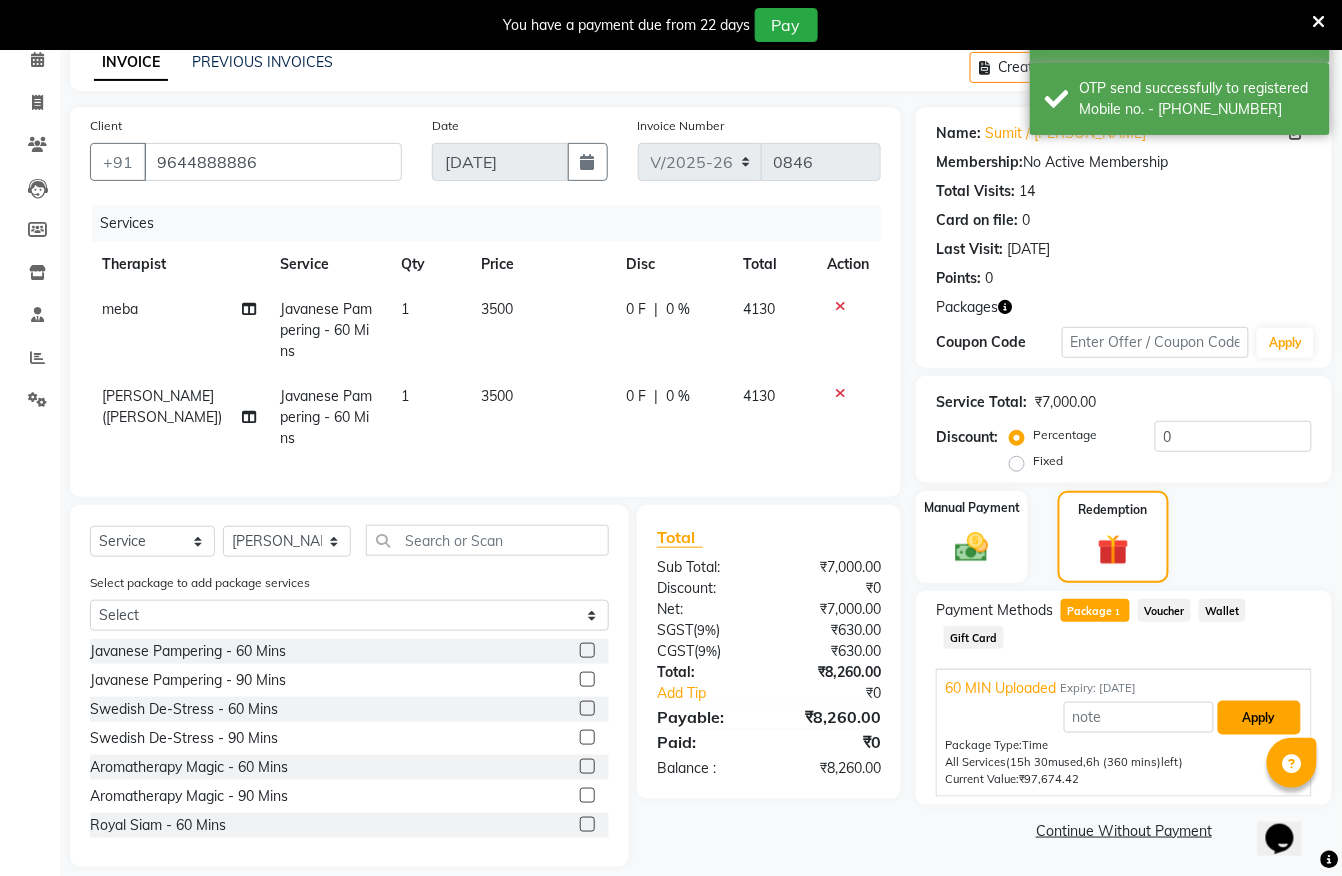 click on "Apply" at bounding box center [1259, 718] 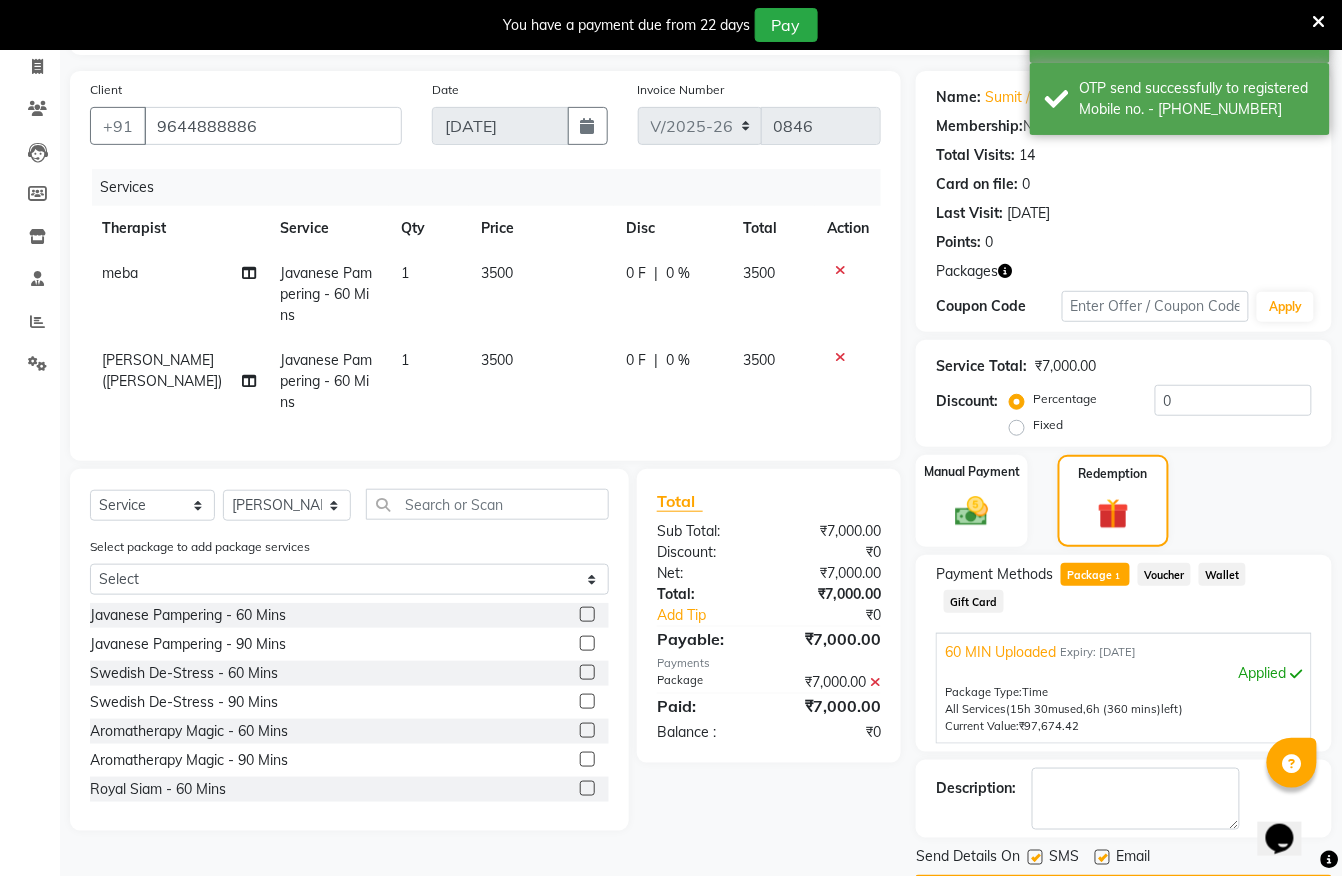 scroll, scrollTop: 193, scrollLeft: 0, axis: vertical 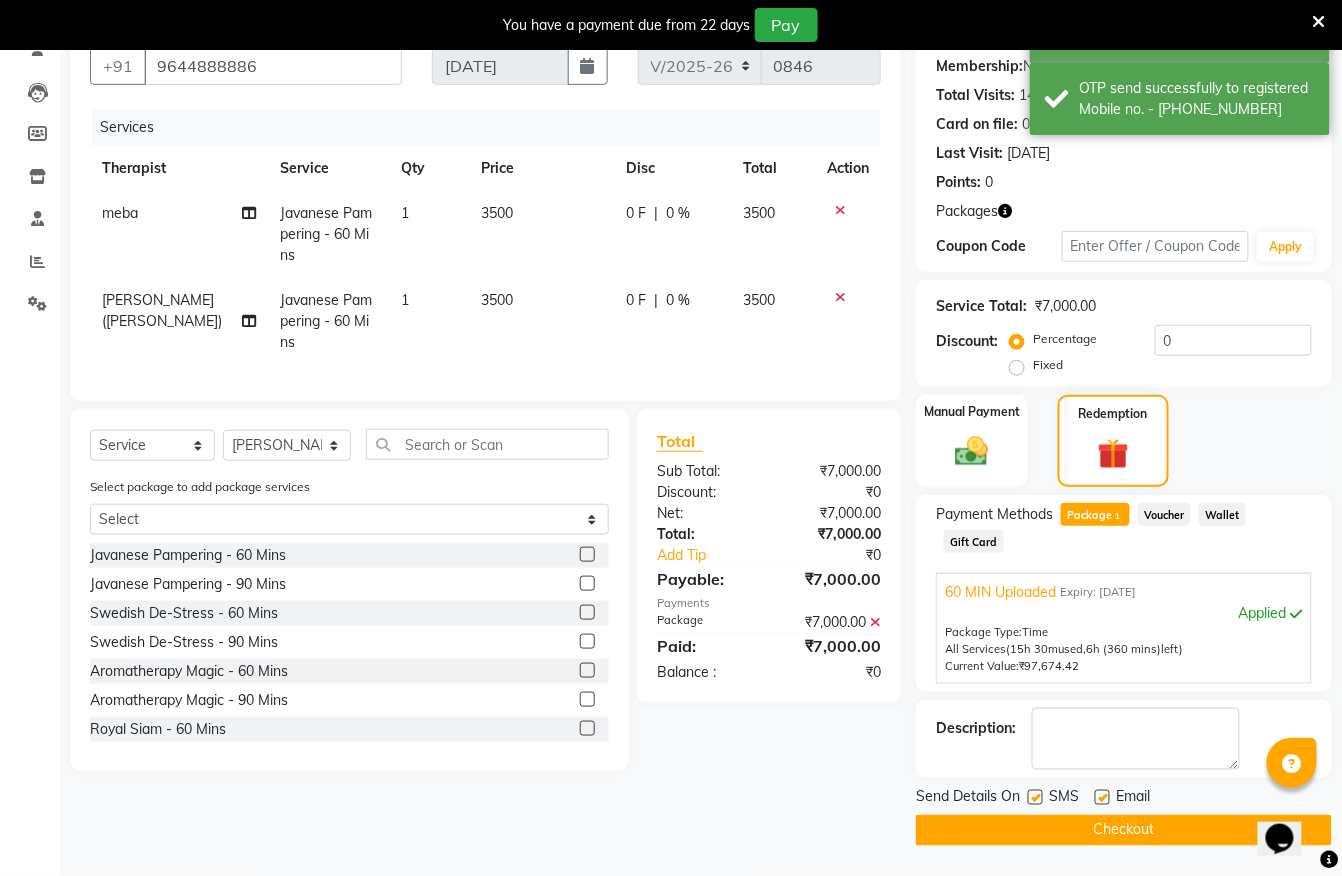 click on "Send Details On SMS Email  Checkout" 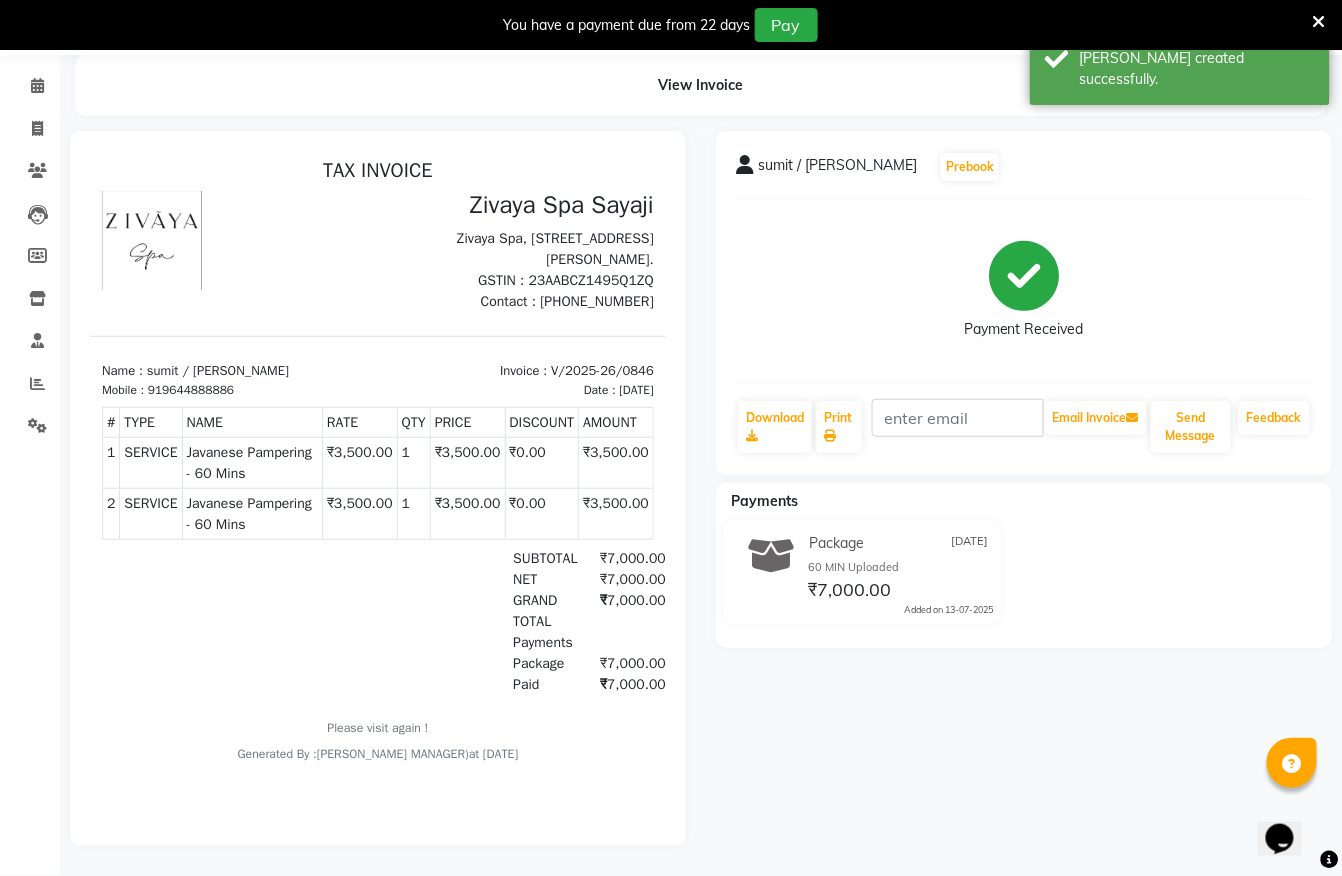 scroll, scrollTop: 0, scrollLeft: 0, axis: both 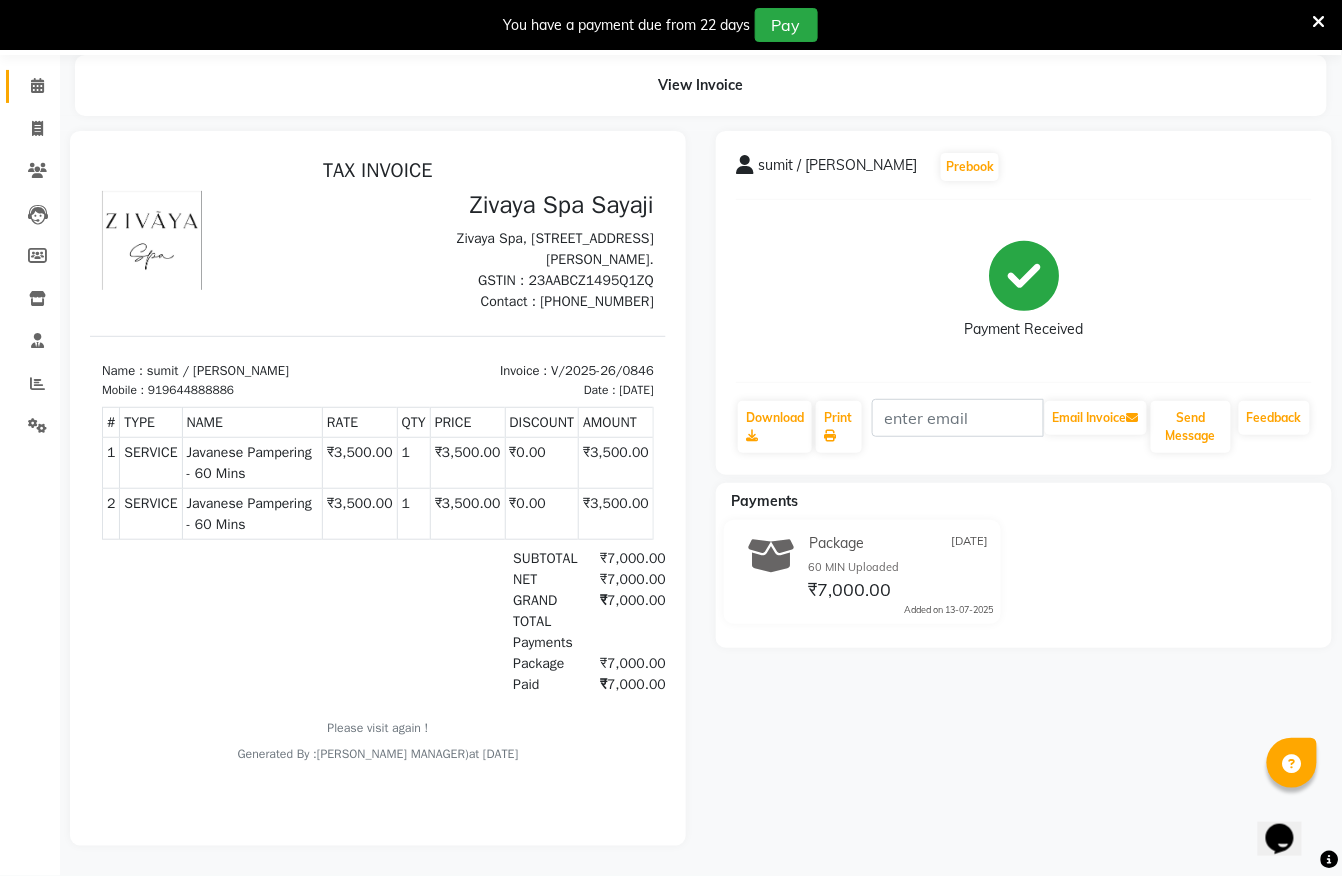 click on "Calendar" 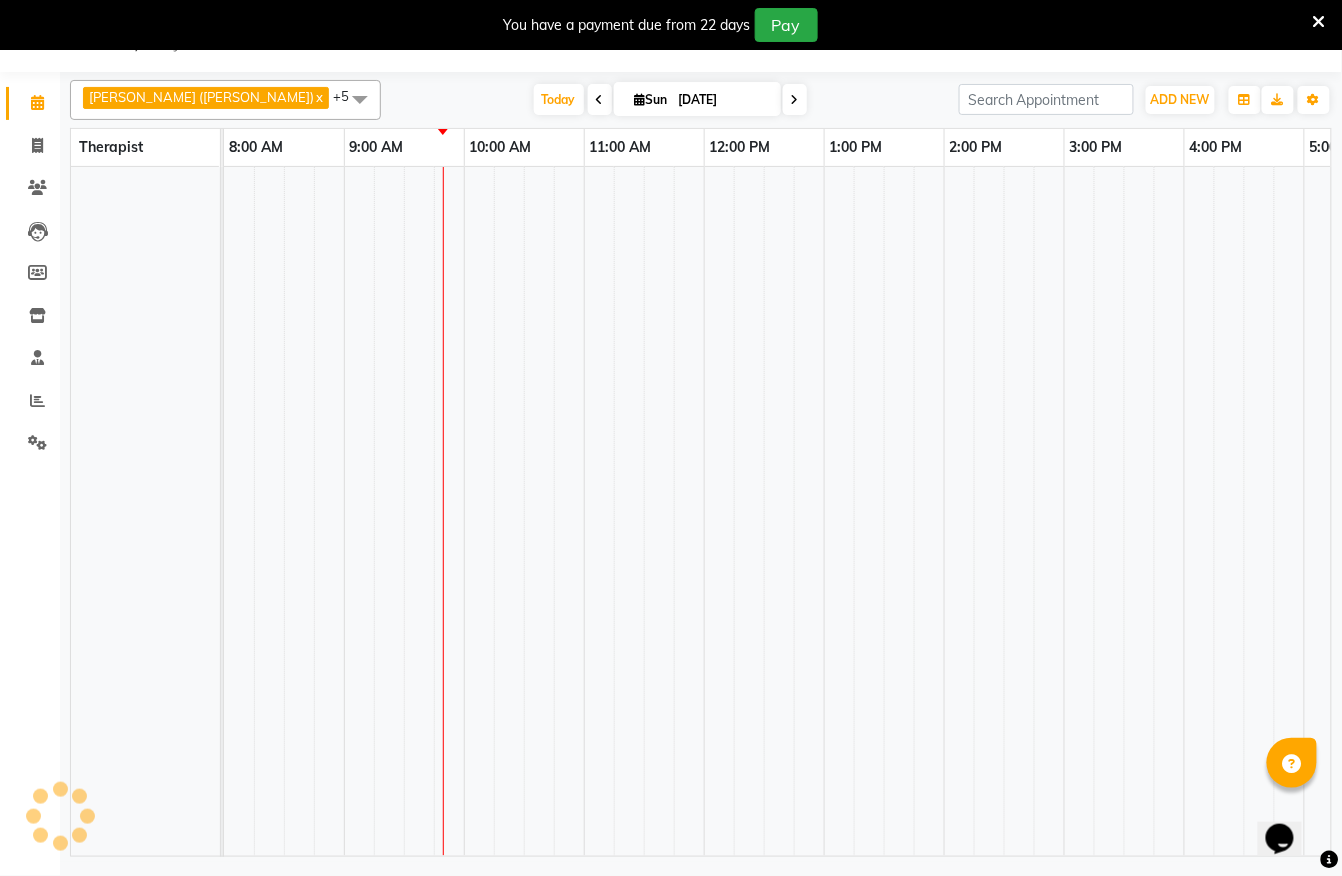 scroll, scrollTop: 50, scrollLeft: 0, axis: vertical 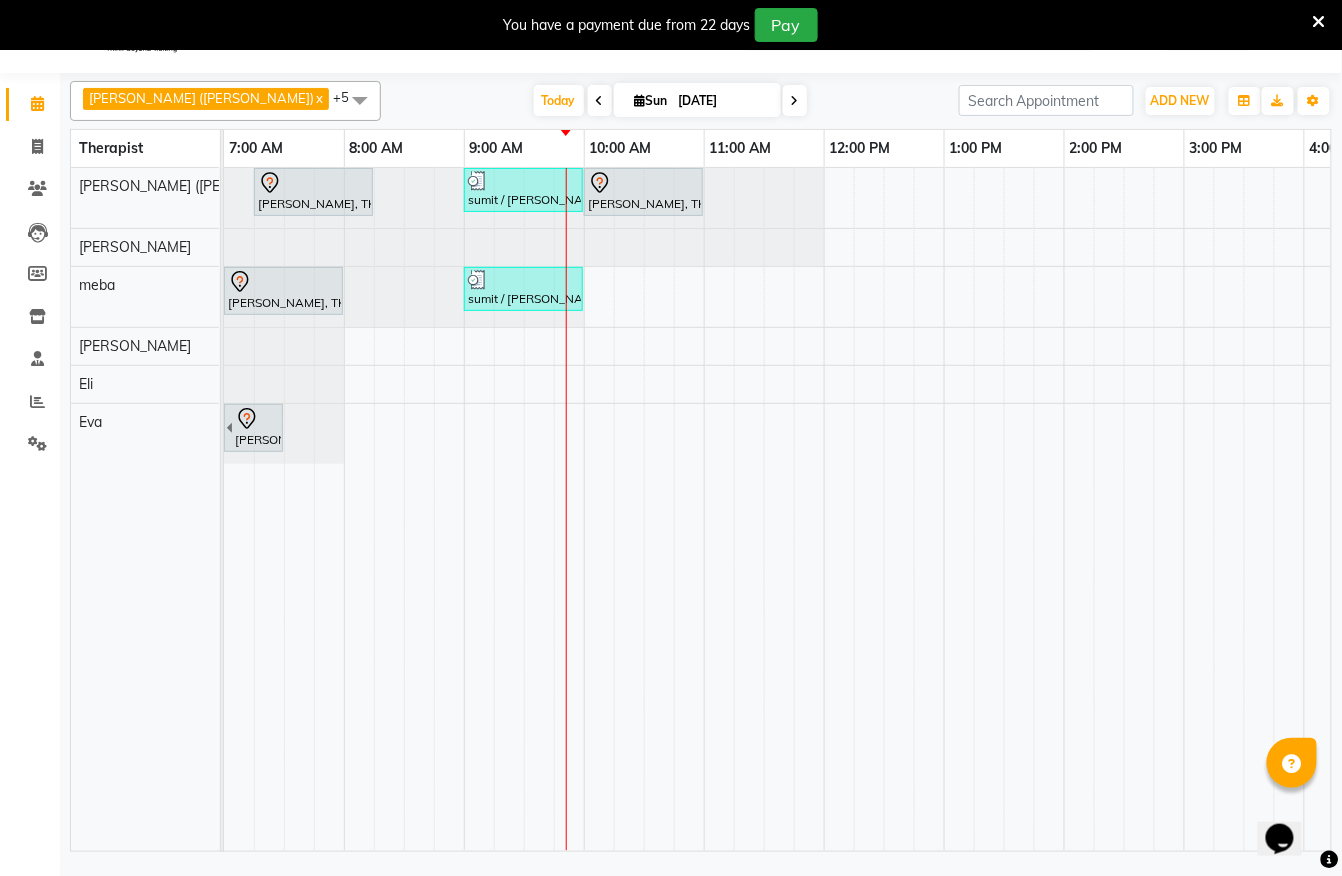 click at bounding box center [629, 509] 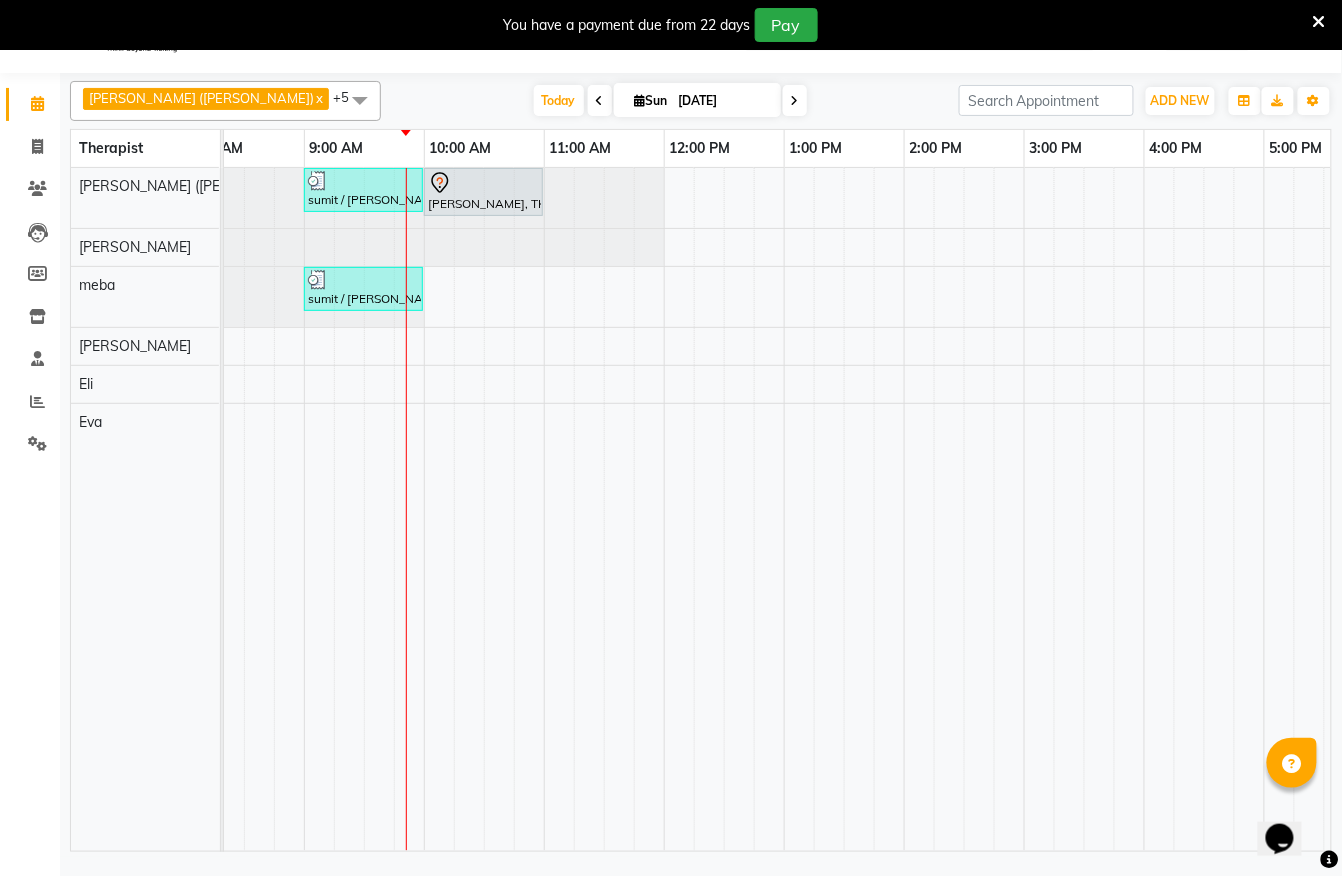 scroll, scrollTop: 0, scrollLeft: 162, axis: horizontal 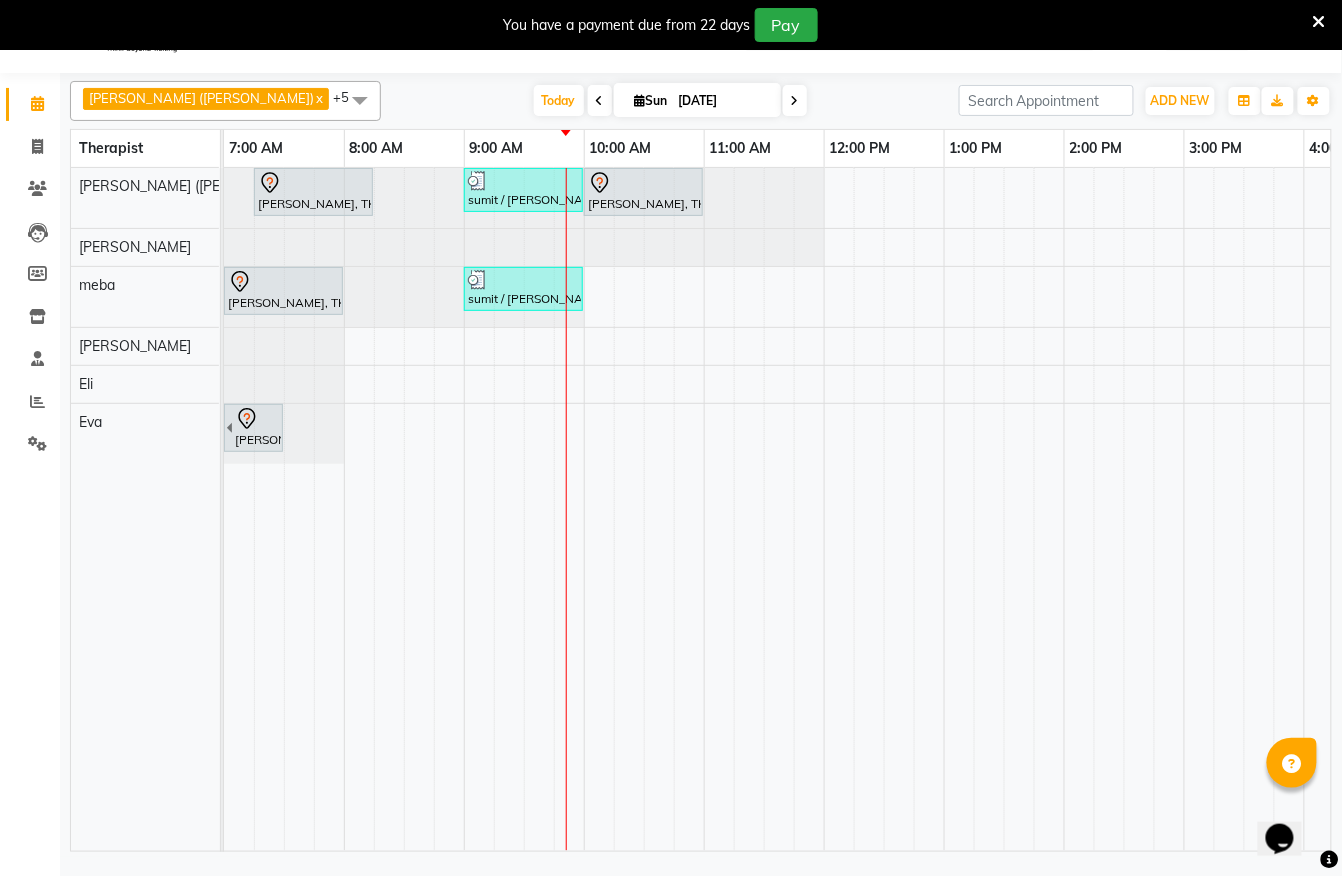 click on "Sumit Agrawal, TK02, 07:15 AM-08:15 AM, Javanese Pampering - 60 Mins     sumit / sajal, TK04, 09:00 AM-10:00 AM, Javanese Pampering - 60 Mins             Payal, TK01, 10:00 AM-11:00 AM, Javanese Pampering - 60 Mins             jayesh, TK03, 07:00 AM-08:00 AM, Javanese Pampering - 60 Mins     sumit / sajal, TK04, 09:00 AM-10:00 AM, Javanese Pampering - 60 Mins             Sumit Agrawal, TK02, 06:30 AM-07:30 AM, Javanese Pampering - 60 Mins" at bounding box center (1184, 509) 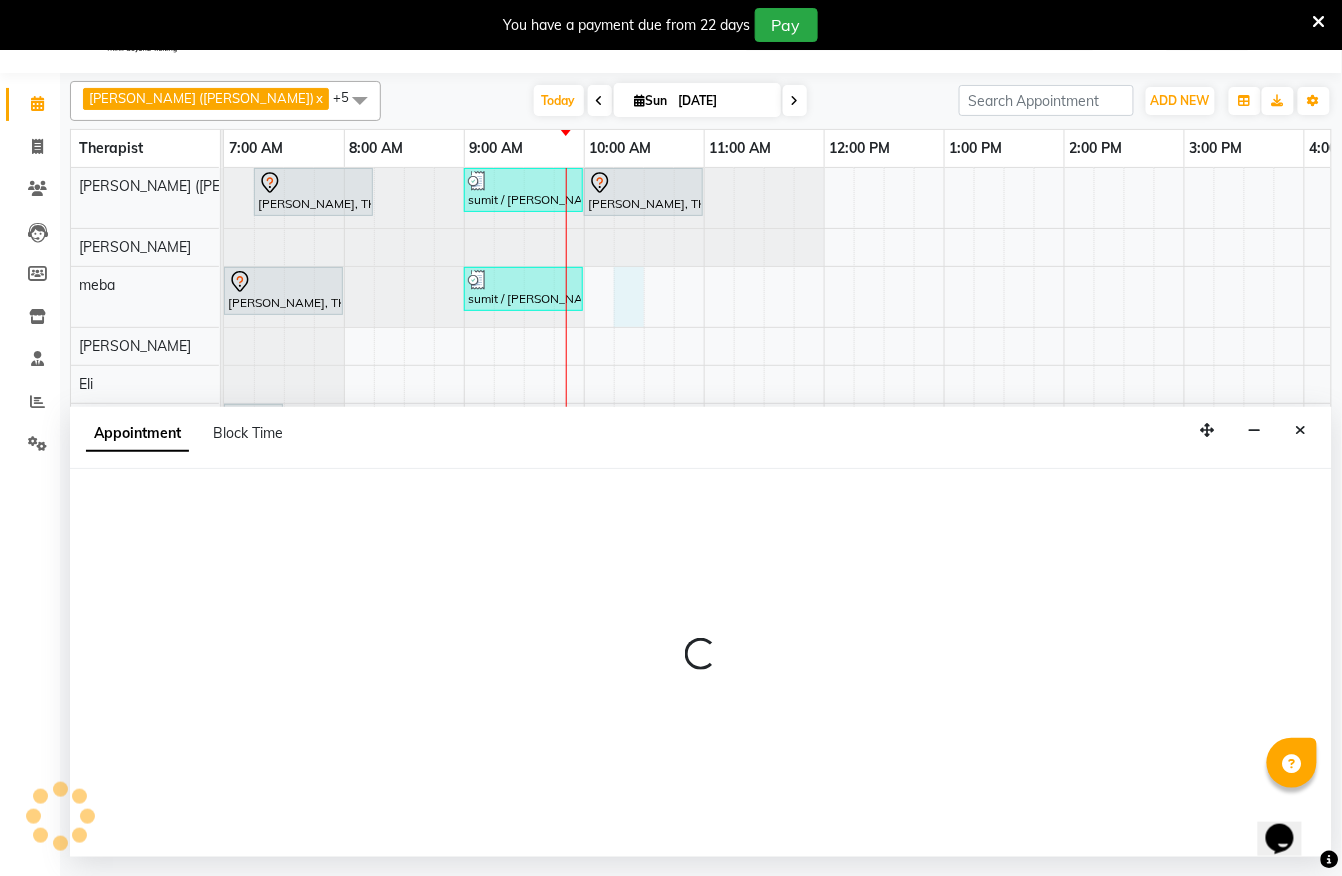 select on "65646" 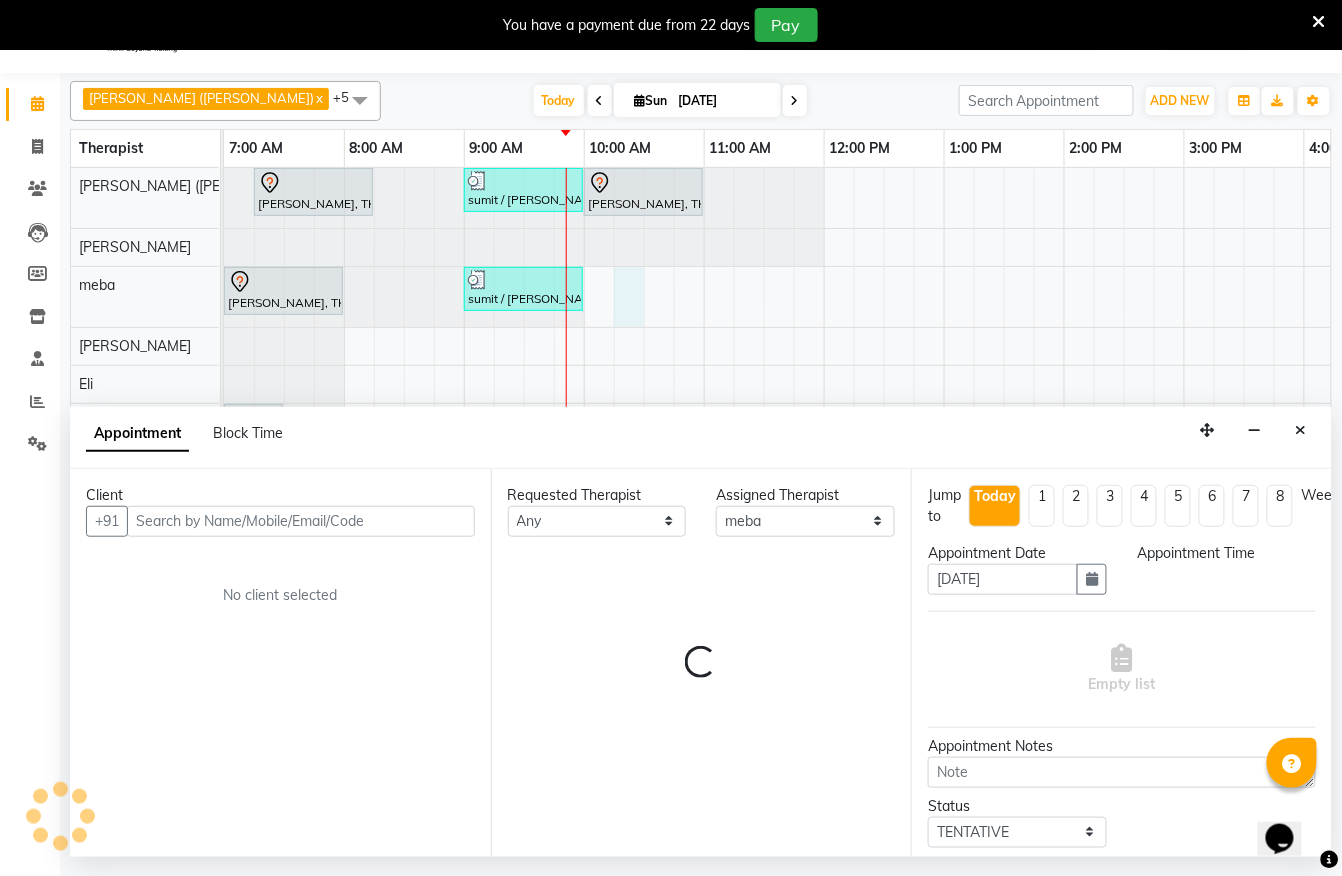 select on "615" 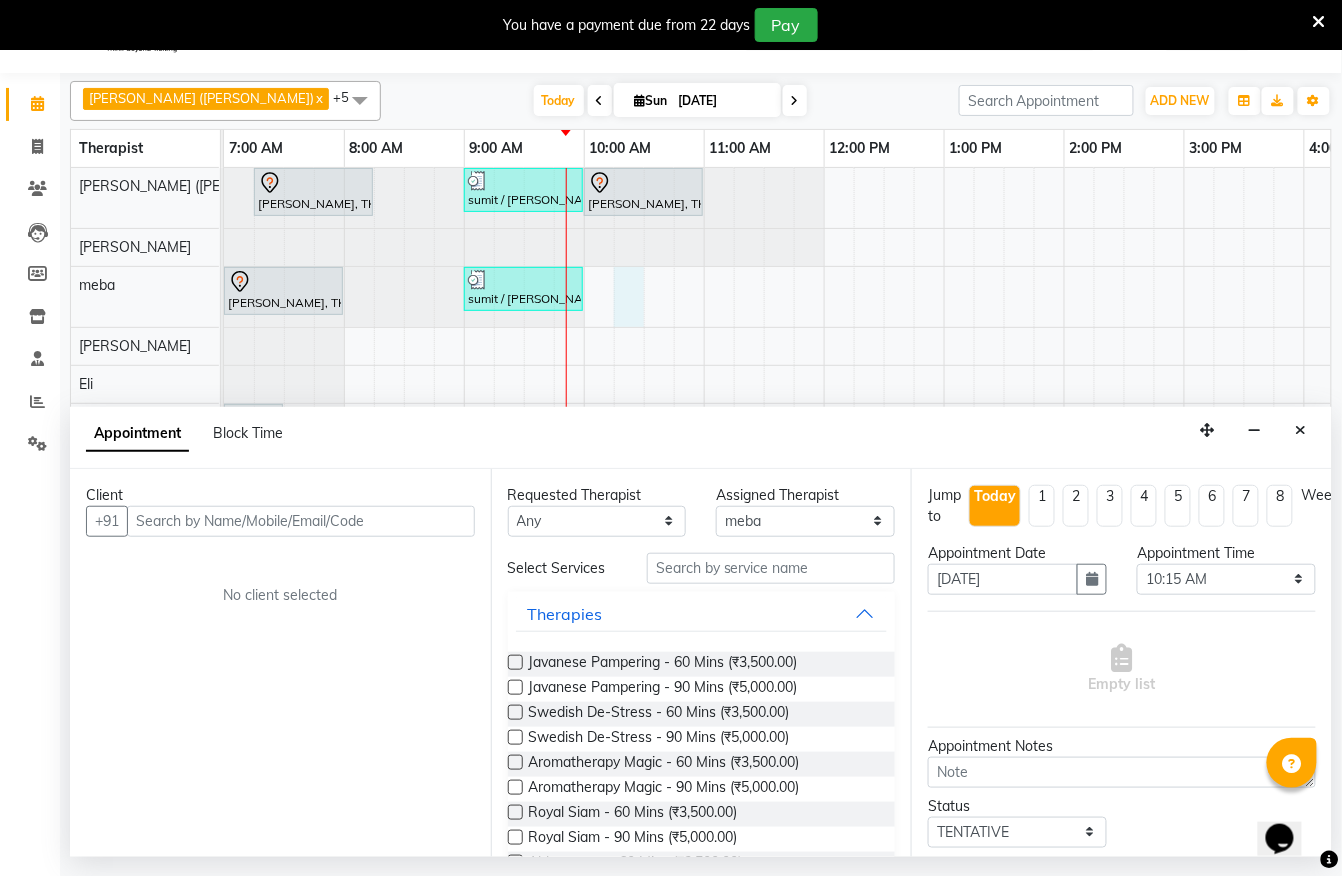 click on "Client +91  No client selected" at bounding box center [280, 663] 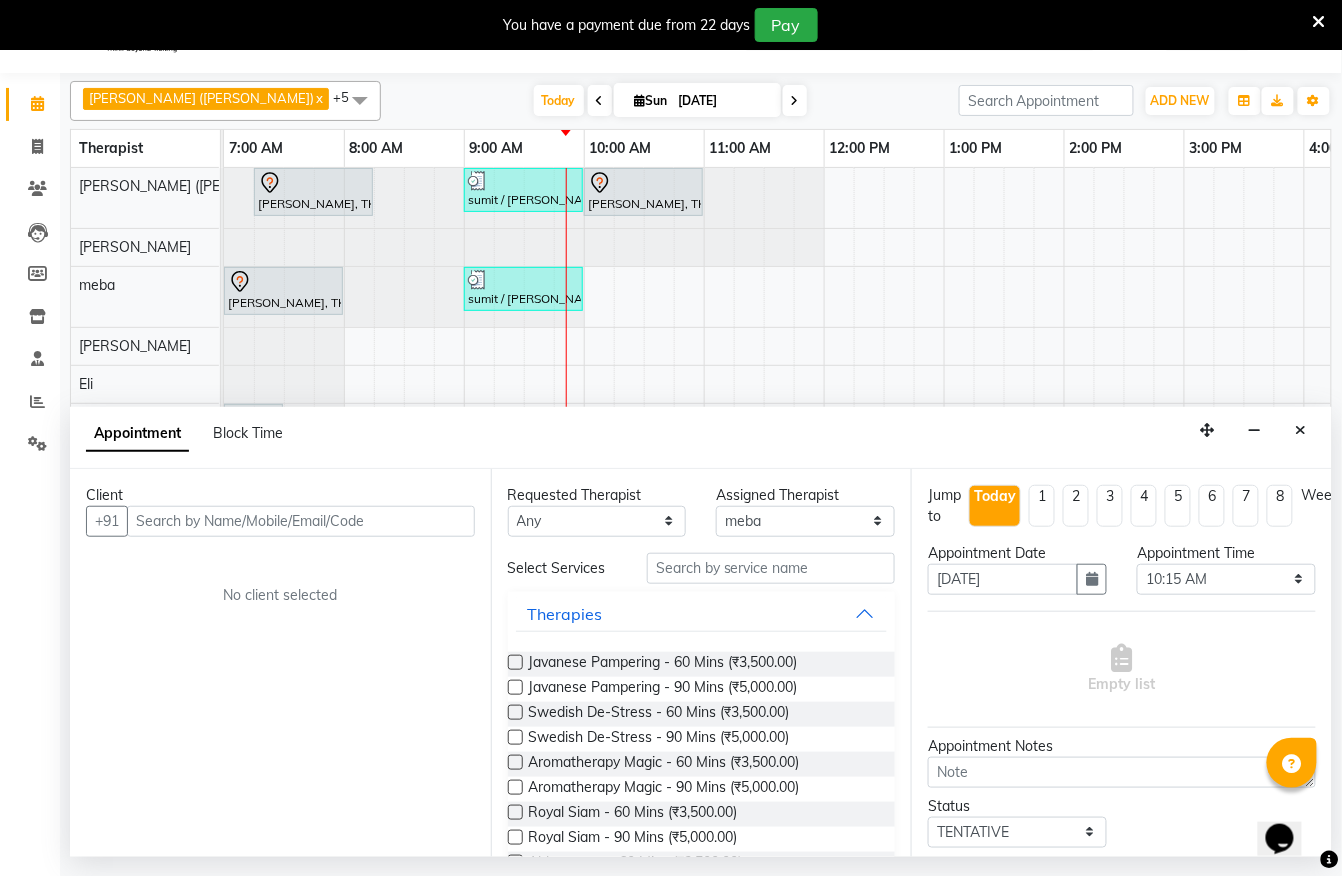 click on "Client +91  No client selected" at bounding box center (280, 663) 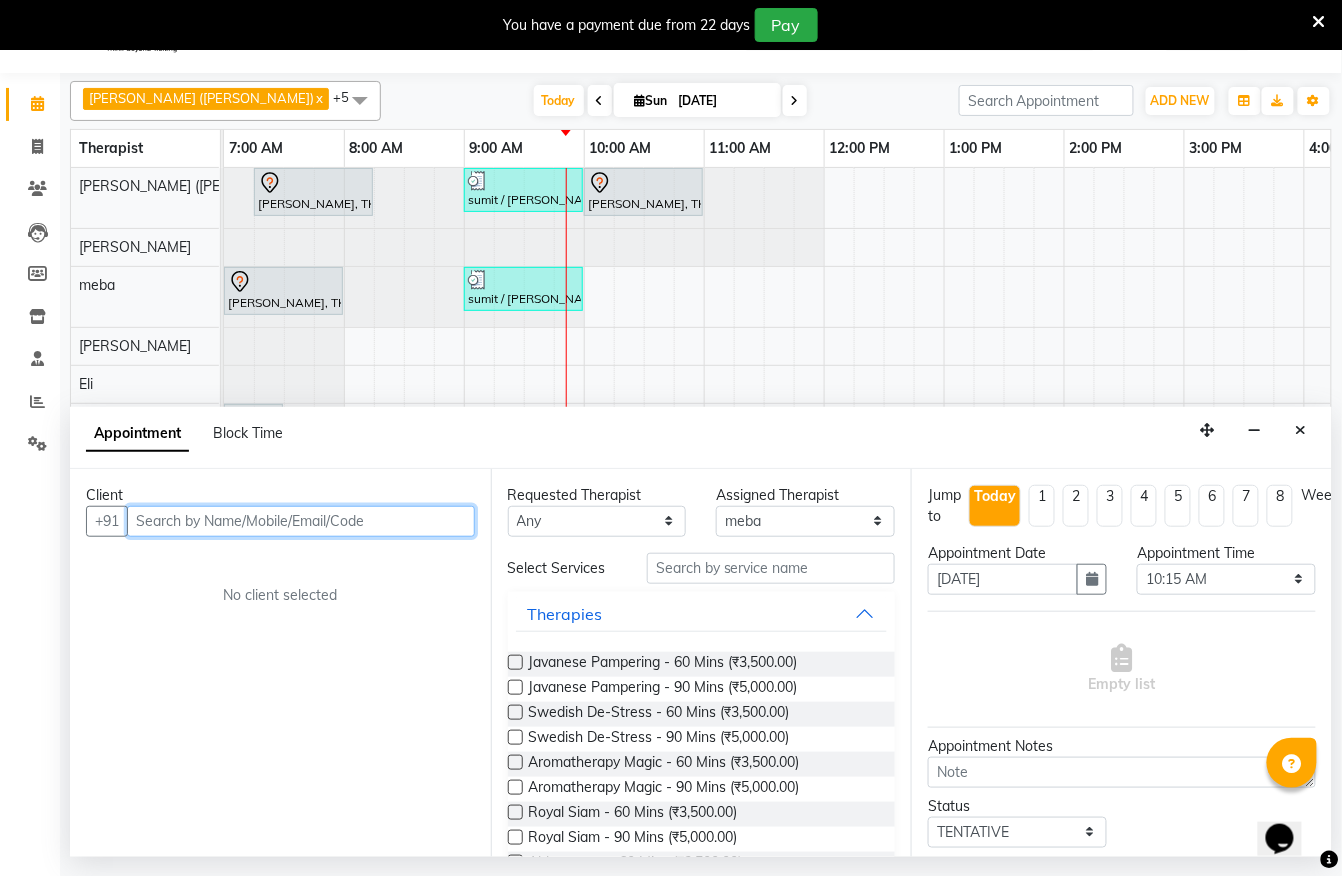 click at bounding box center (301, 521) 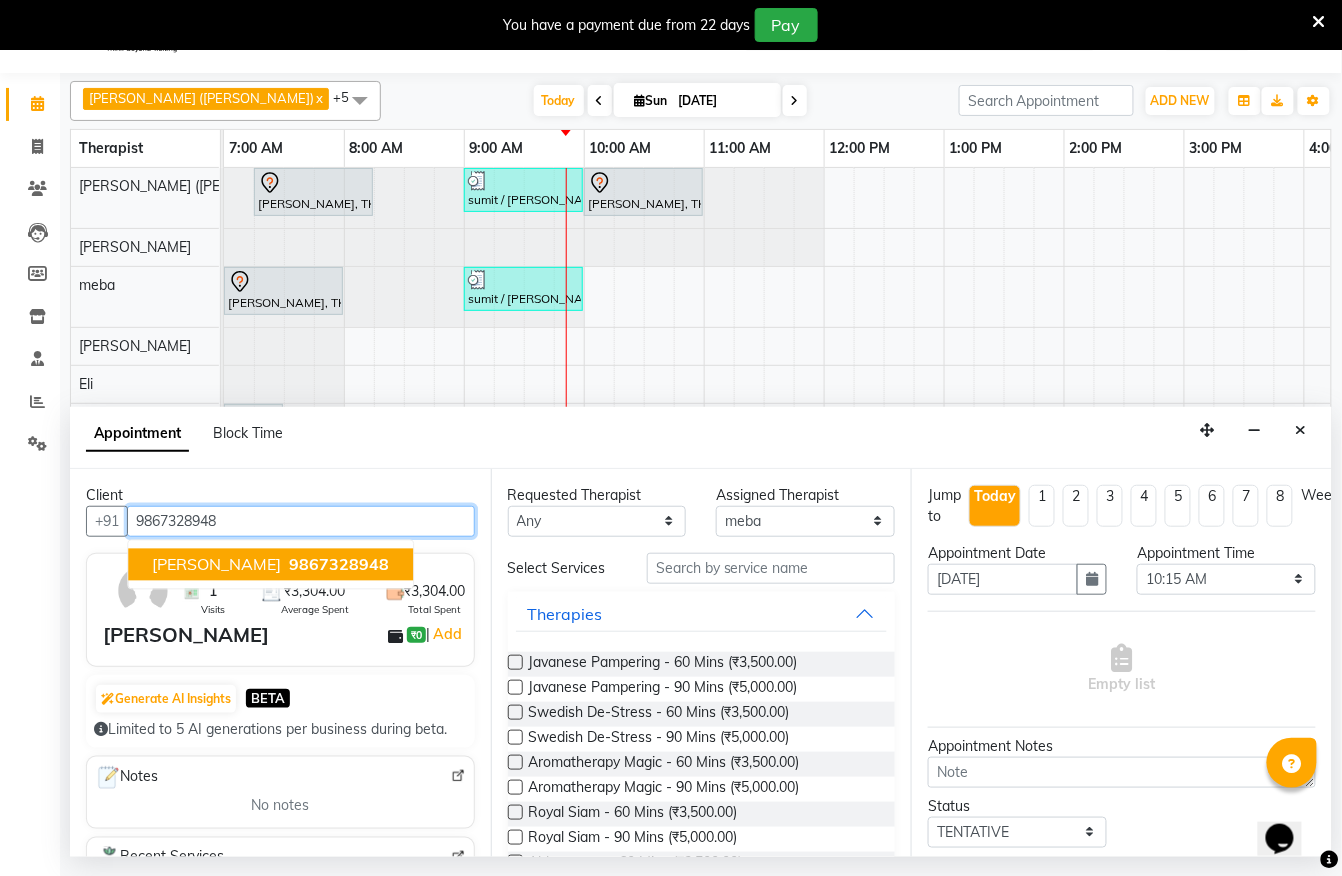 drag, startPoint x: 305, startPoint y: 562, endPoint x: 638, endPoint y: 633, distance: 340.48495 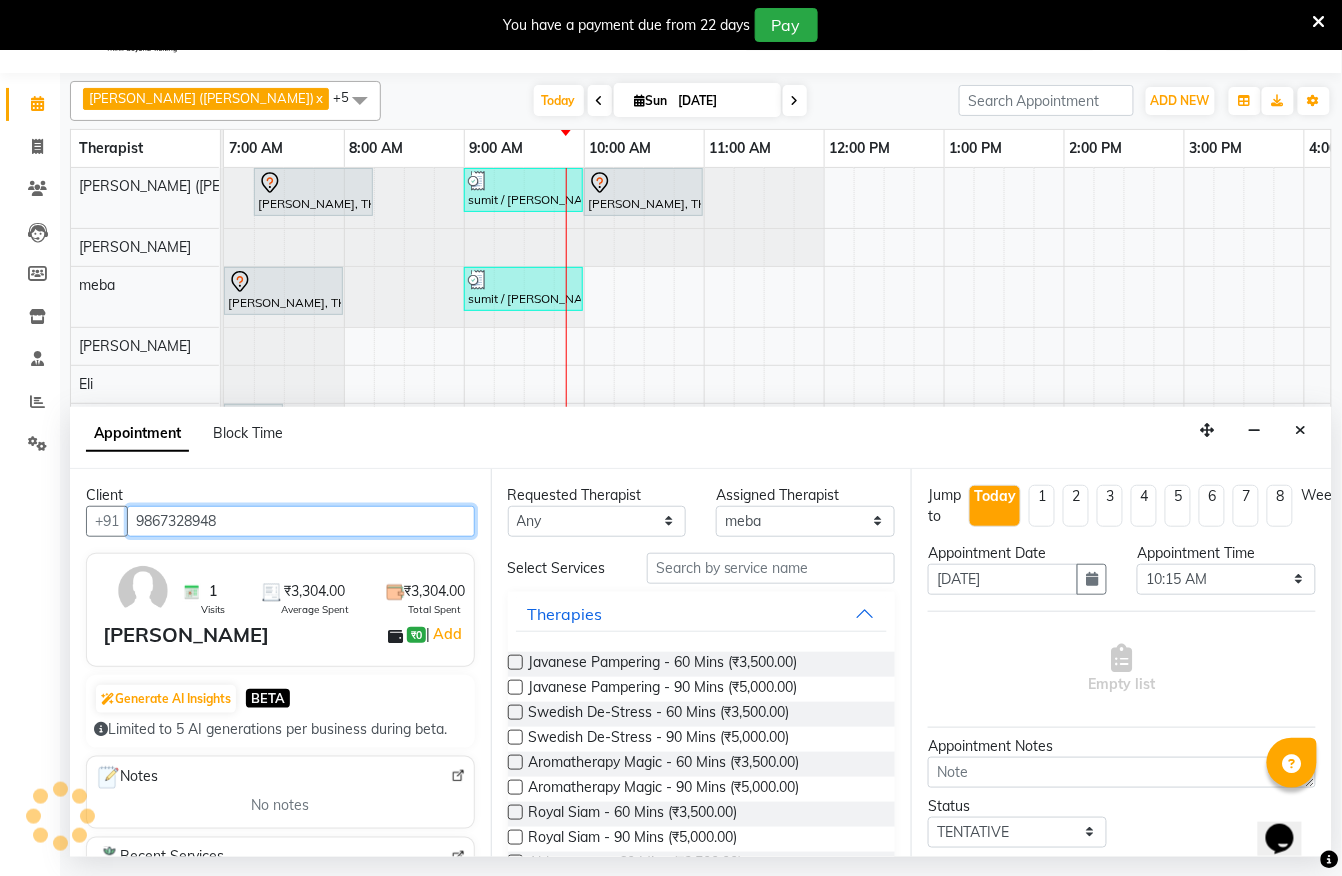 scroll, scrollTop: 400, scrollLeft: 0, axis: vertical 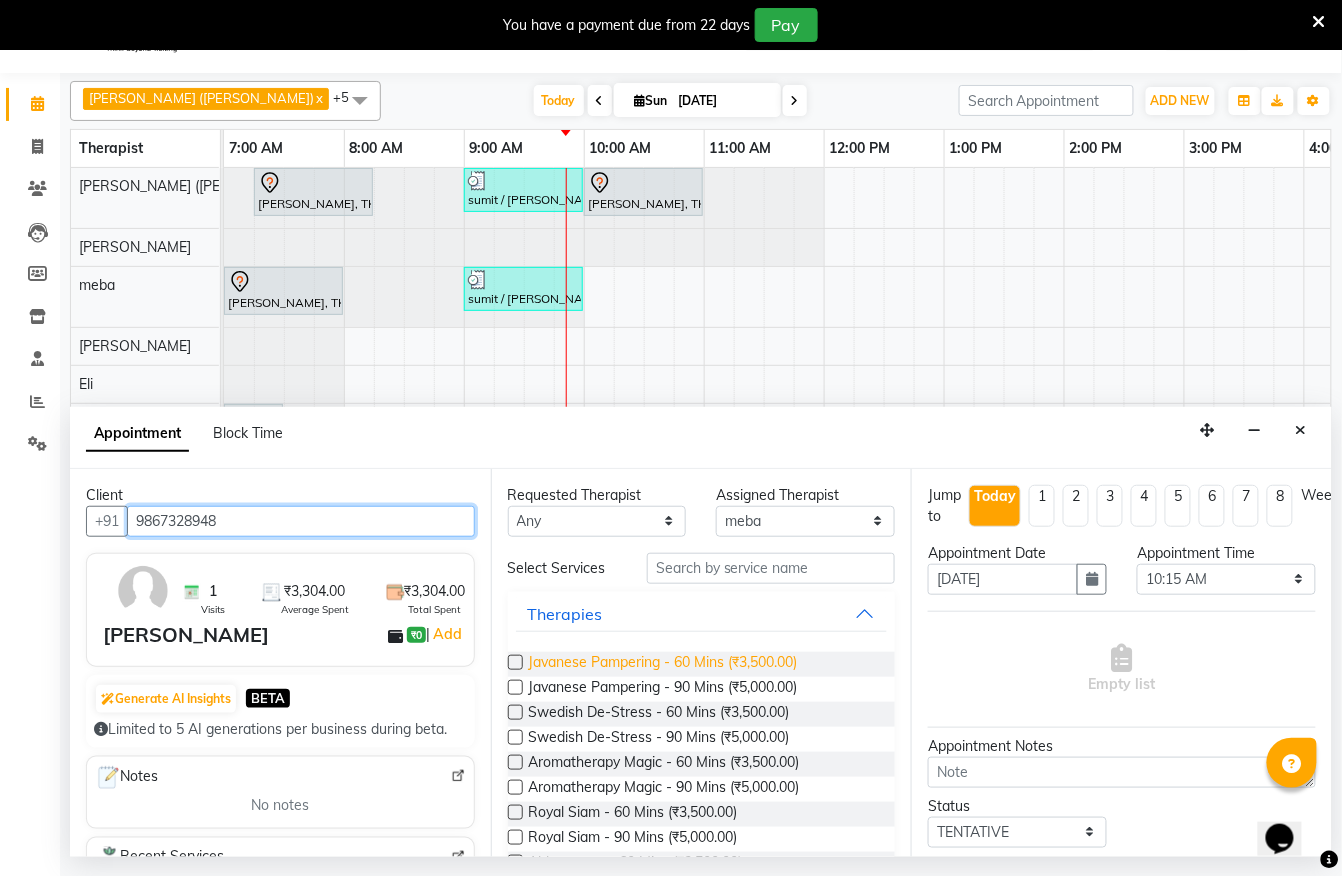 type on "9867328948" 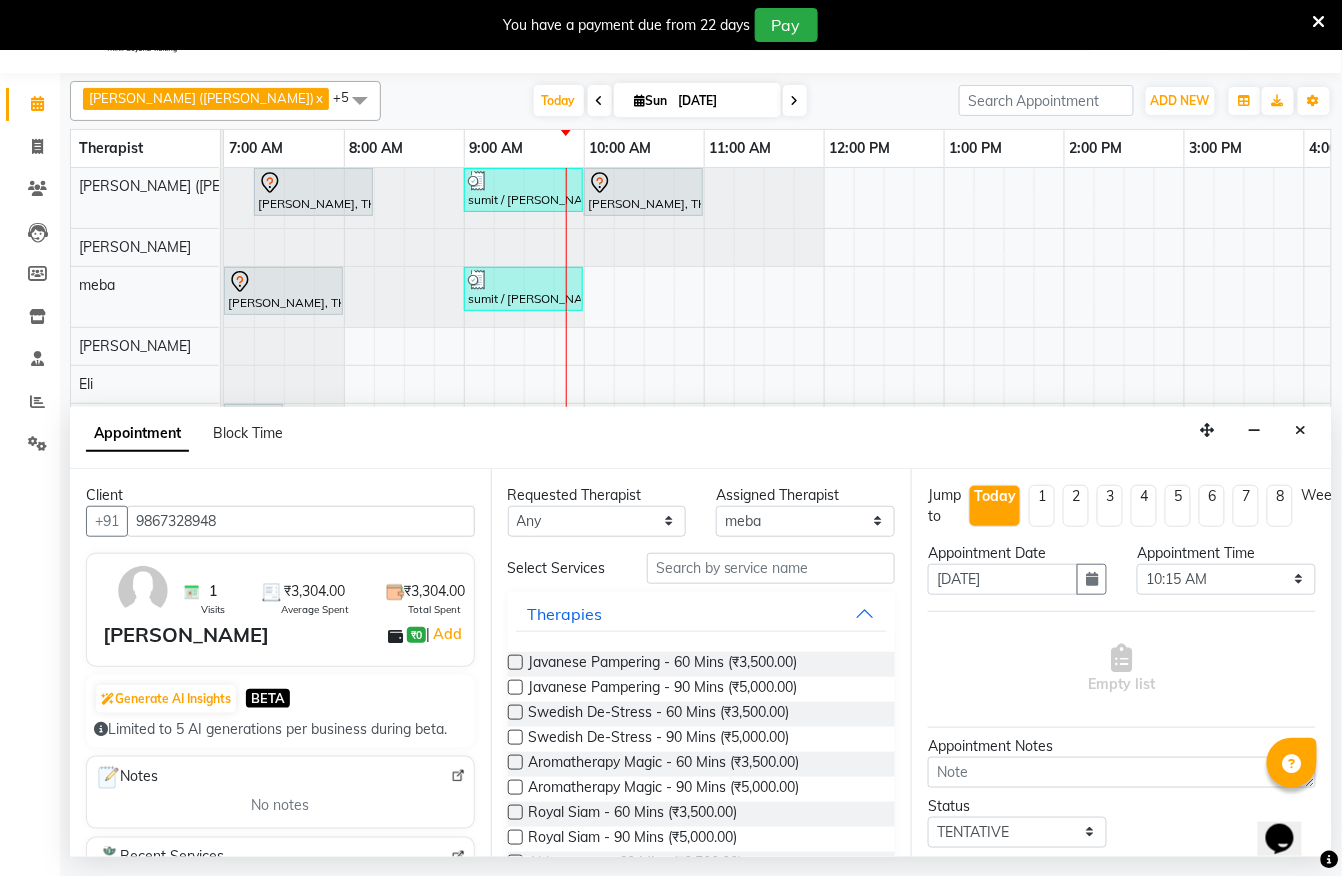 drag, startPoint x: 660, startPoint y: 665, endPoint x: 1114, endPoint y: 773, distance: 466.66904 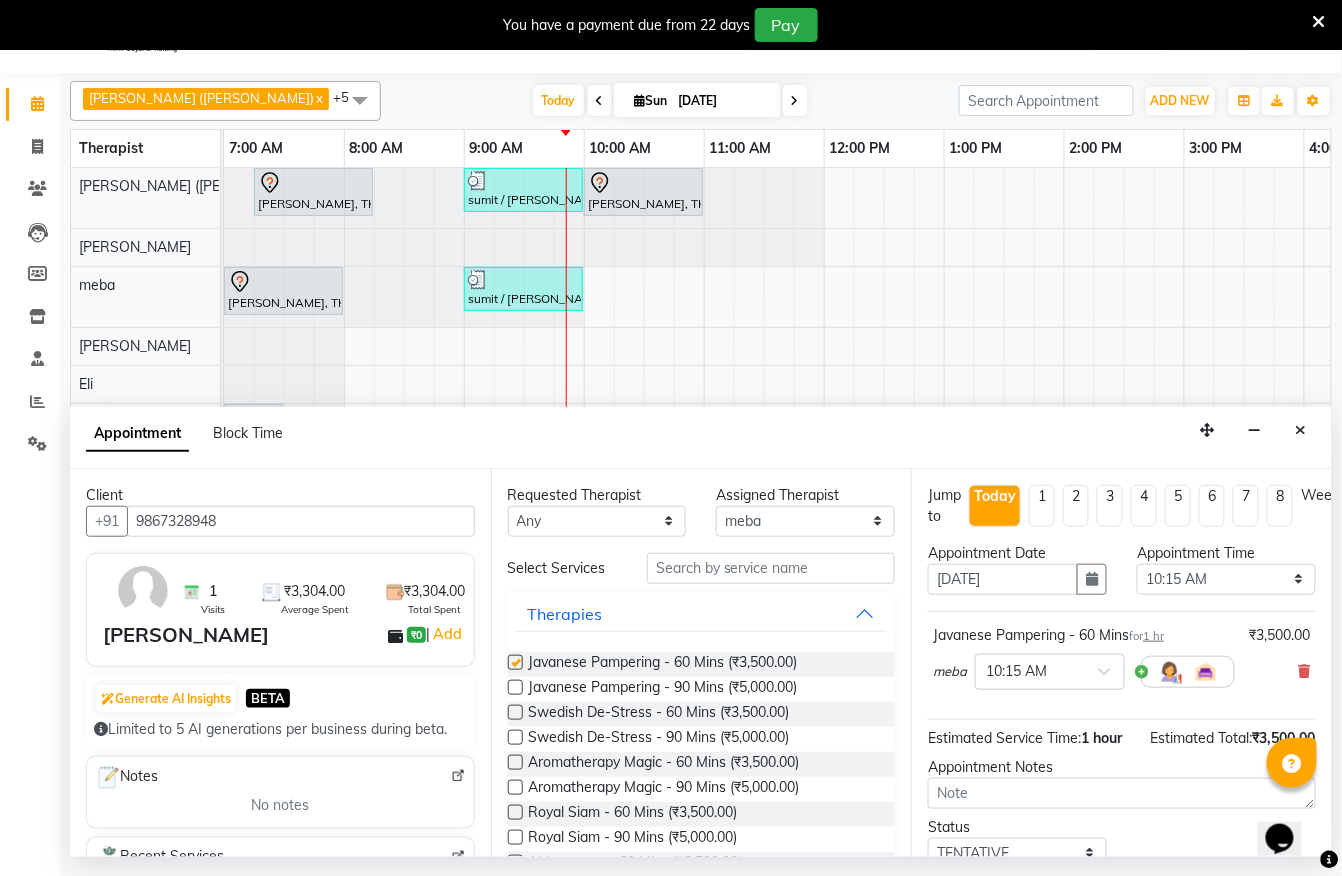 checkbox on "false" 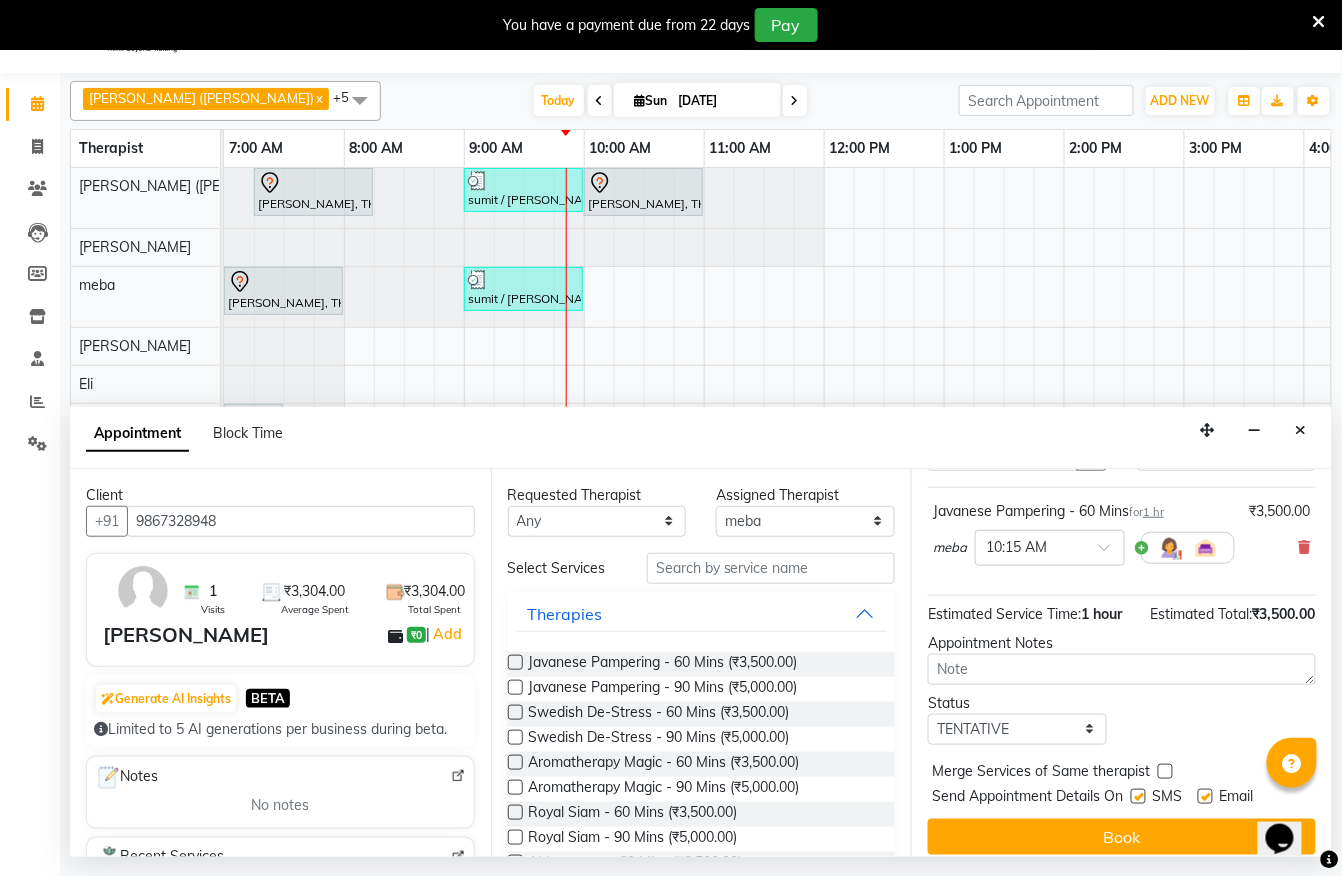 scroll, scrollTop: 184, scrollLeft: 0, axis: vertical 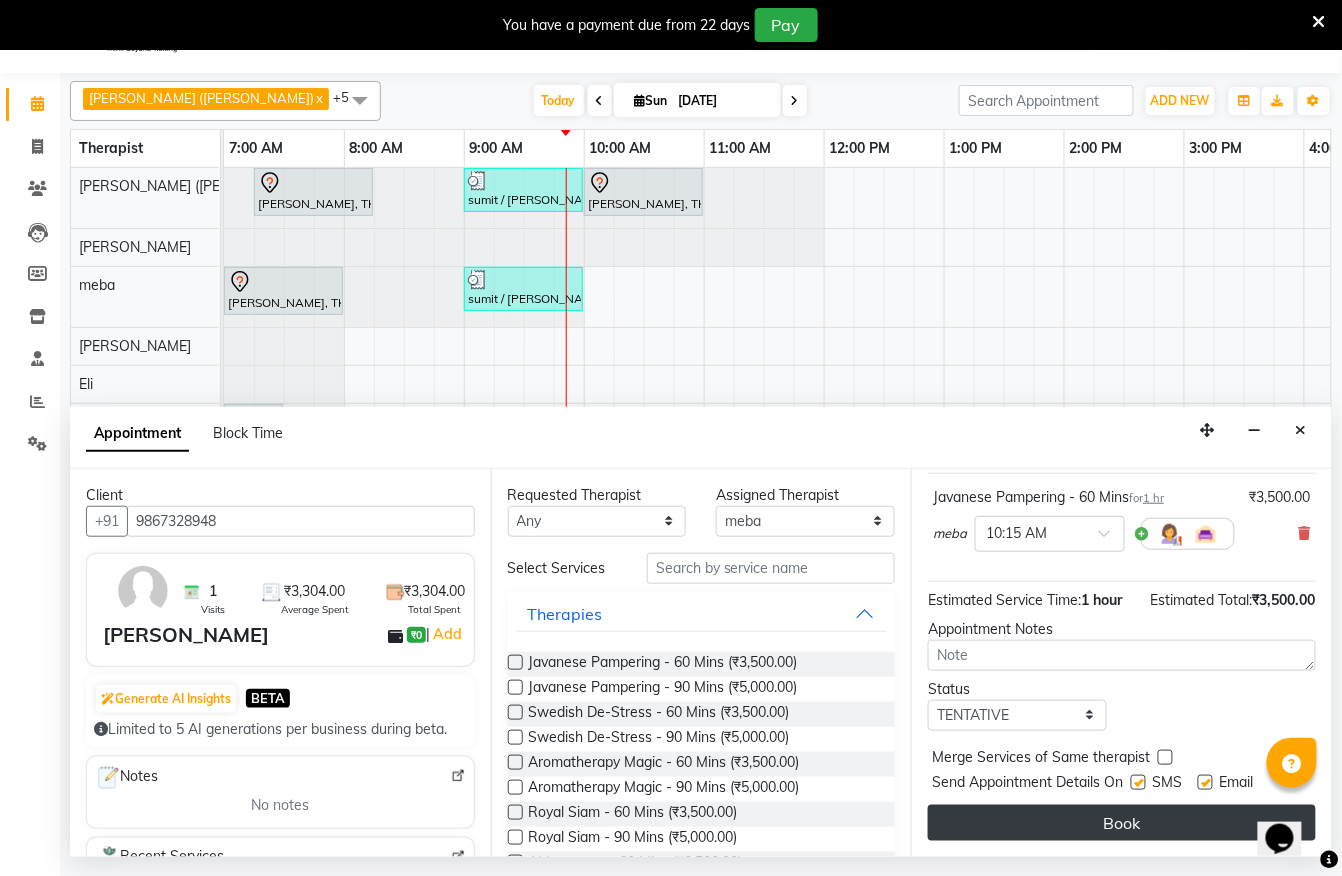 click on "Book" at bounding box center [1122, 823] 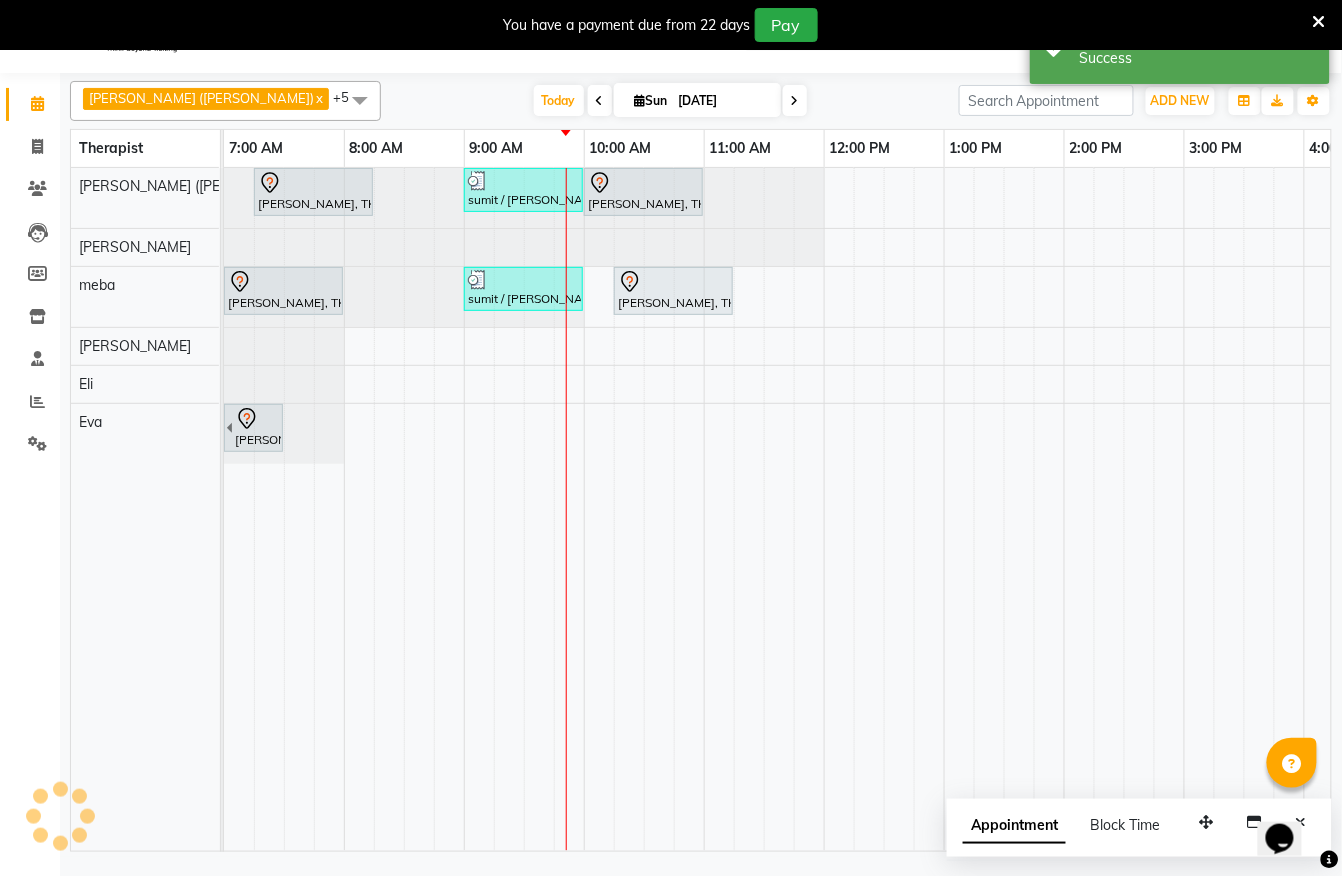 scroll, scrollTop: 0, scrollLeft: 0, axis: both 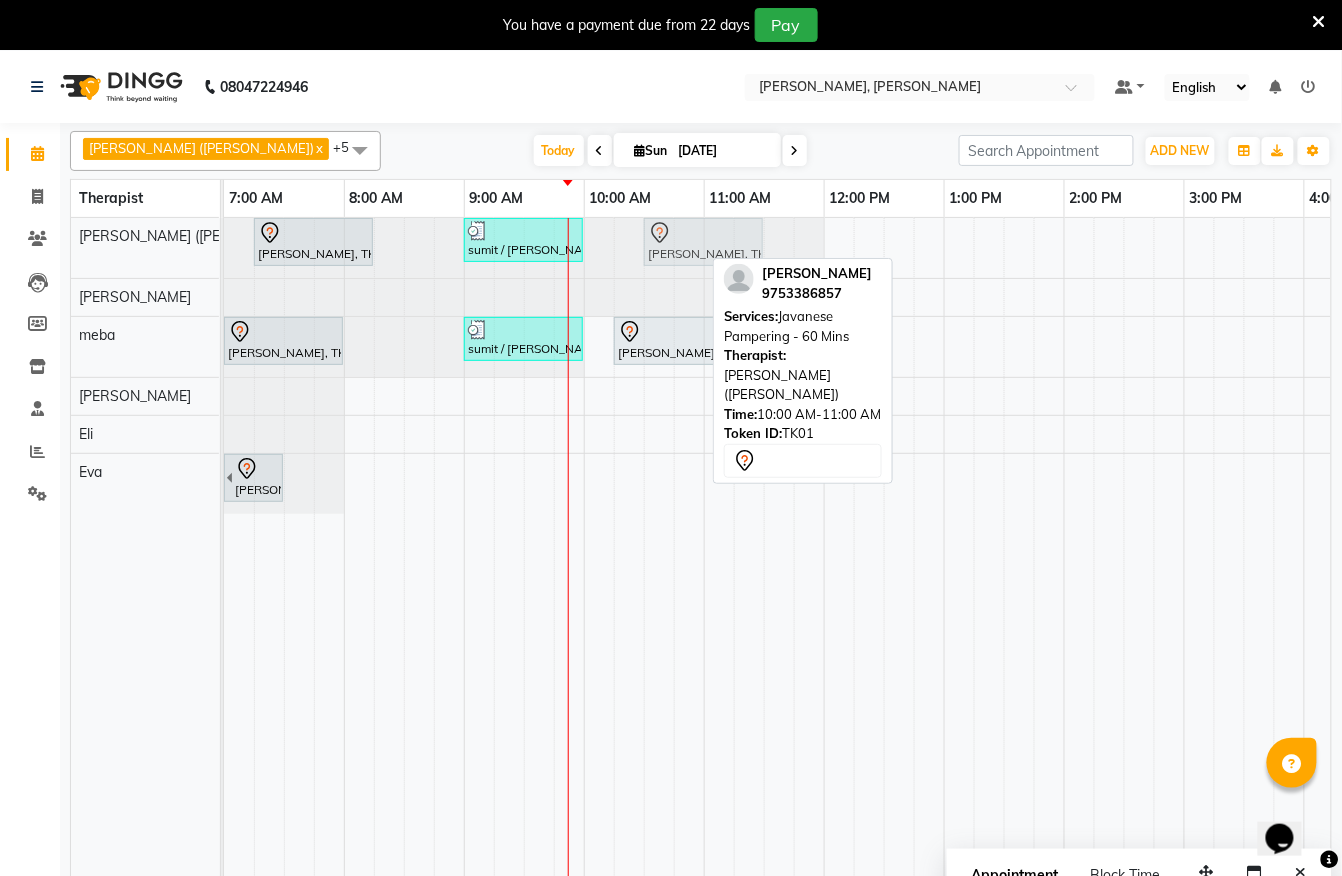 drag, startPoint x: 608, startPoint y: 236, endPoint x: 650, endPoint y: 272, distance: 55.31727 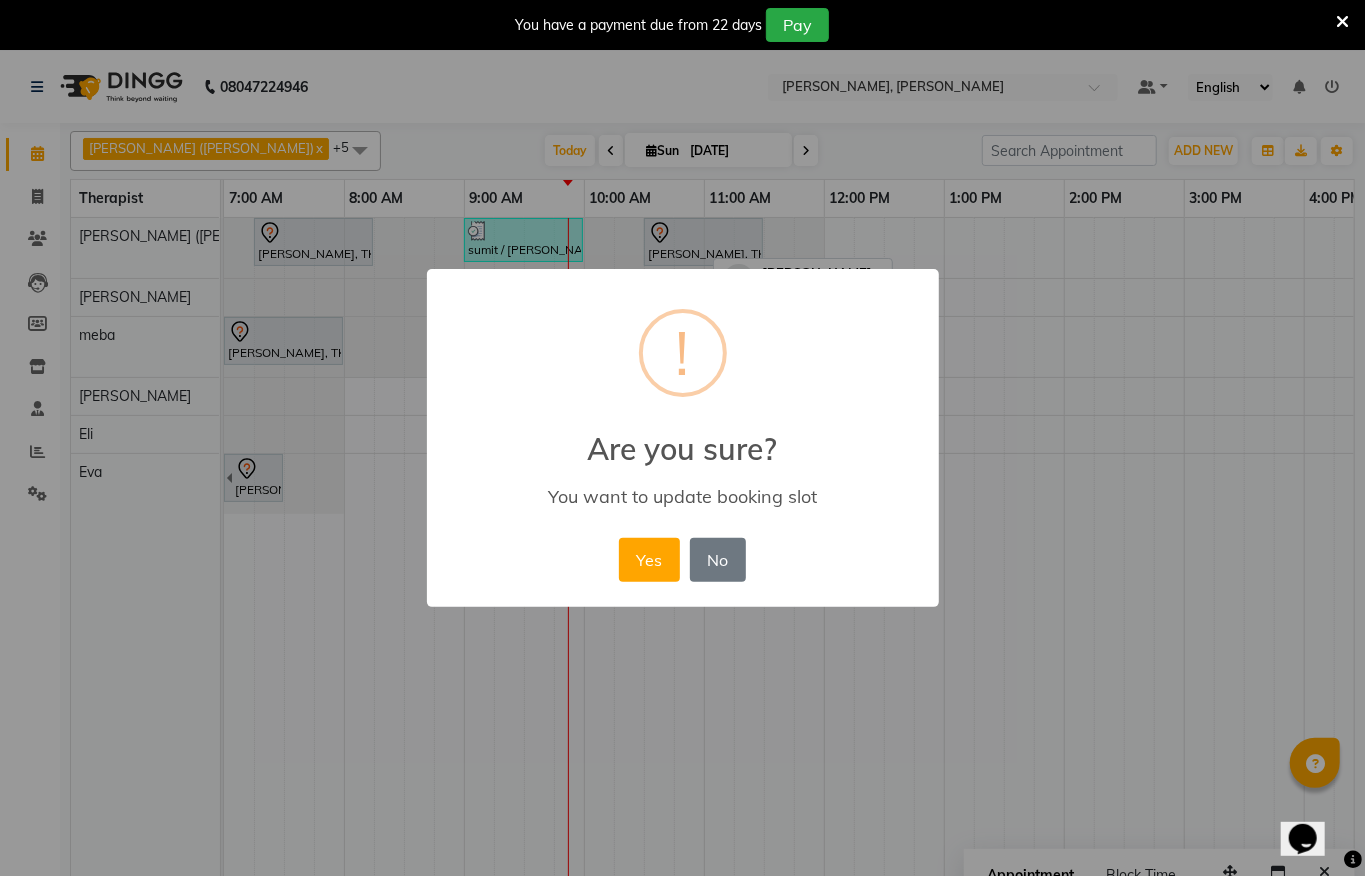 drag, startPoint x: 637, startPoint y: 564, endPoint x: 600, endPoint y: 376, distance: 191.60637 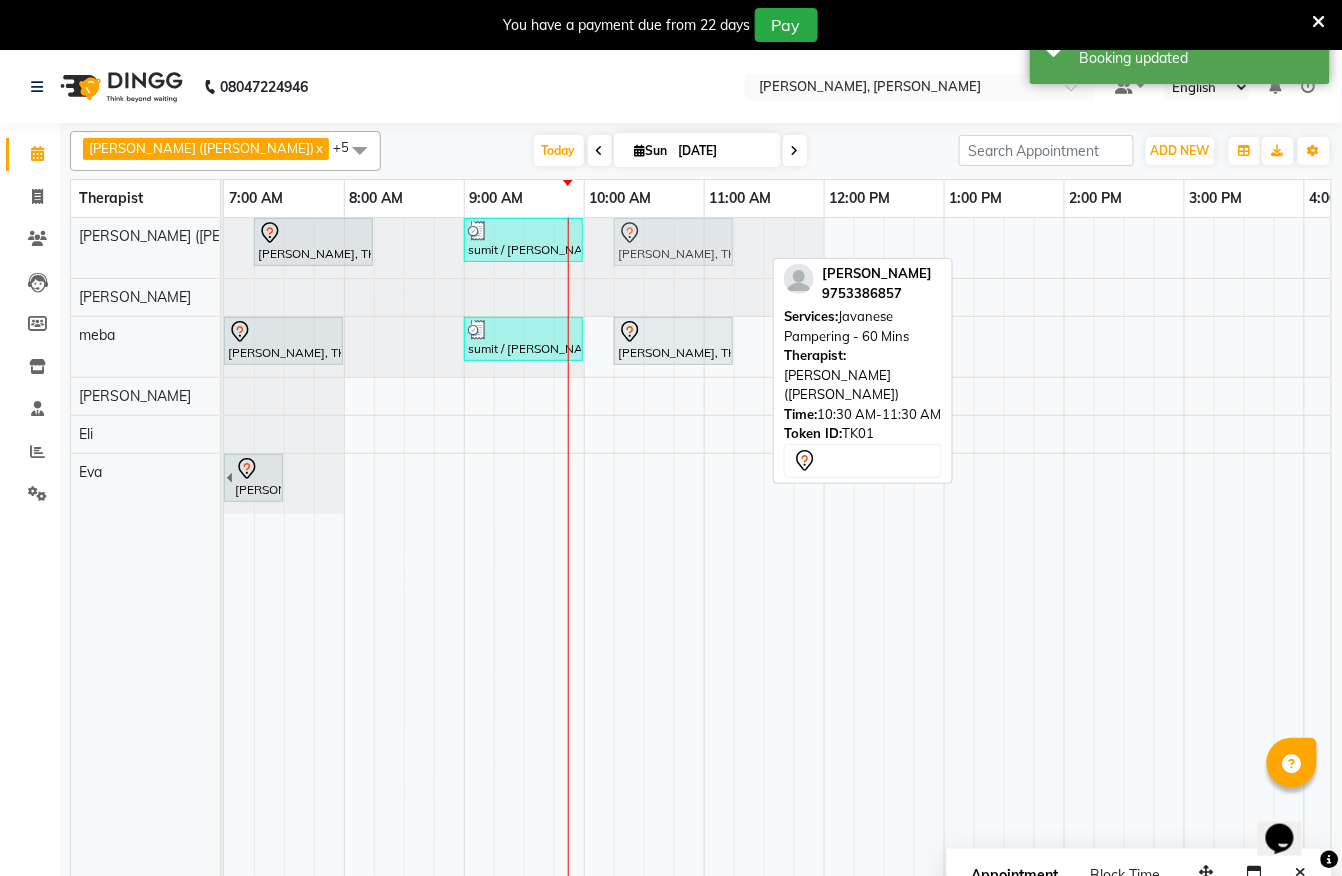 click on "Sumit Agrawal, TK02, 07:15 AM-08:15 AM, Javanese Pampering - 60 Mins     sumit / sajal, TK04, 09:00 AM-10:00 AM, Javanese Pampering - 60 Mins             Payal, TK01, 10:30 AM-11:30 AM, Javanese Pampering - 60 Mins             Payal, TK01, 10:30 AM-11:30 AM, Javanese Pampering - 60 Mins" at bounding box center [224, 248] 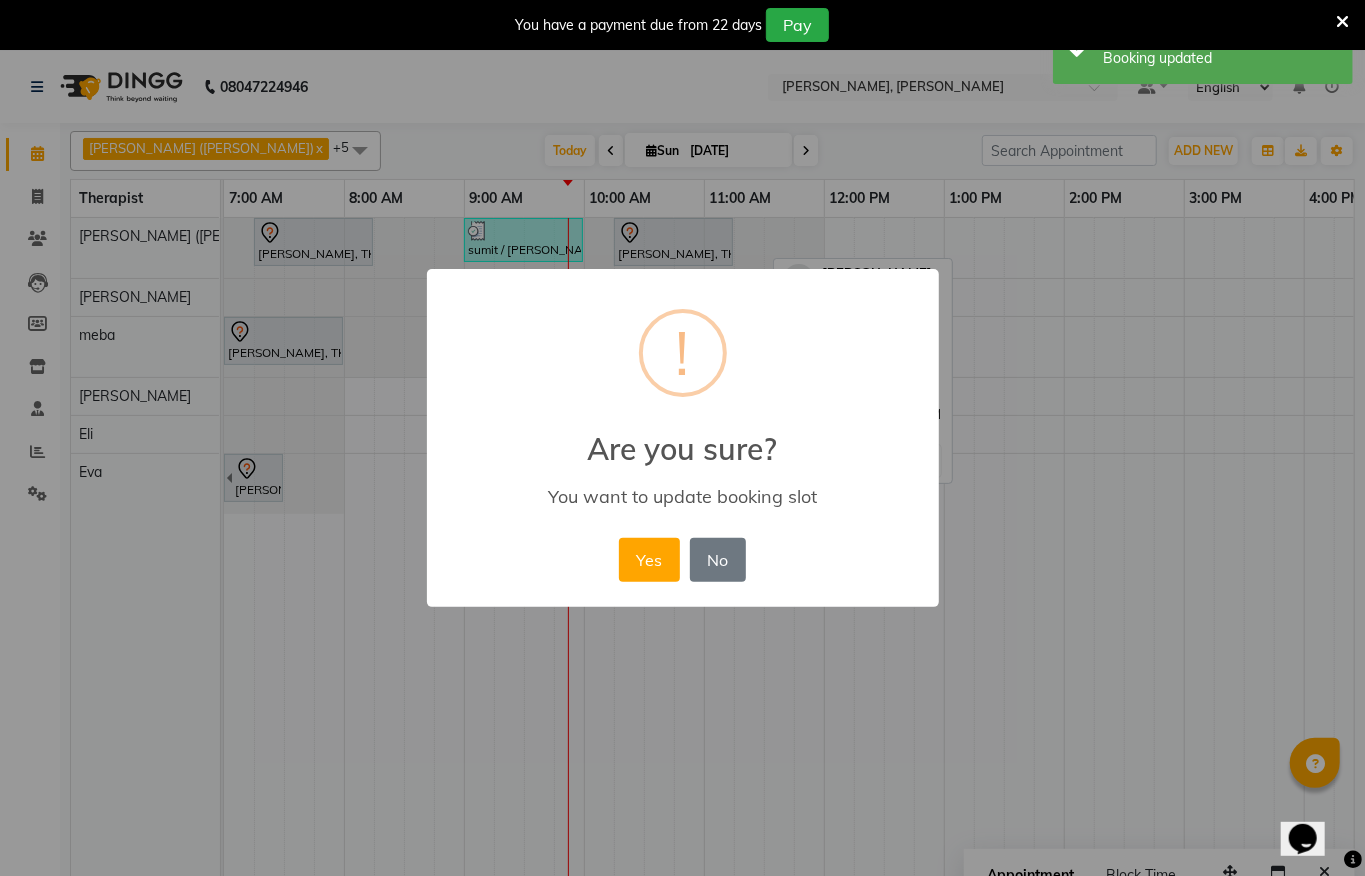 click on "Yes" at bounding box center [649, 560] 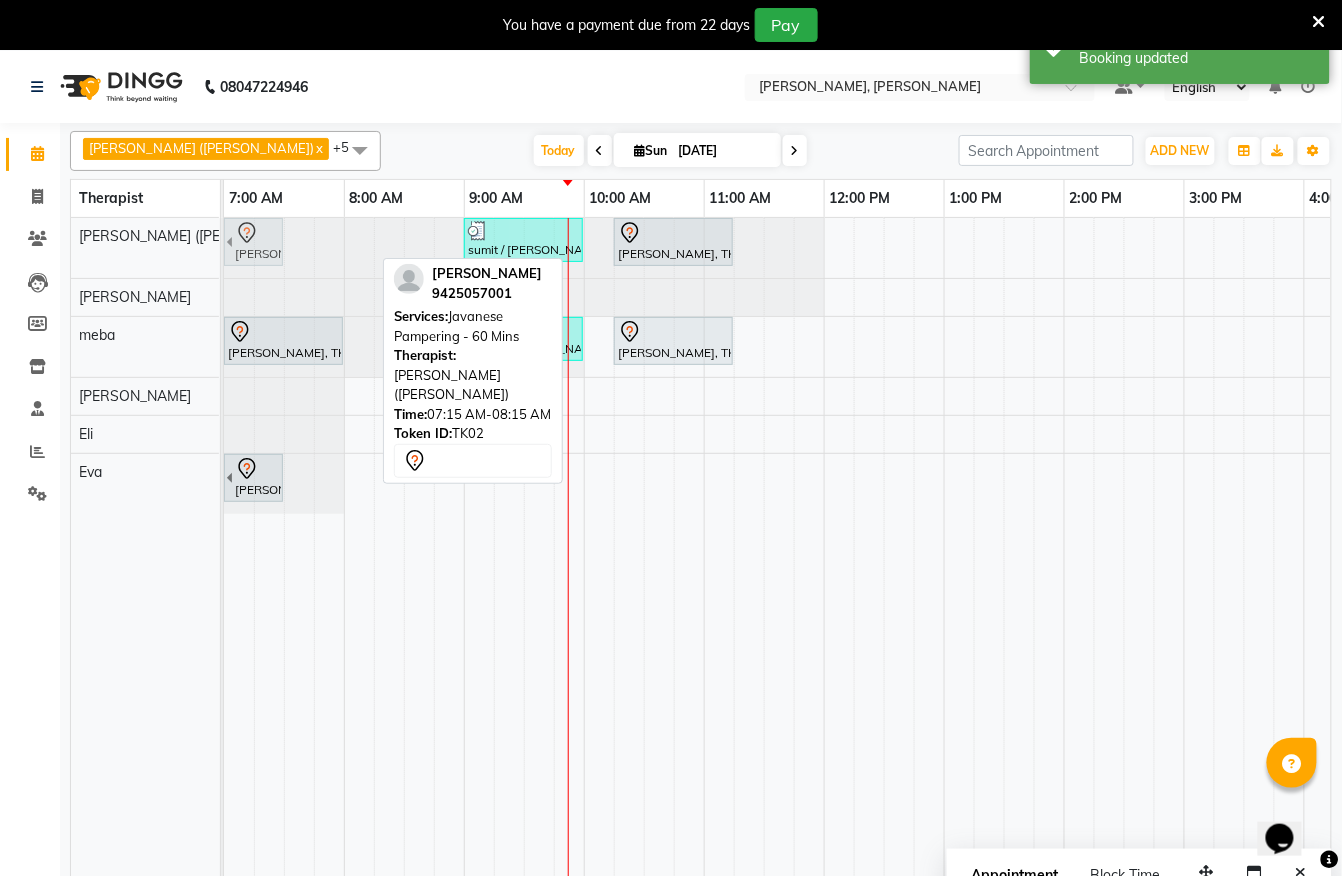 drag, startPoint x: 321, startPoint y: 244, endPoint x: 221, endPoint y: 268, distance: 102.83968 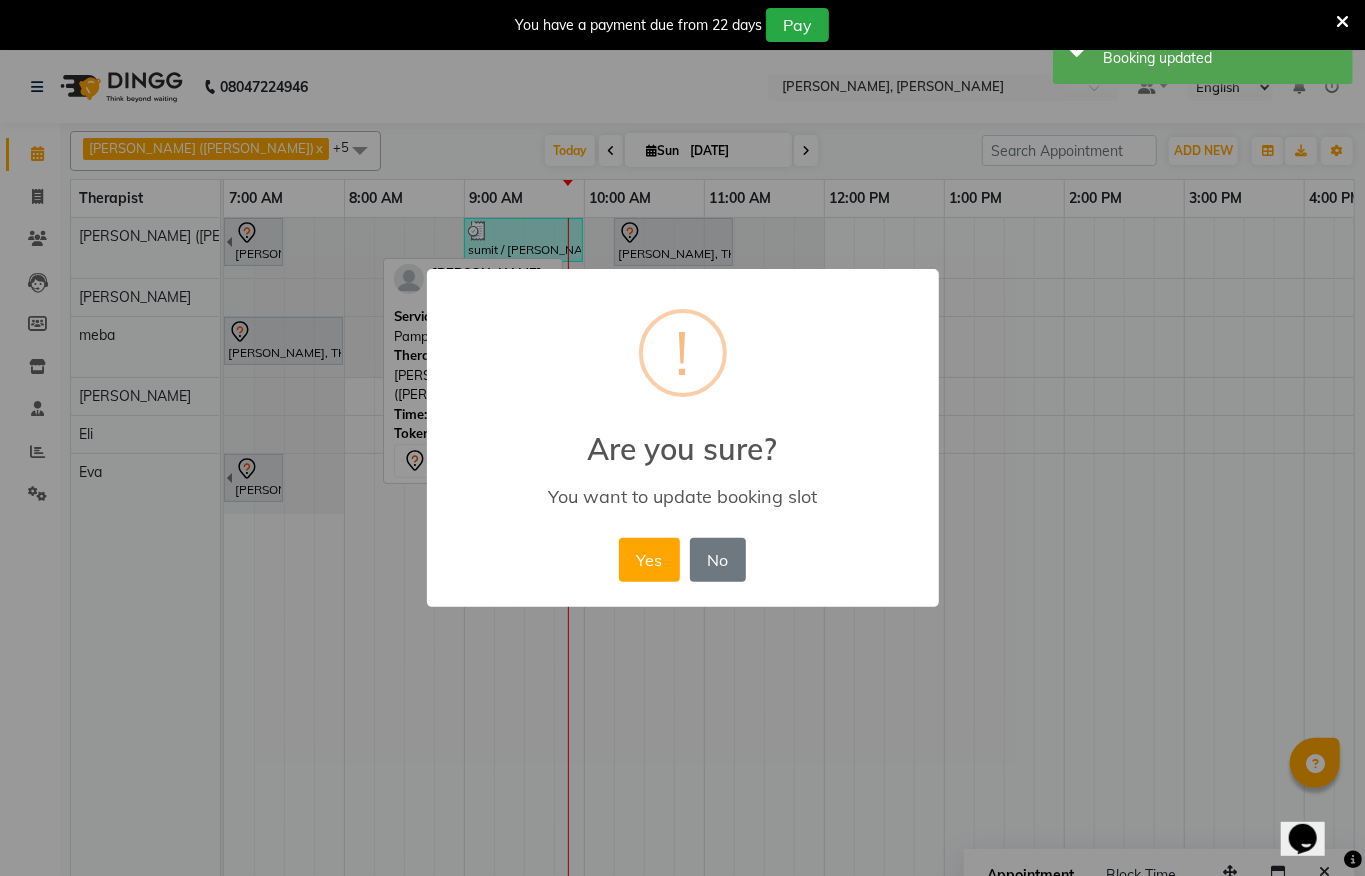drag, startPoint x: 648, startPoint y: 568, endPoint x: 152, endPoint y: 425, distance: 516.20245 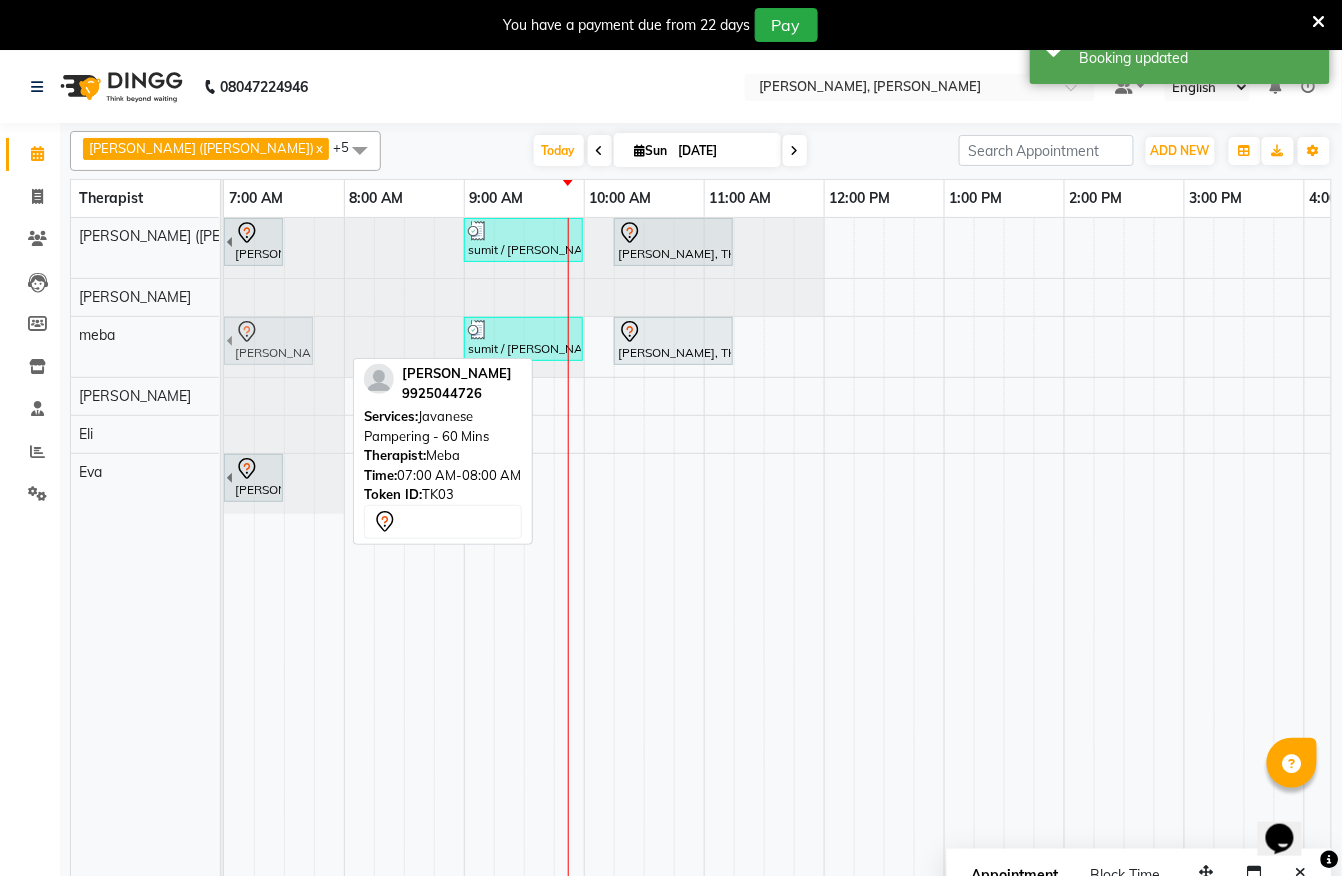 drag, startPoint x: 304, startPoint y: 348, endPoint x: 266, endPoint y: 353, distance: 38.327538 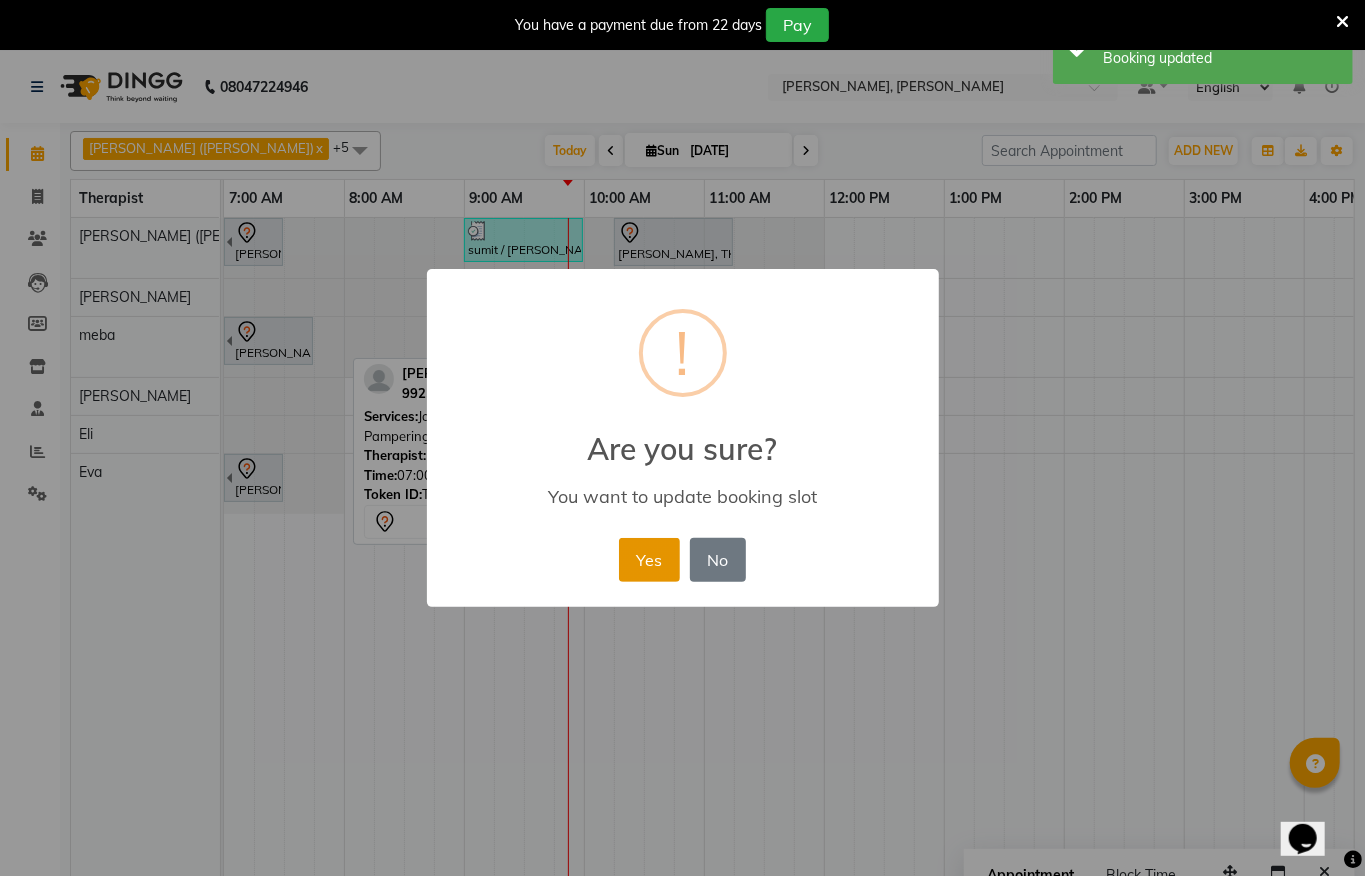click on "Yes" at bounding box center [649, 560] 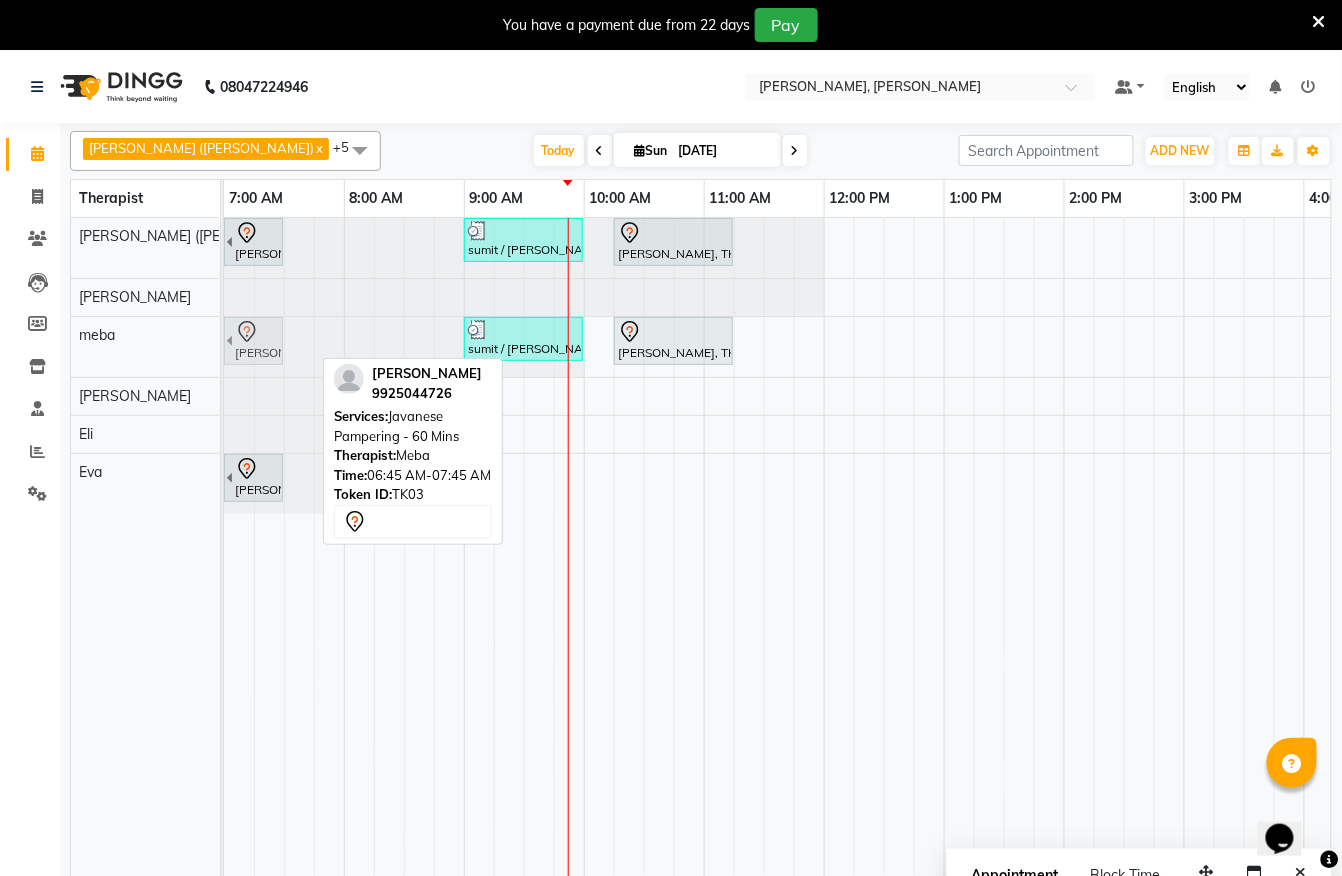 drag, startPoint x: 276, startPoint y: 358, endPoint x: 249, endPoint y: 357, distance: 27.018513 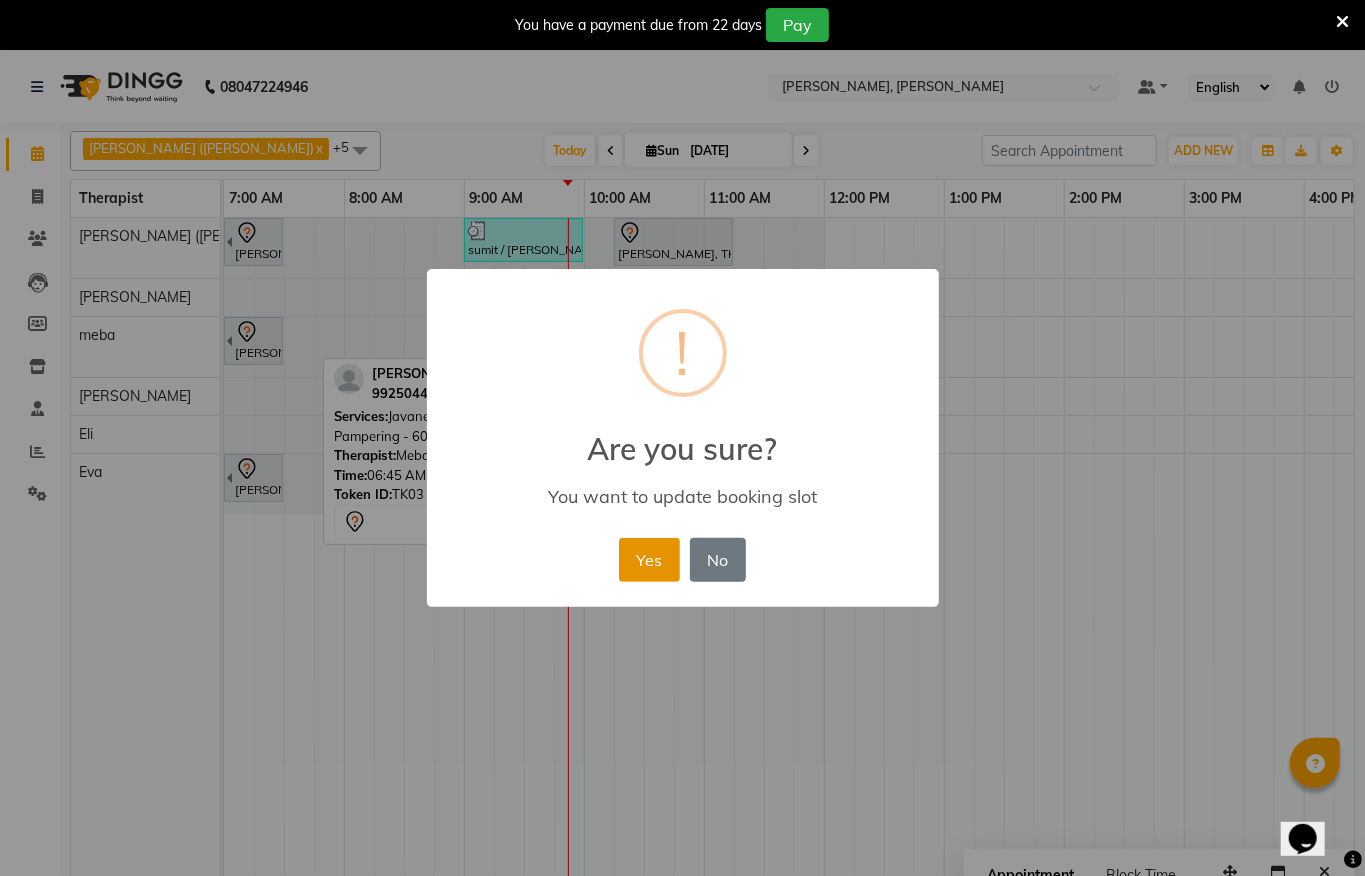 click on "Yes" at bounding box center [649, 560] 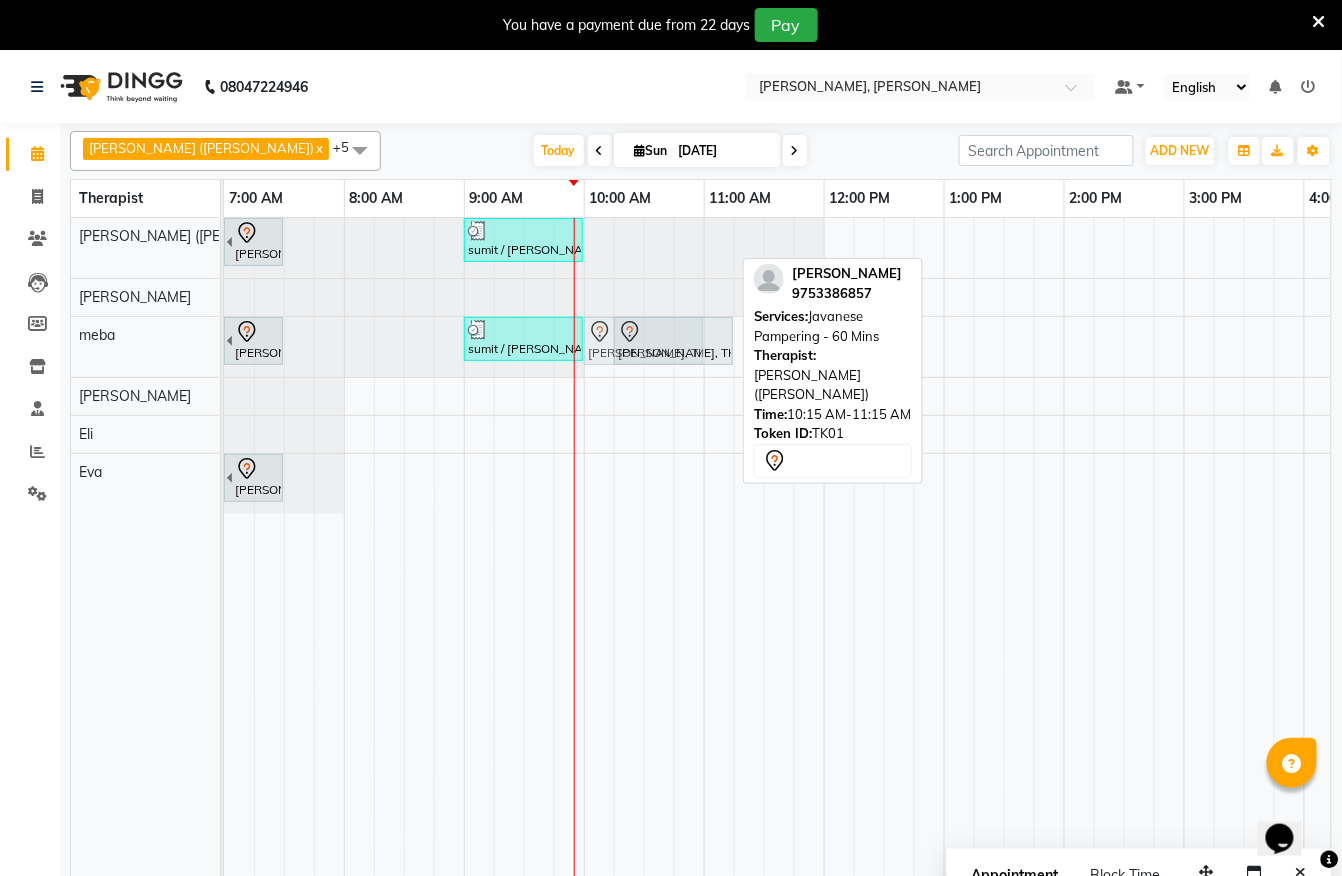 drag, startPoint x: 586, startPoint y: 369, endPoint x: 624, endPoint y: 369, distance: 38 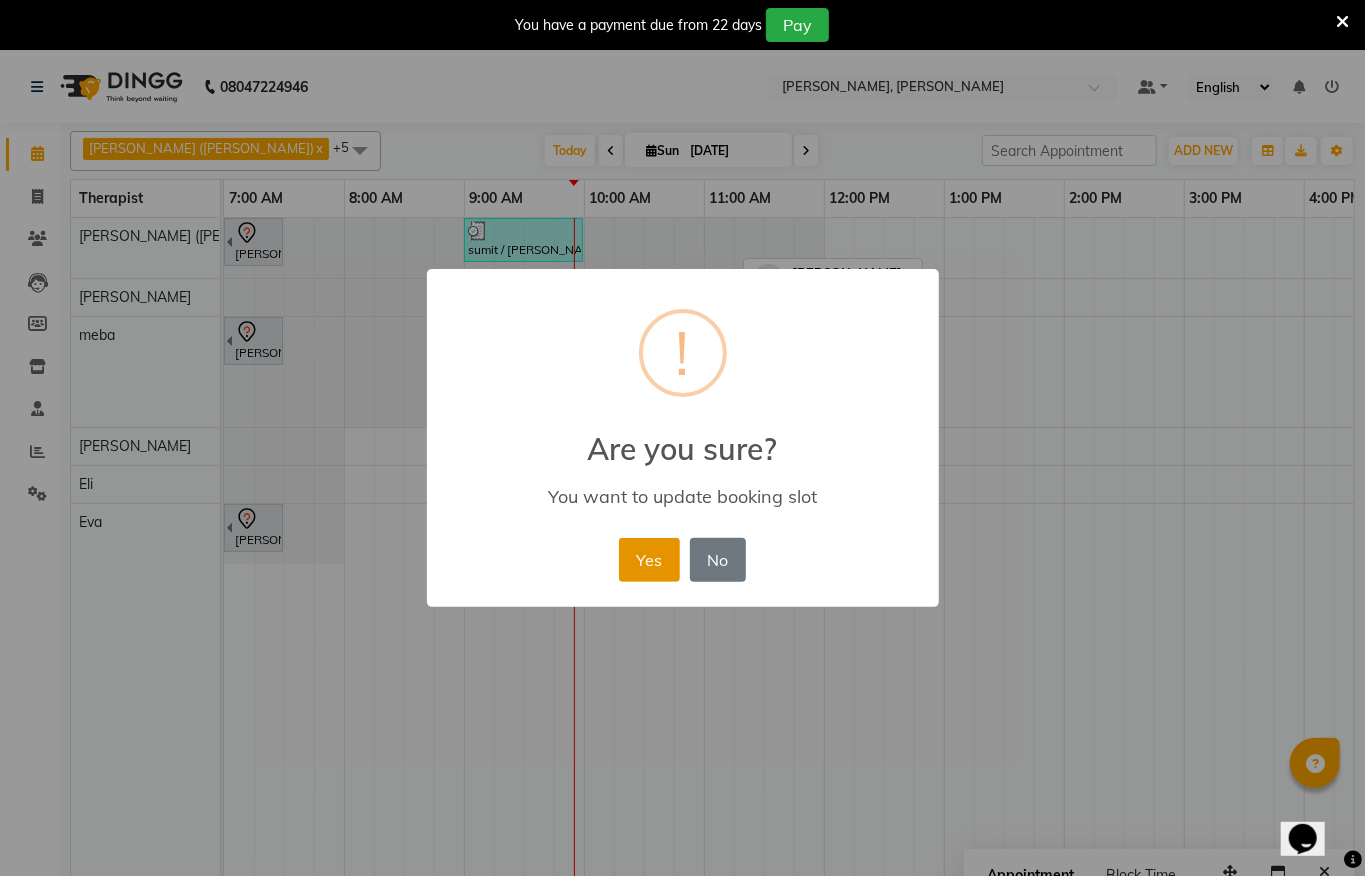 click on "Yes" at bounding box center [649, 560] 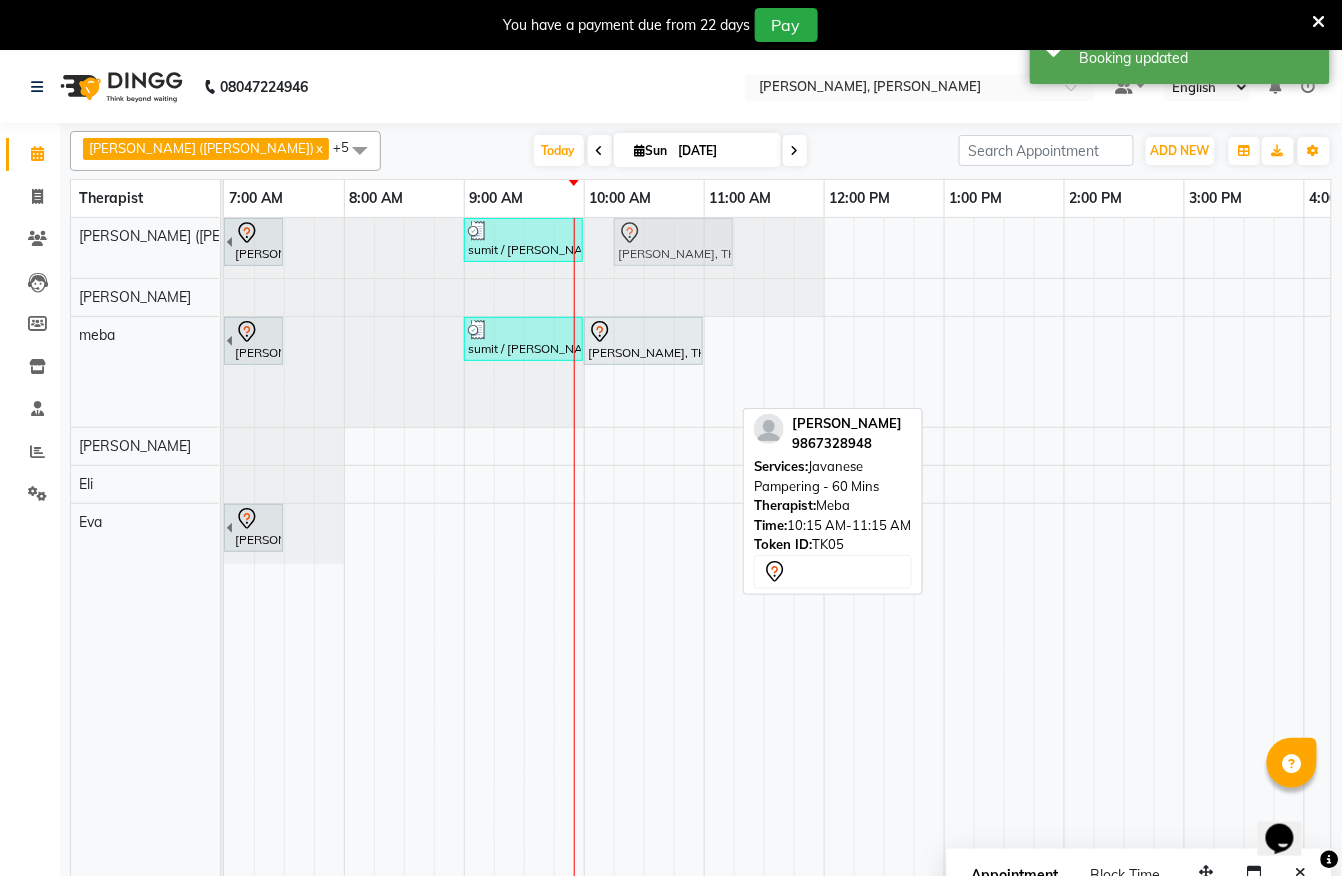 drag, startPoint x: 644, startPoint y: 402, endPoint x: 648, endPoint y: 261, distance: 141.05673 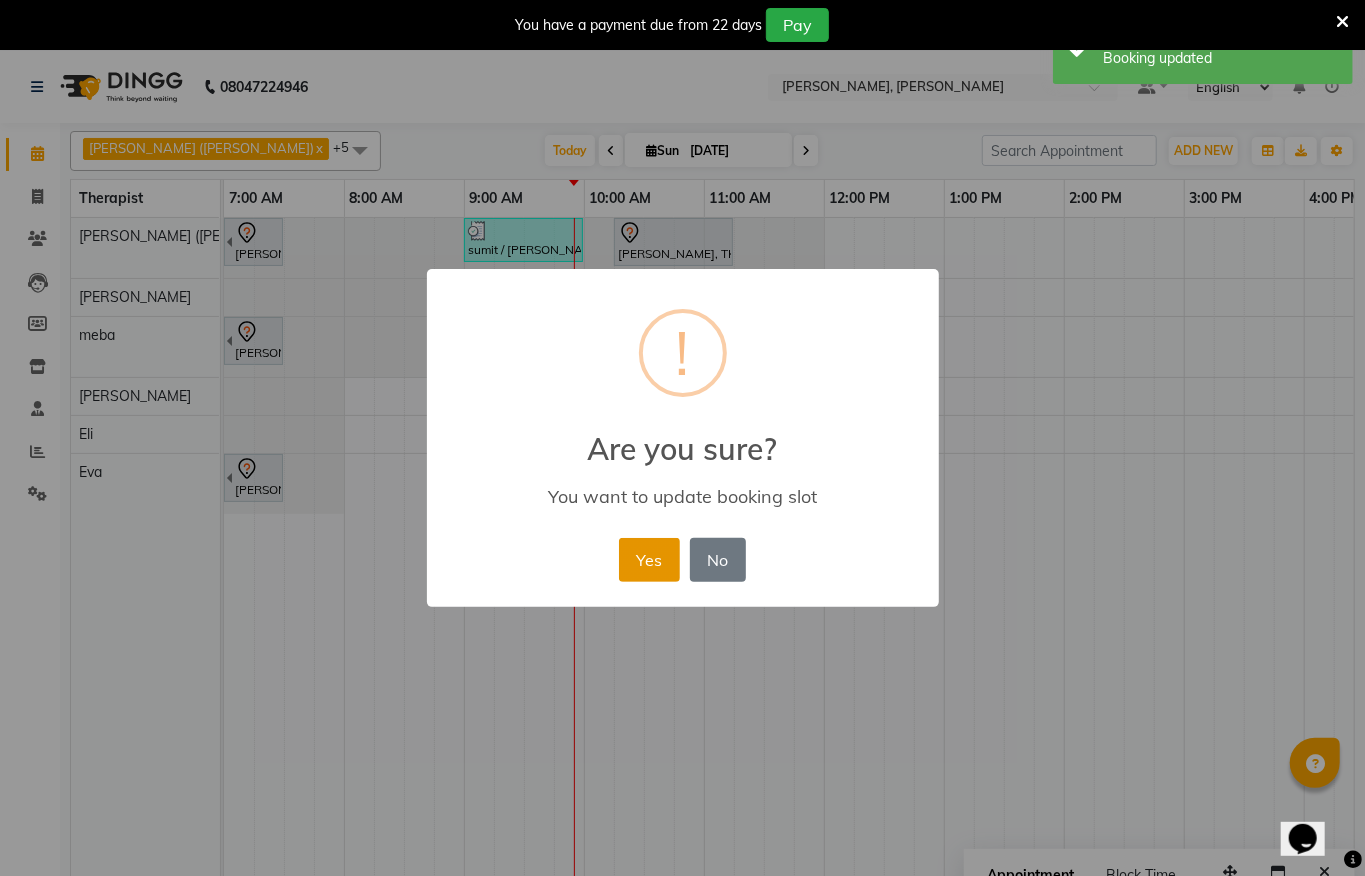 click on "Yes" at bounding box center (649, 560) 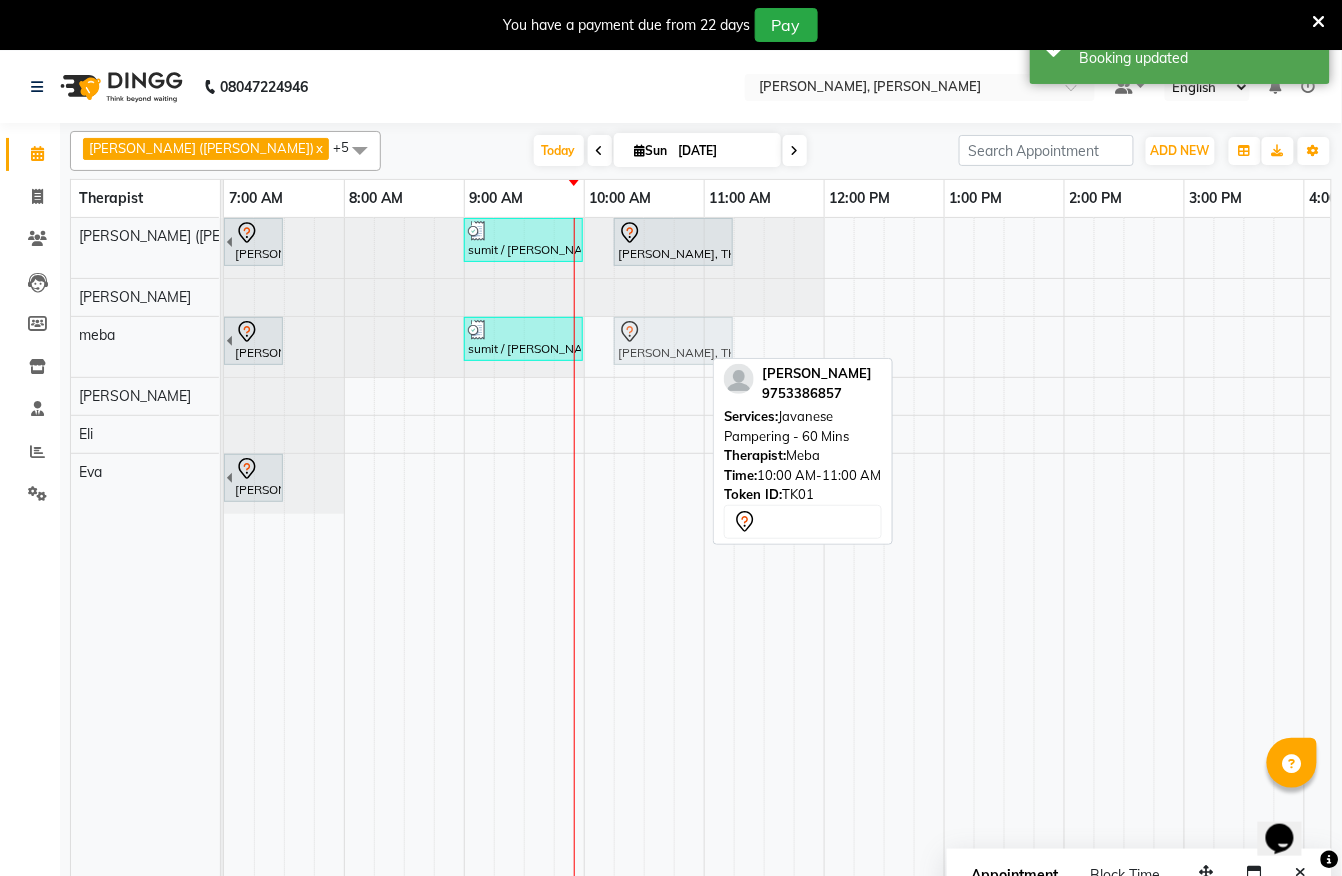 drag, startPoint x: 598, startPoint y: 340, endPoint x: 617, endPoint y: 336, distance: 19.416489 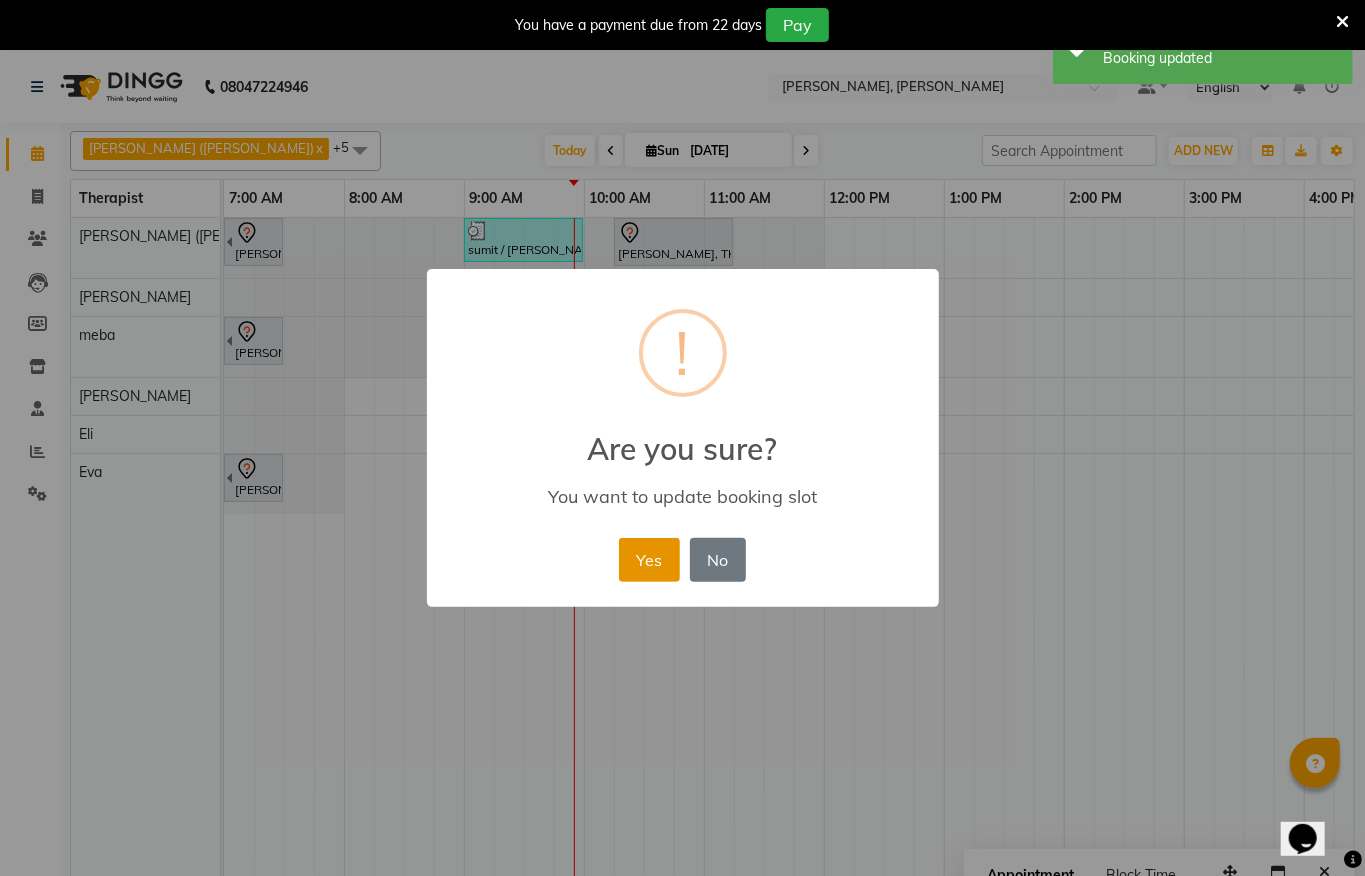 click on "Yes" at bounding box center [649, 560] 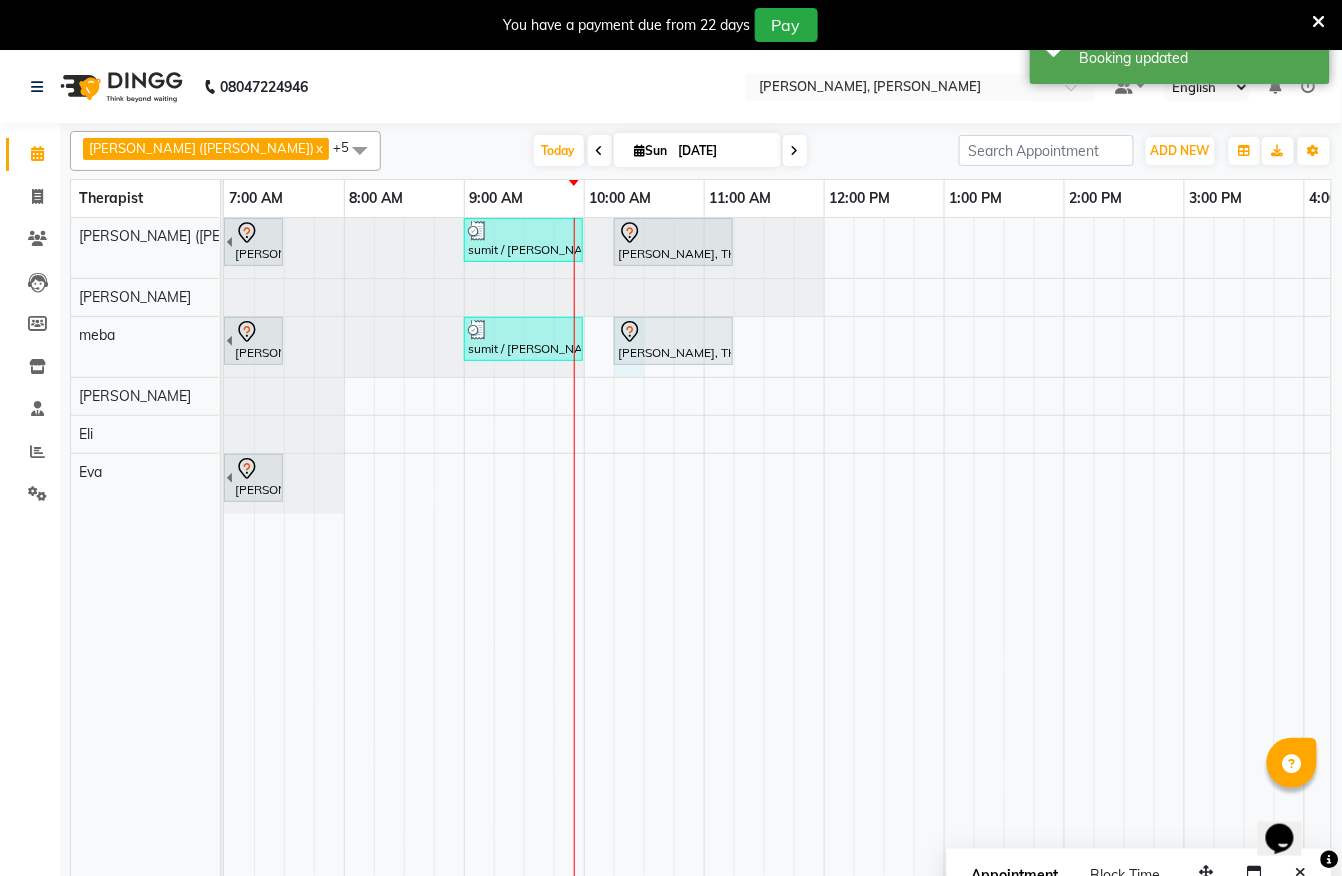 click on "Sumit Agrawal, TK02, 06:30 AM-07:30 AM, Javanese Pampering - 60 Mins     sumit / sajal, TK04, 09:00 AM-10:00 AM, Javanese Pampering - 60 Mins             Anuj Kadam, TK05, 10:15 AM-11:15 AM, Javanese Pampering - 60 Mins             jayesh, TK03, 06:30 AM-07:30 AM, Javanese Pampering - 60 Mins     sumit / sajal, TK04, 09:00 AM-10:00 AM, Javanese Pampering - 60 Mins             Payal, TK01, 10:15 AM-11:15 AM, Javanese Pampering - 60 Mins             Sumit Agrawal, TK02, 06:30 AM-07:30 AM, Javanese Pampering - 60 Mins" at bounding box center [1184, 559] 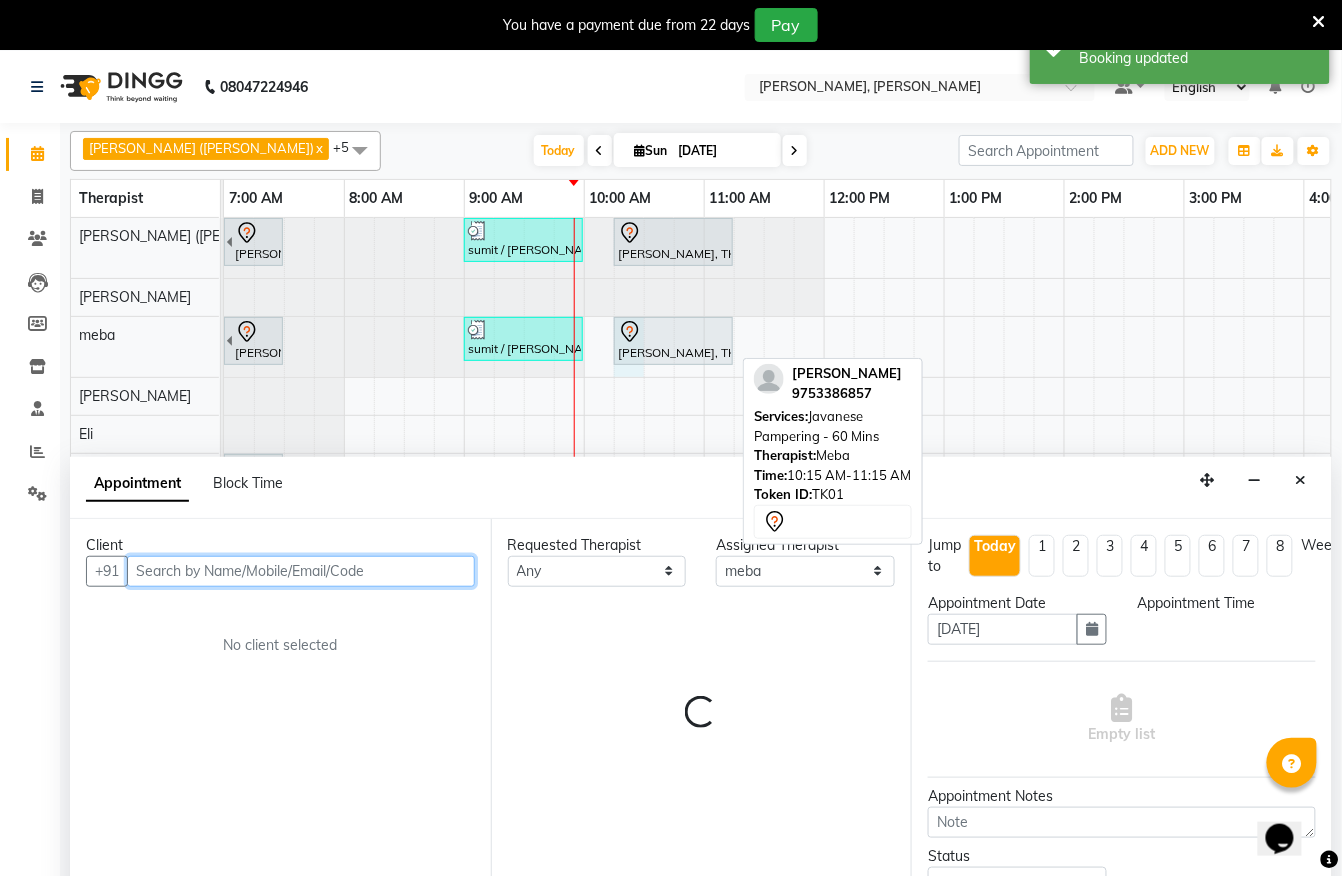 select on "615" 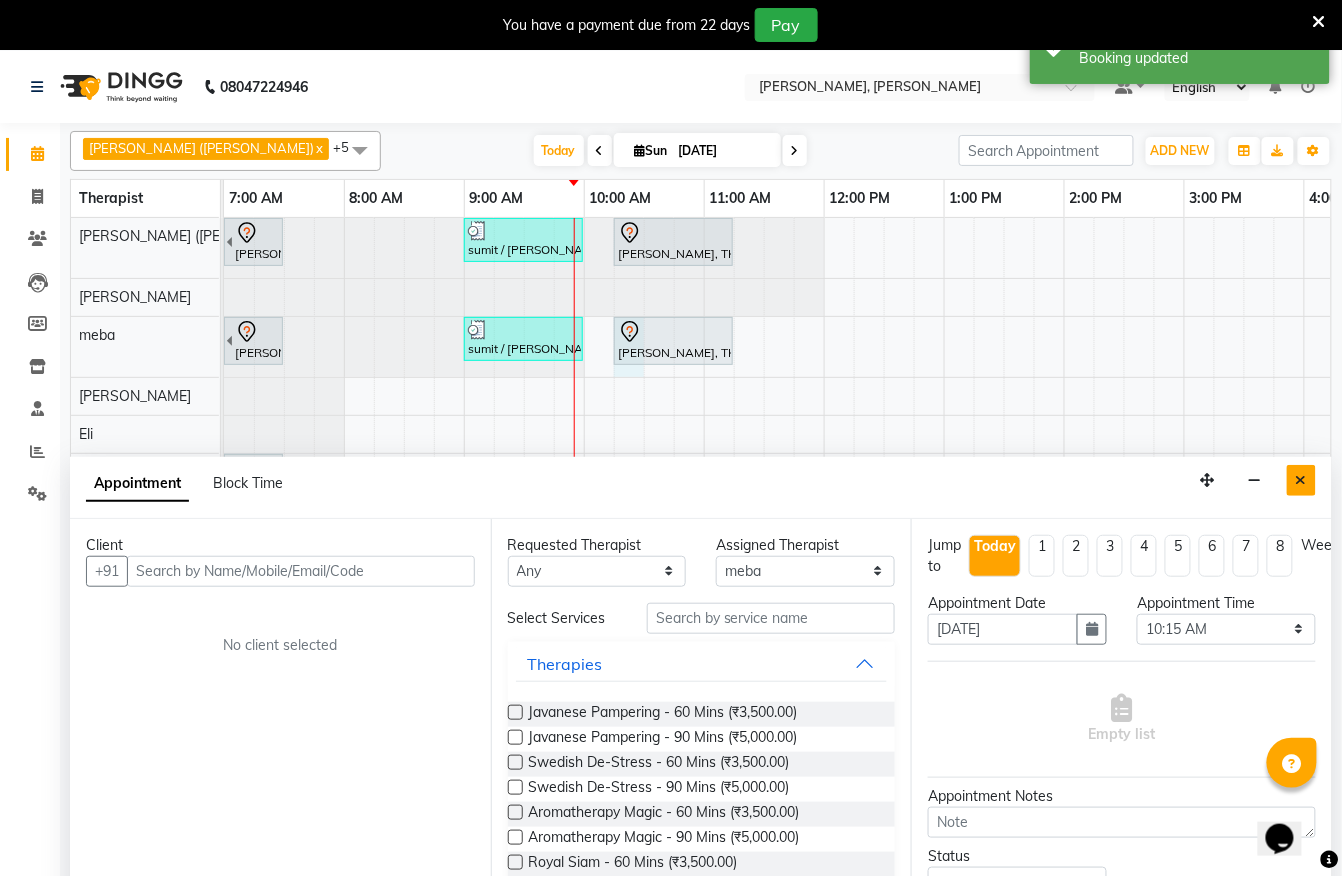 click at bounding box center (1301, 480) 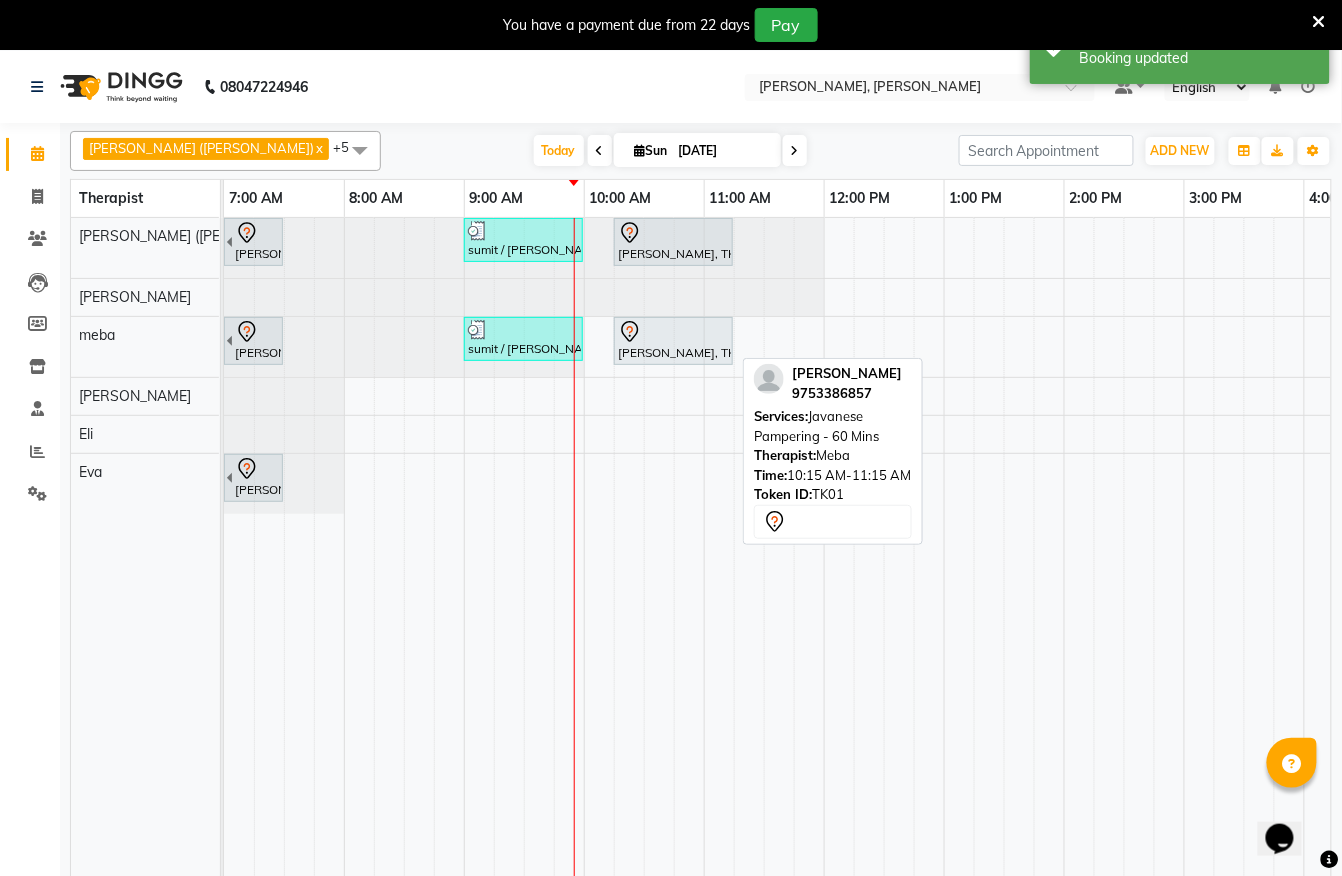 click at bounding box center [673, 332] 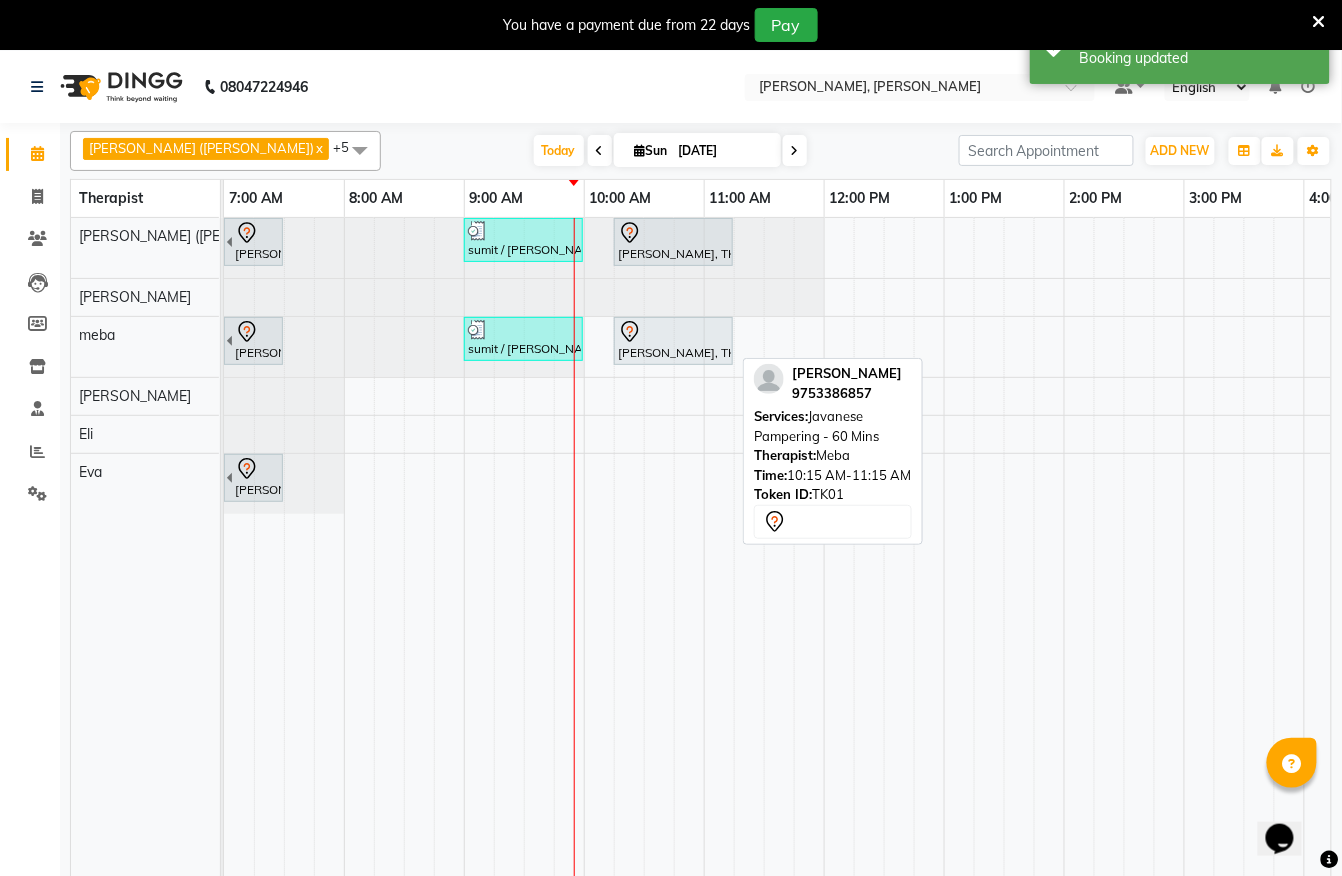 click on "Payal, TK01, 10:15 AM-11:15 AM, Javanese Pampering - 60 Mins" at bounding box center [673, 341] 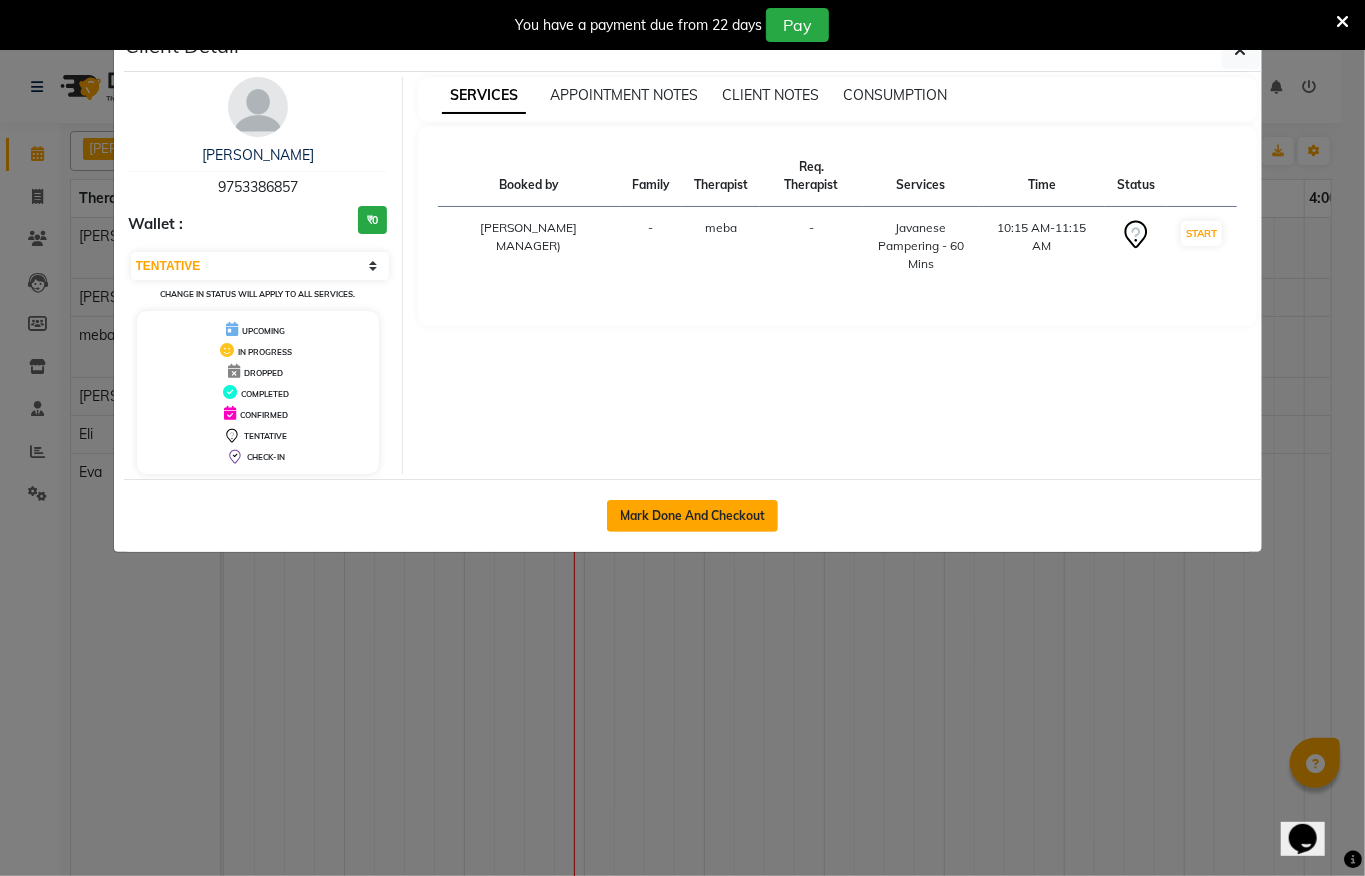 click on "Mark Done And Checkout" 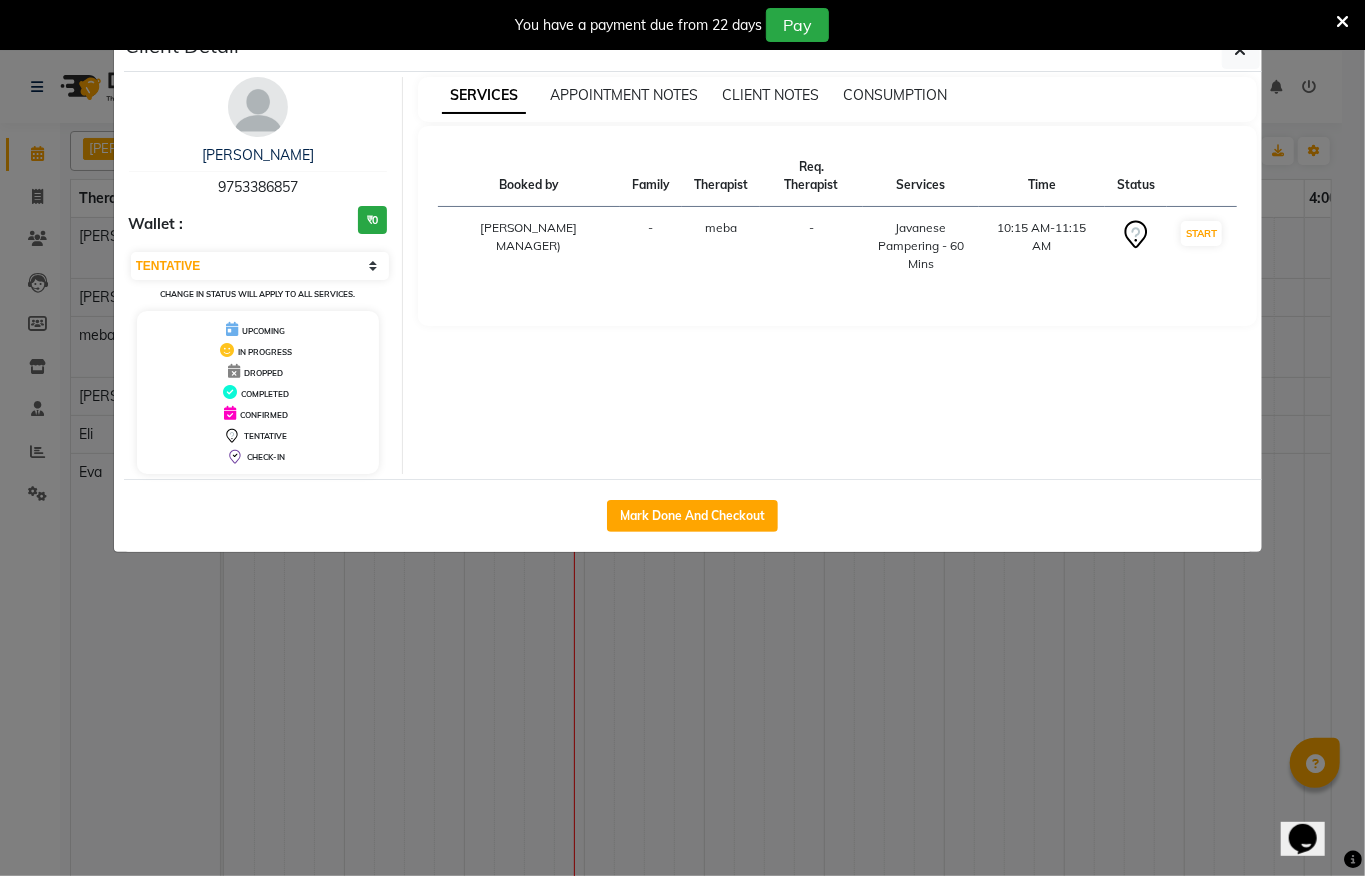 select on "service" 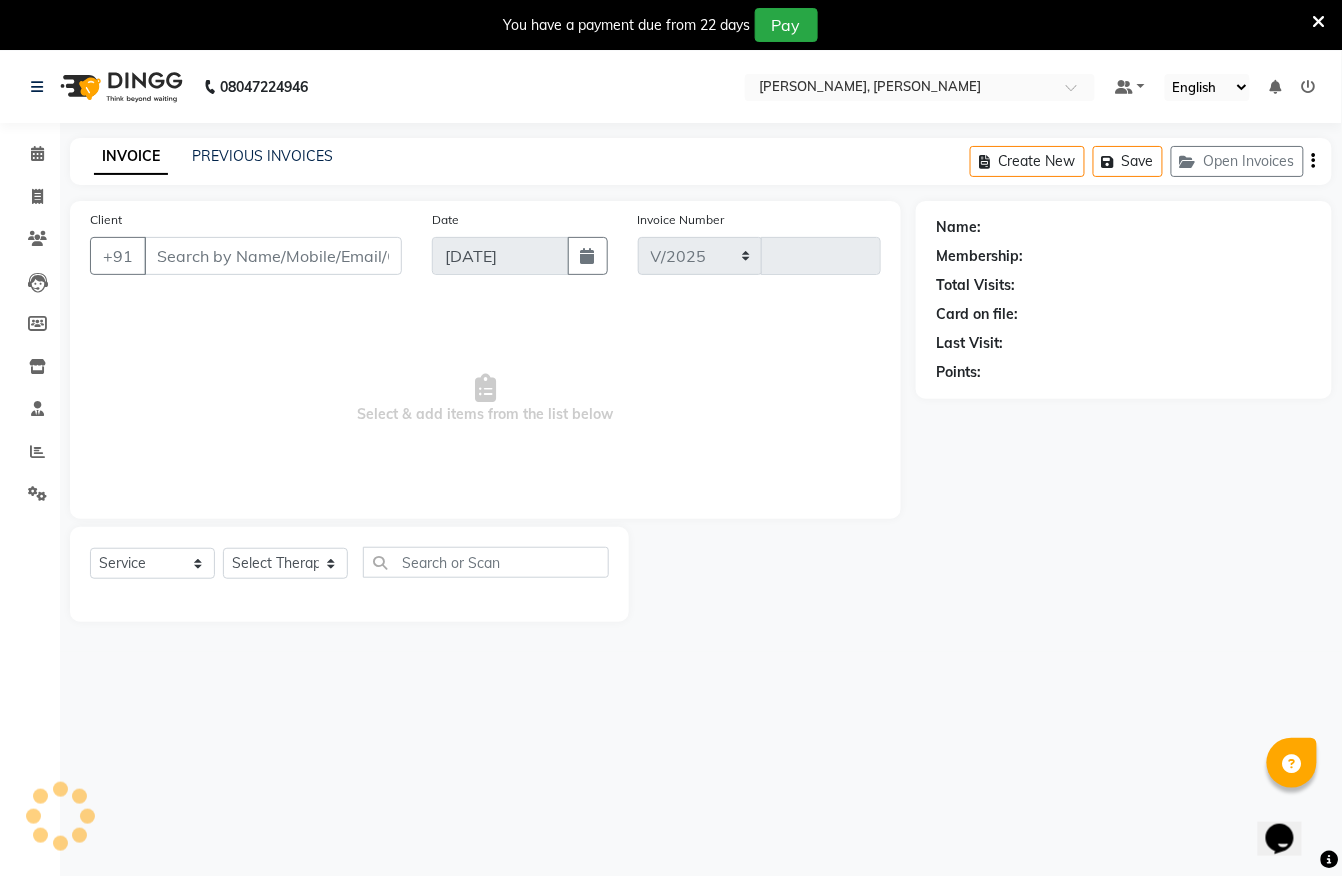 select on "6399" 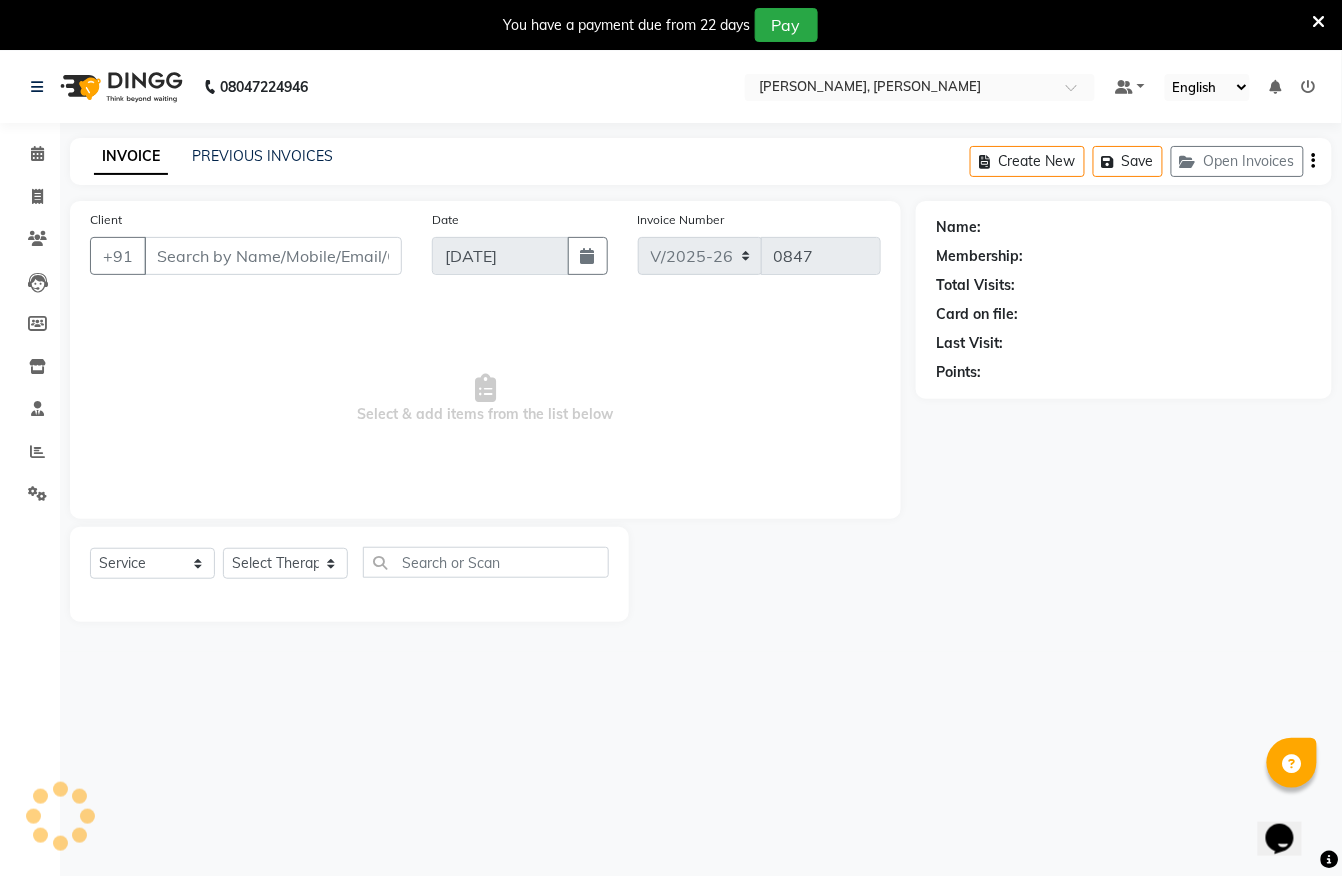 type on "9753386857" 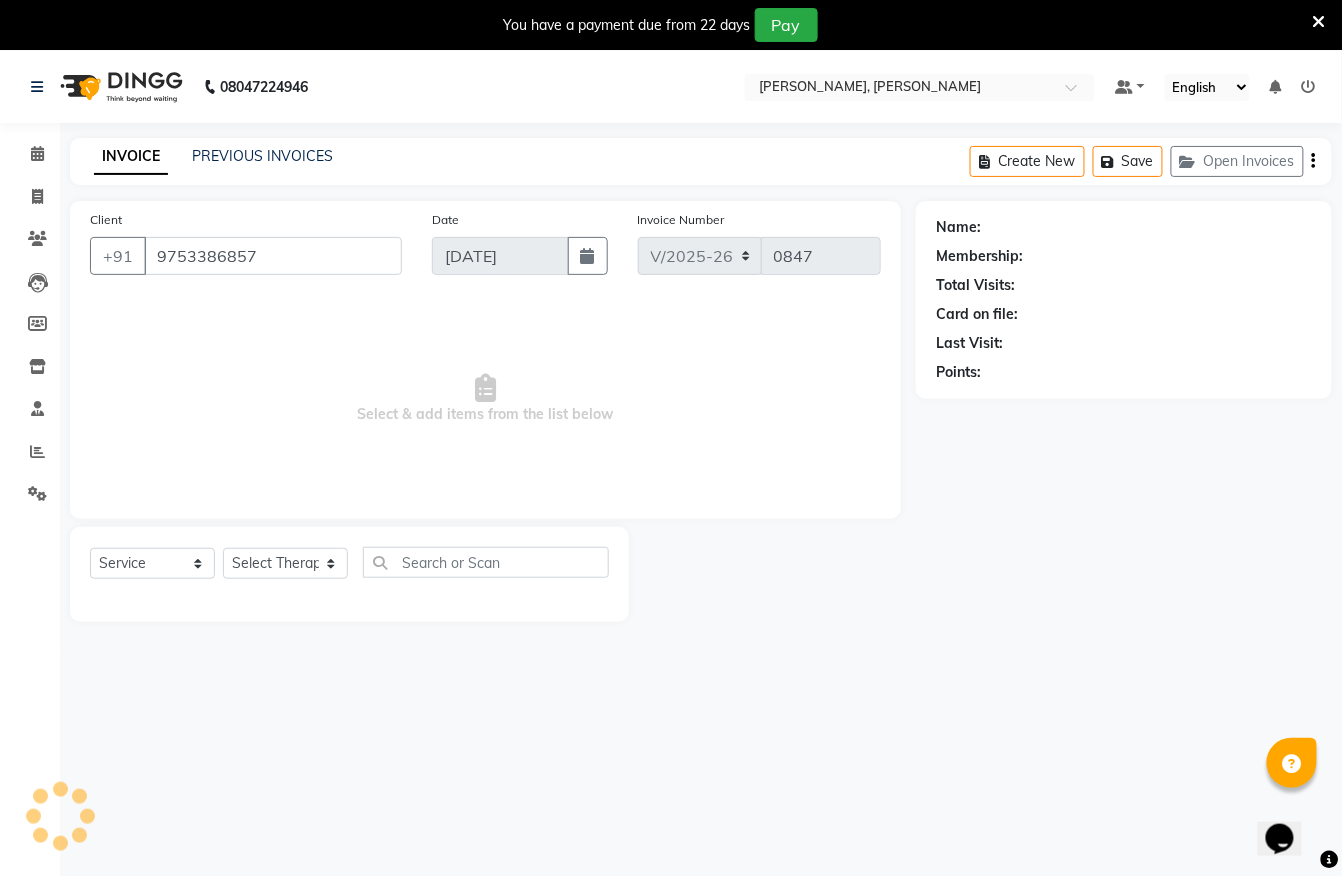 select on "65646" 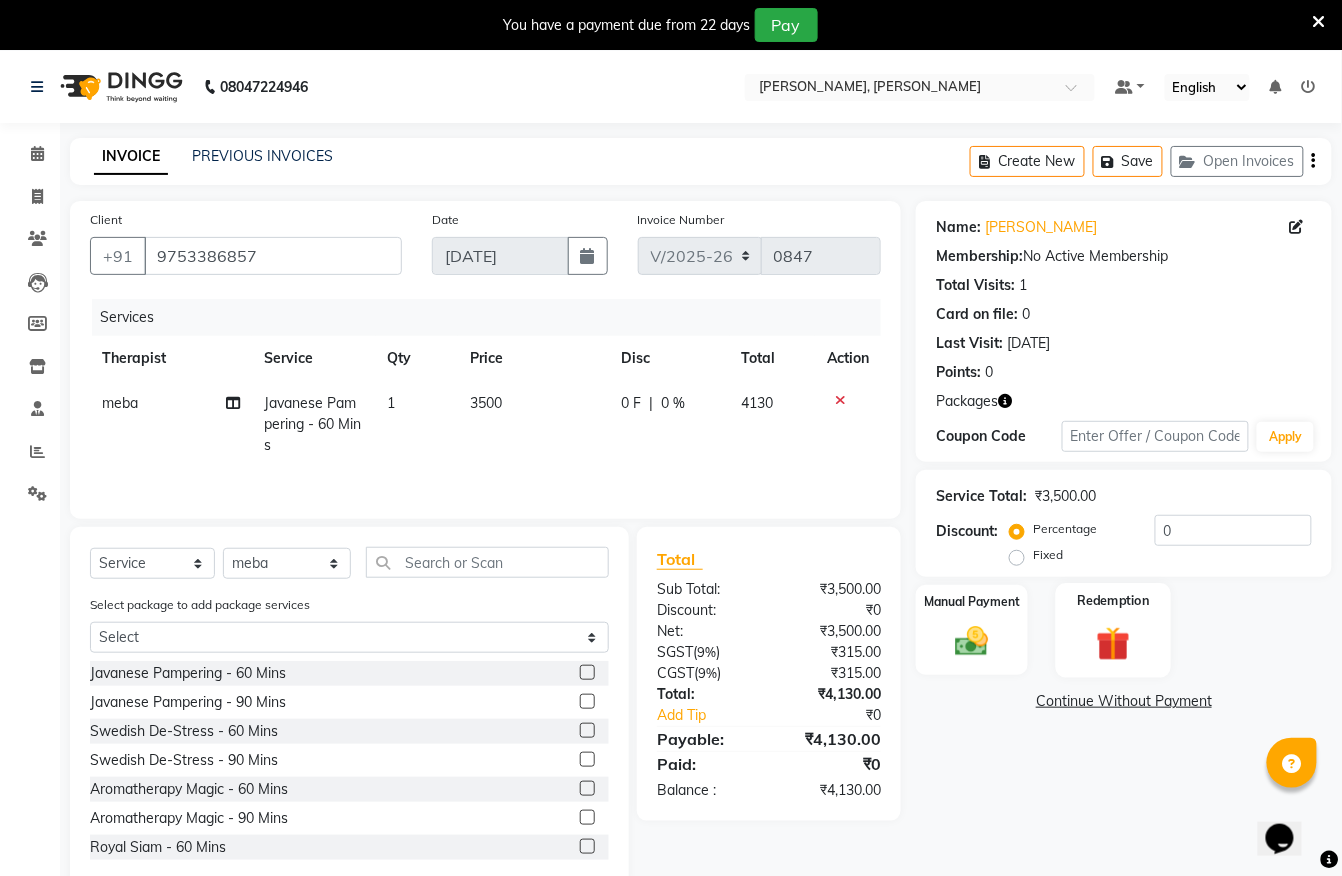 click 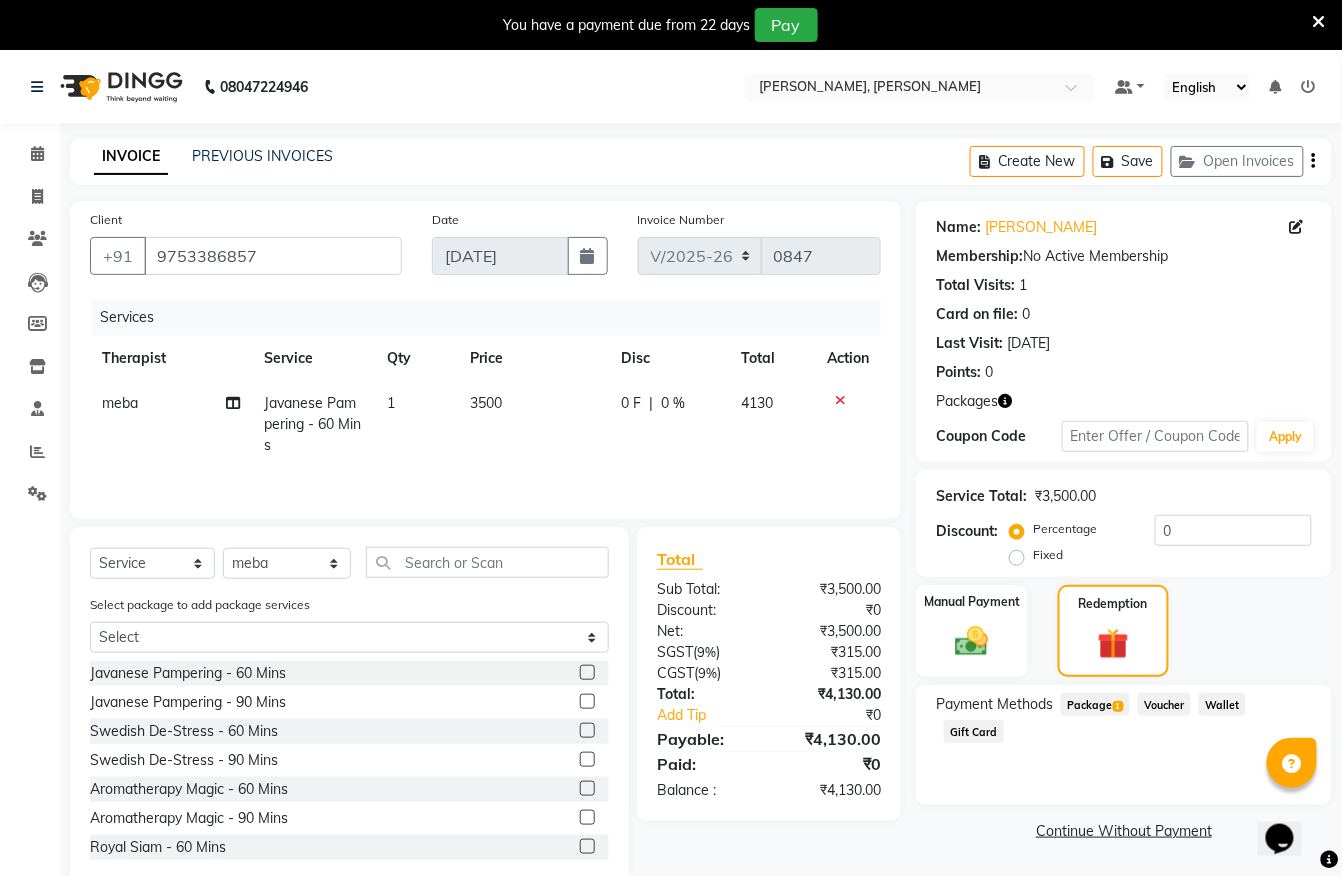 click on "Package  1" 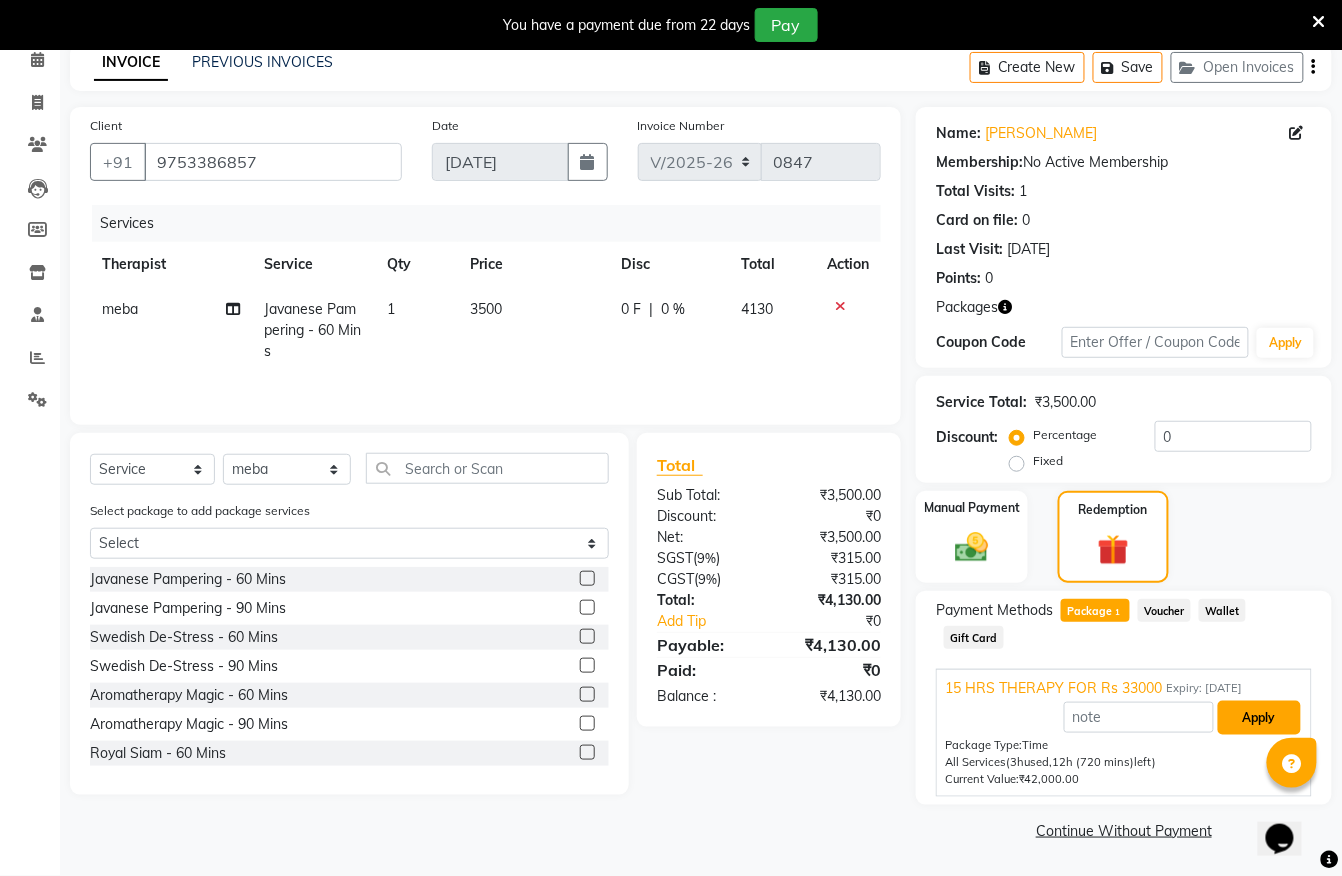 click on "Apply" at bounding box center (1259, 718) 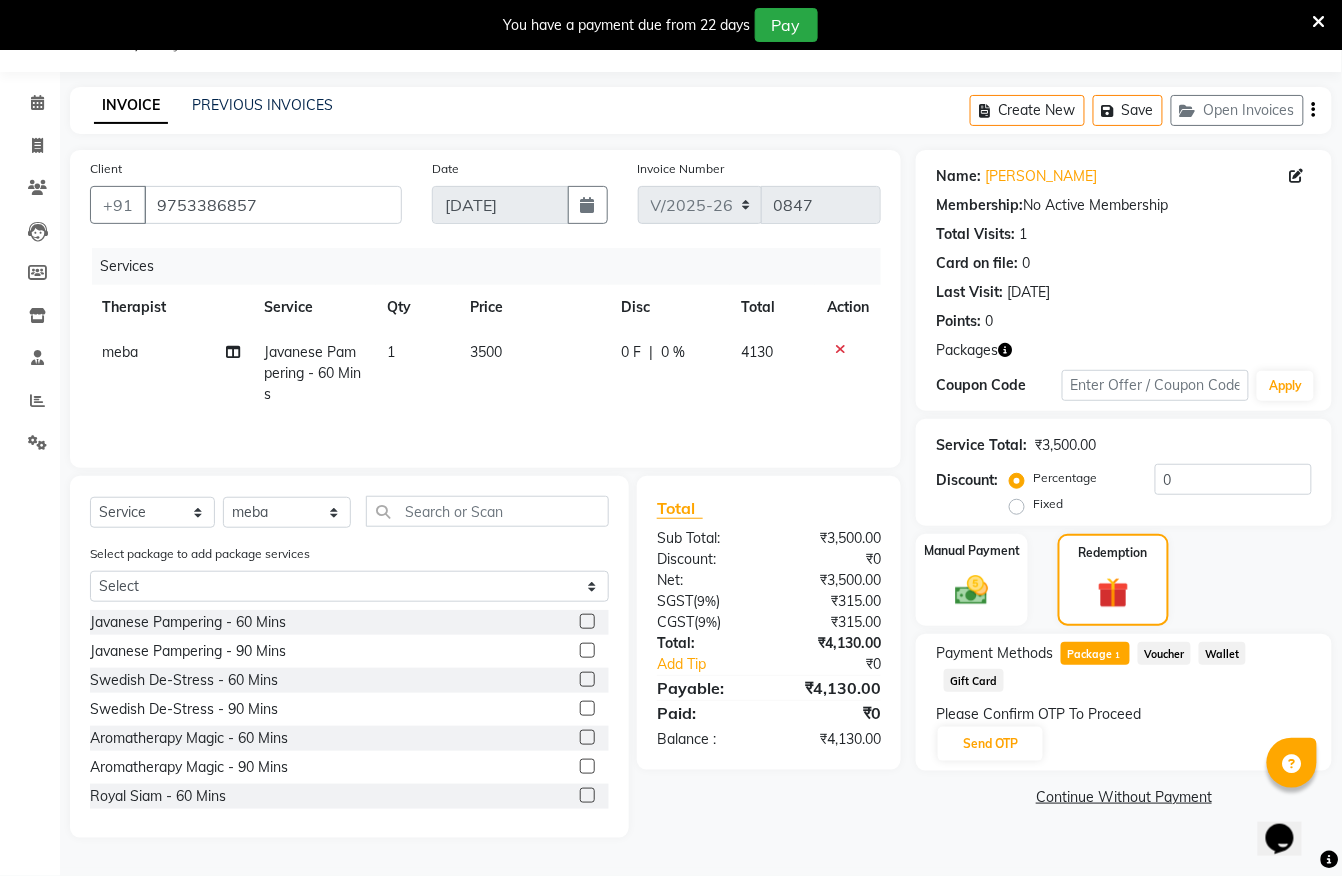 scroll, scrollTop: 50, scrollLeft: 0, axis: vertical 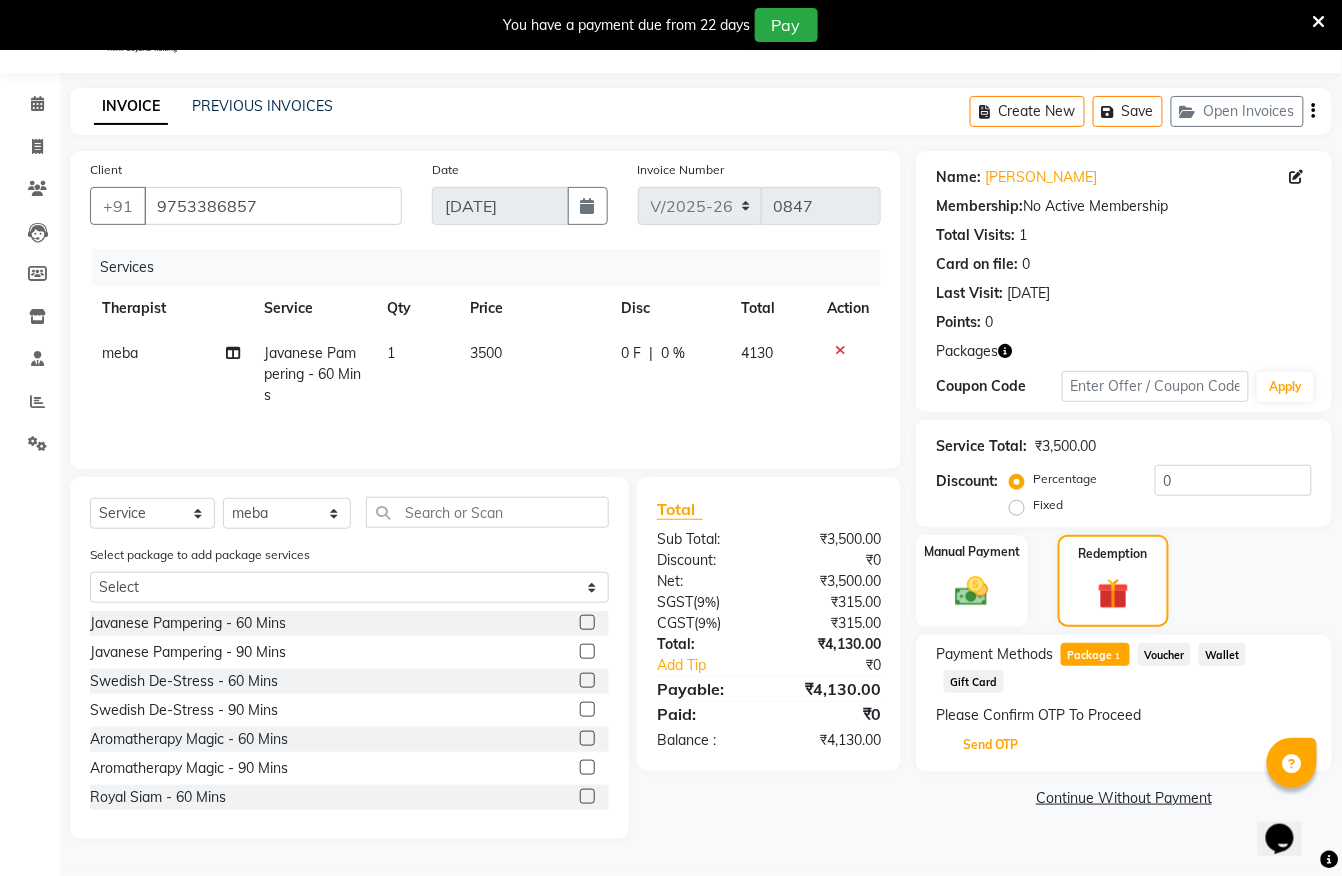 click on "Send OTP" 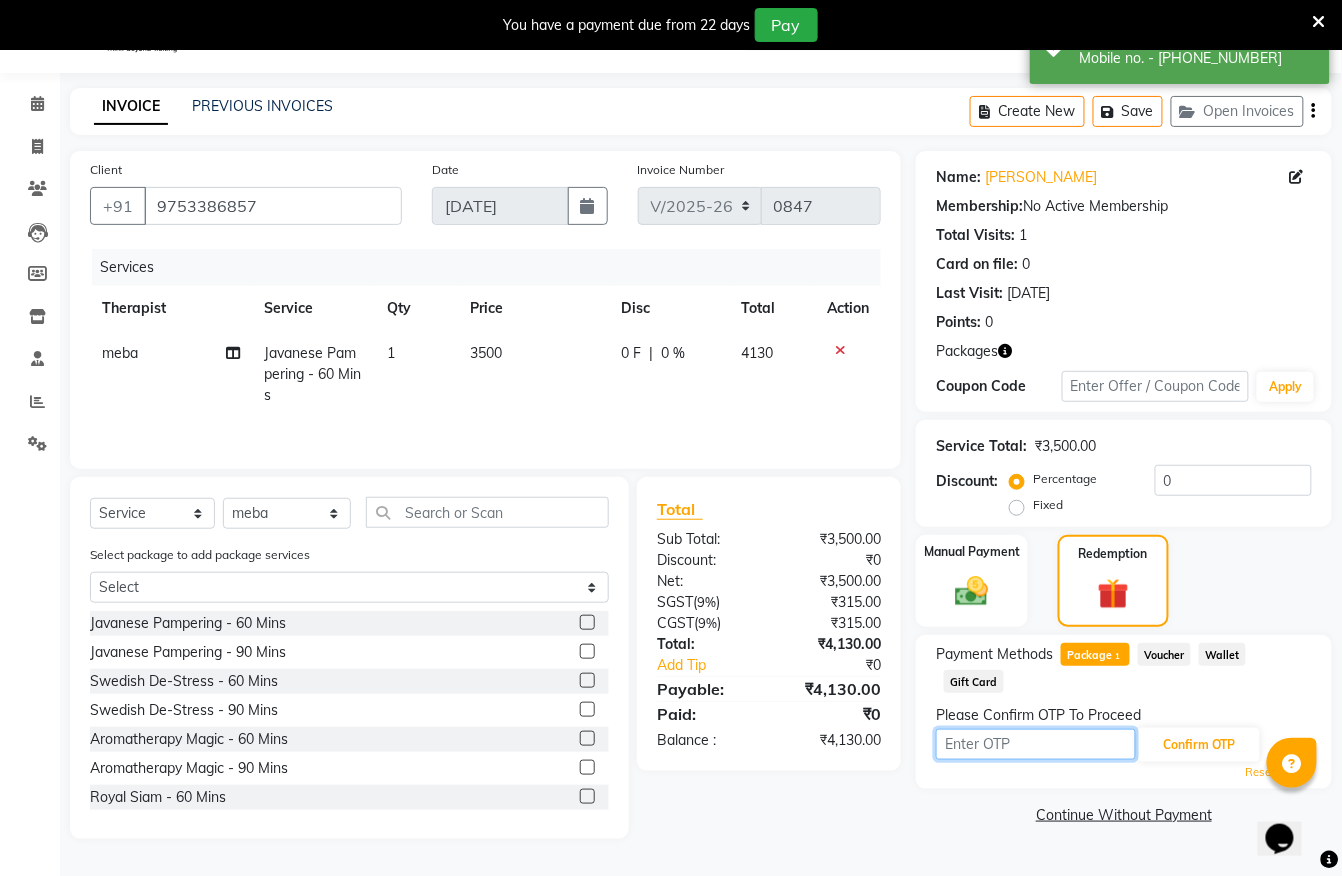 click at bounding box center [1036, 744] 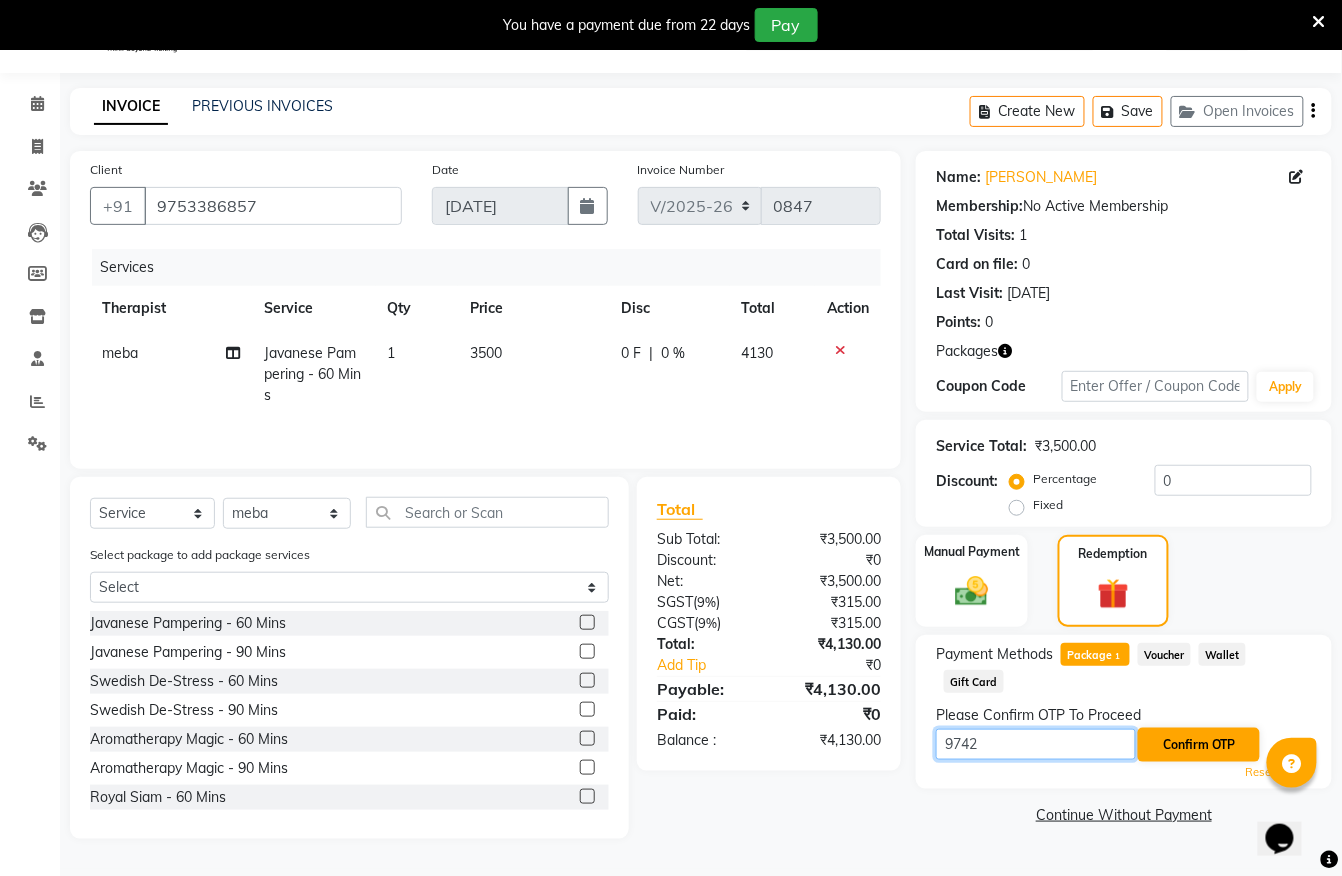 type on "9742" 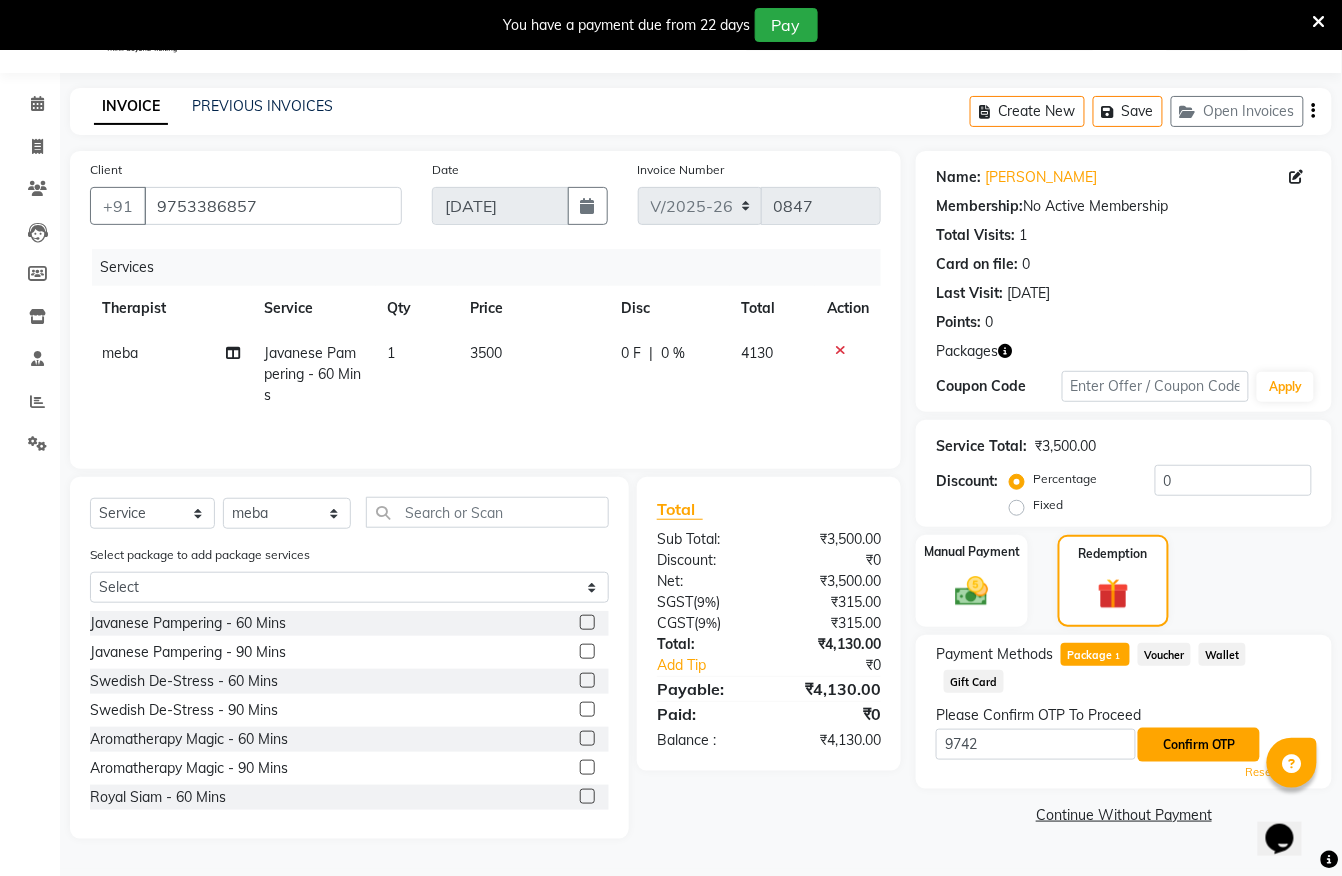 click on "Confirm OTP" 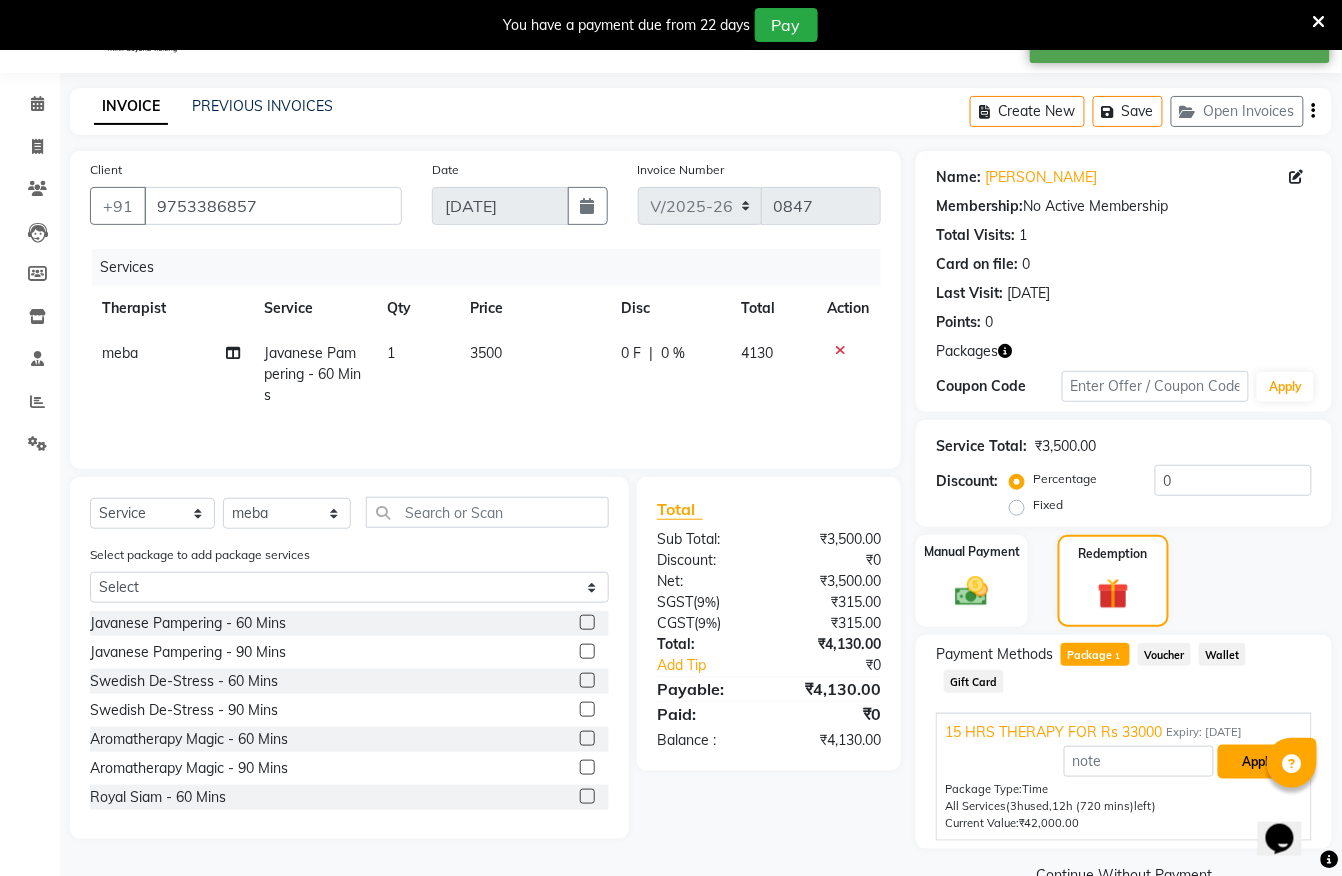click on "Apply" at bounding box center (1259, 762) 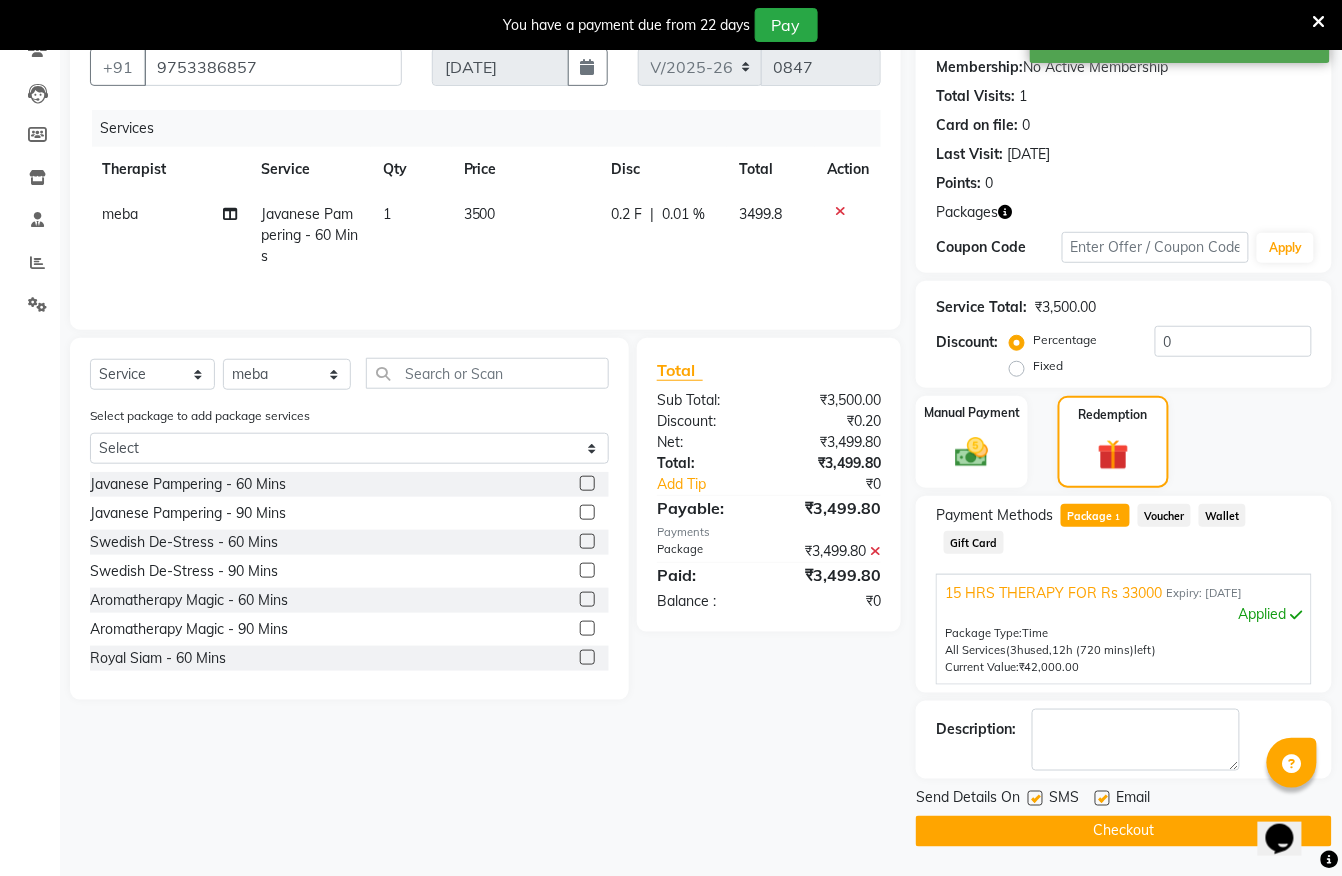 scroll, scrollTop: 193, scrollLeft: 0, axis: vertical 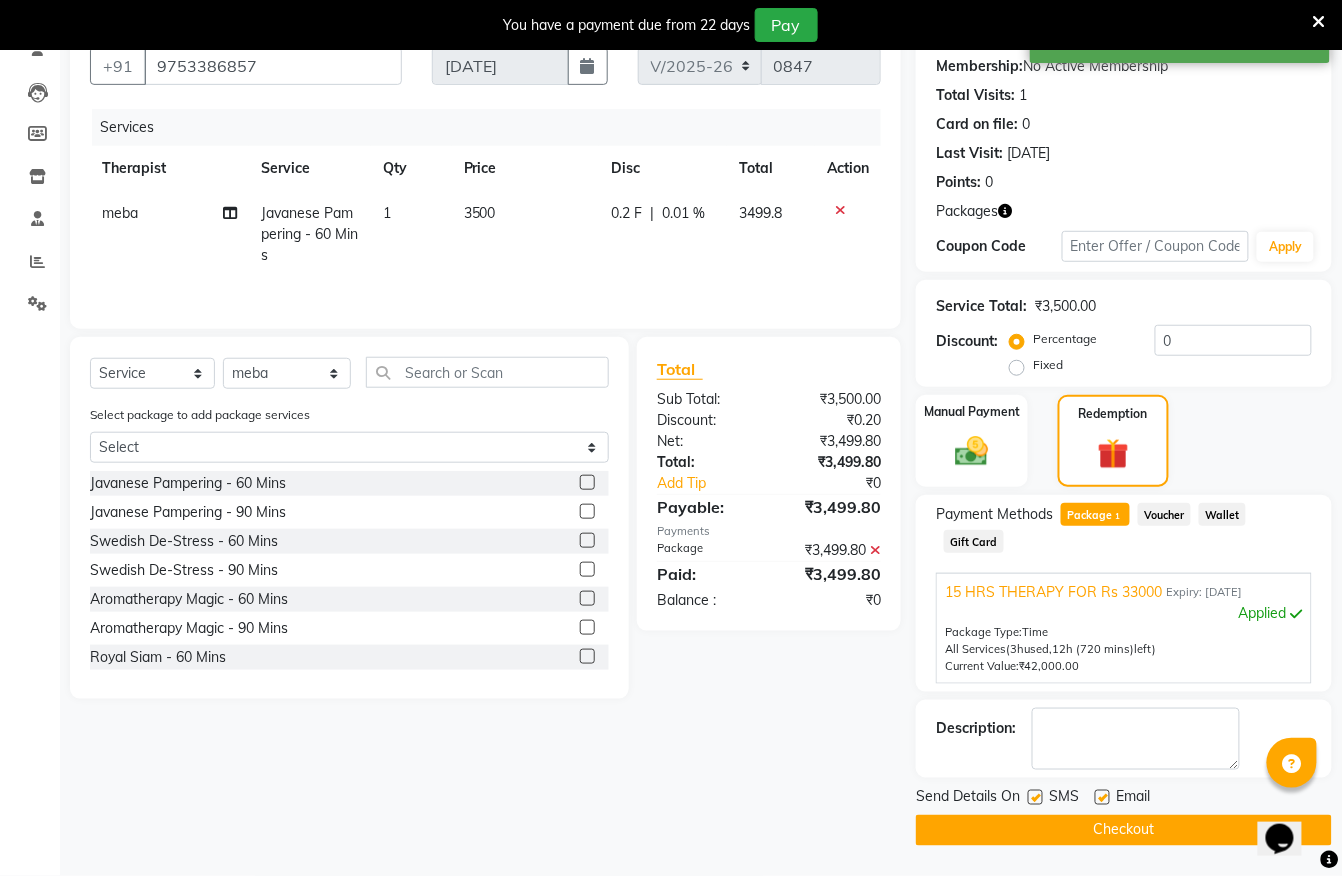 click on "Checkout" 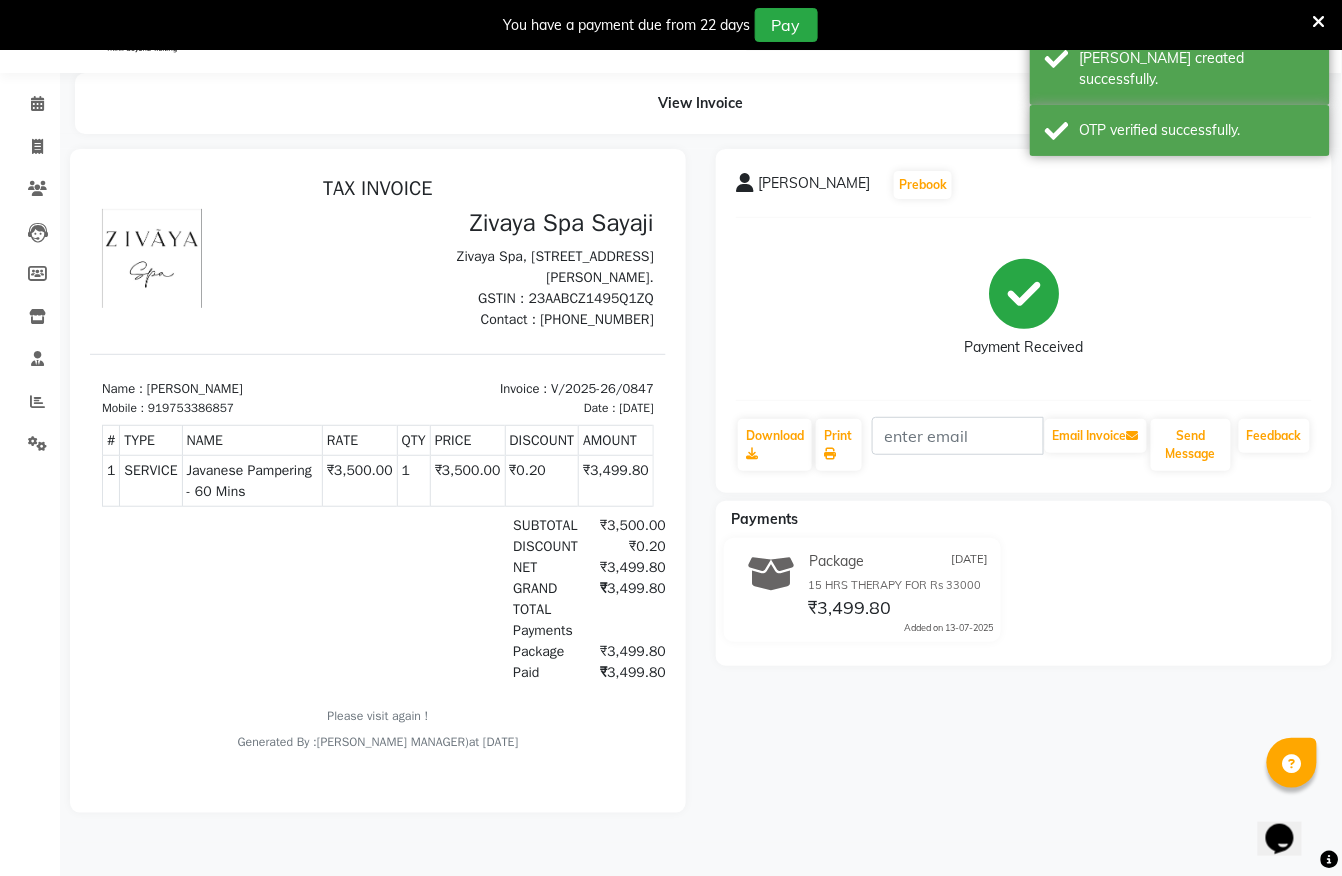 scroll, scrollTop: 0, scrollLeft: 0, axis: both 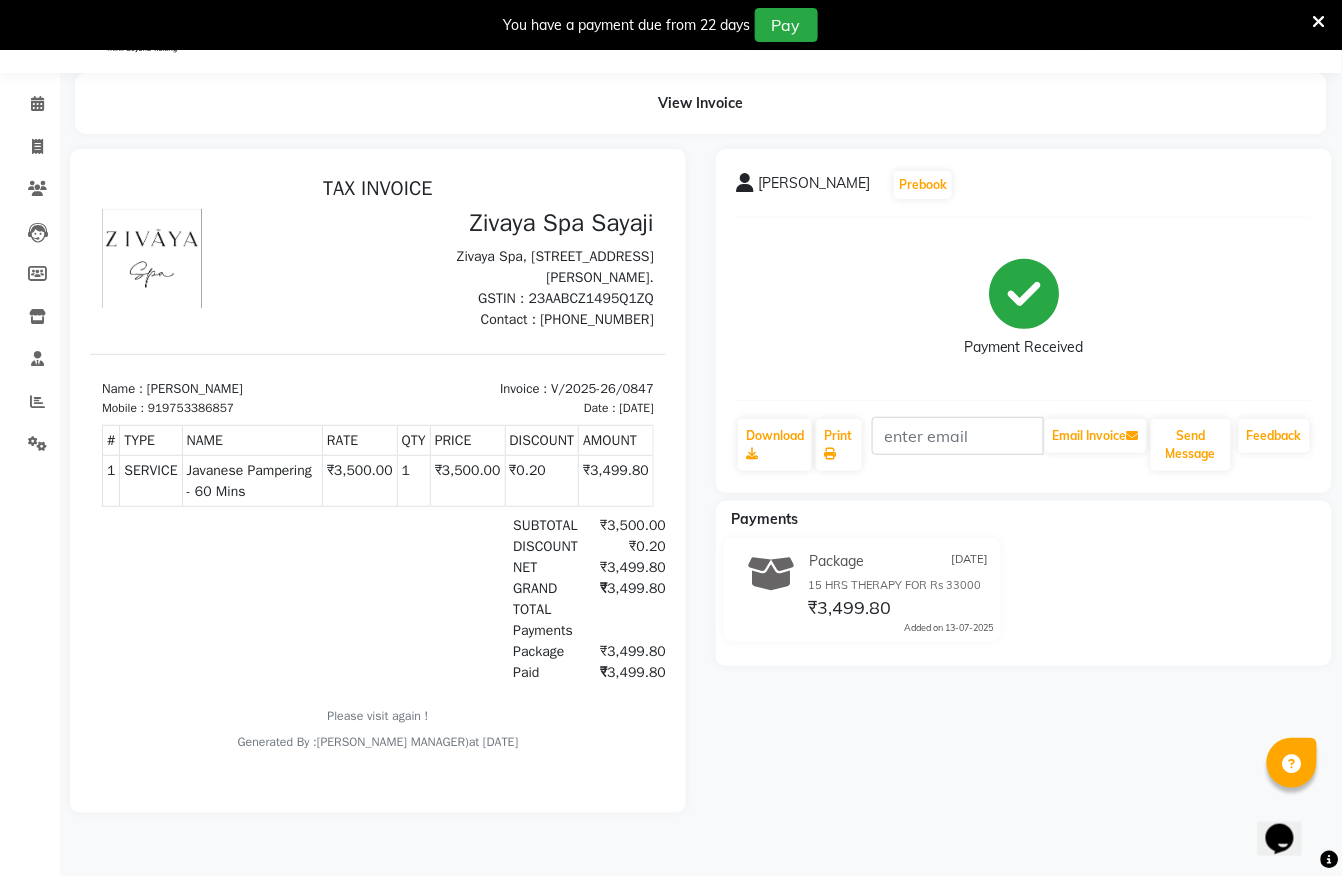 click on "08047224946 Select Location × Sayaji Zivaya, Vijay Nagar Default Panel My Panel English ENGLISH Español العربية मराठी हिंदी ગુજરાતી தமிழ் 中文 Notifications nothing to show ☀ SAYAJI ZIVAYA, Vijay Nagar  Calendar  Invoice  Clients  Leads   Members  Inventory  Staff  Reports  Settings Completed InProgress Upcoming Dropped Tentative Check-In Confirm Bookings Segments Page Builder  View Invoice      Payal   Prebook   Payment Received  Download  Print   Email Invoice   Send Message Feedback  Payments Package 13-07-2025 15 HRS THERAPY FOR Rs 33000 ₹3,499.80  Added on 13-07-2025" 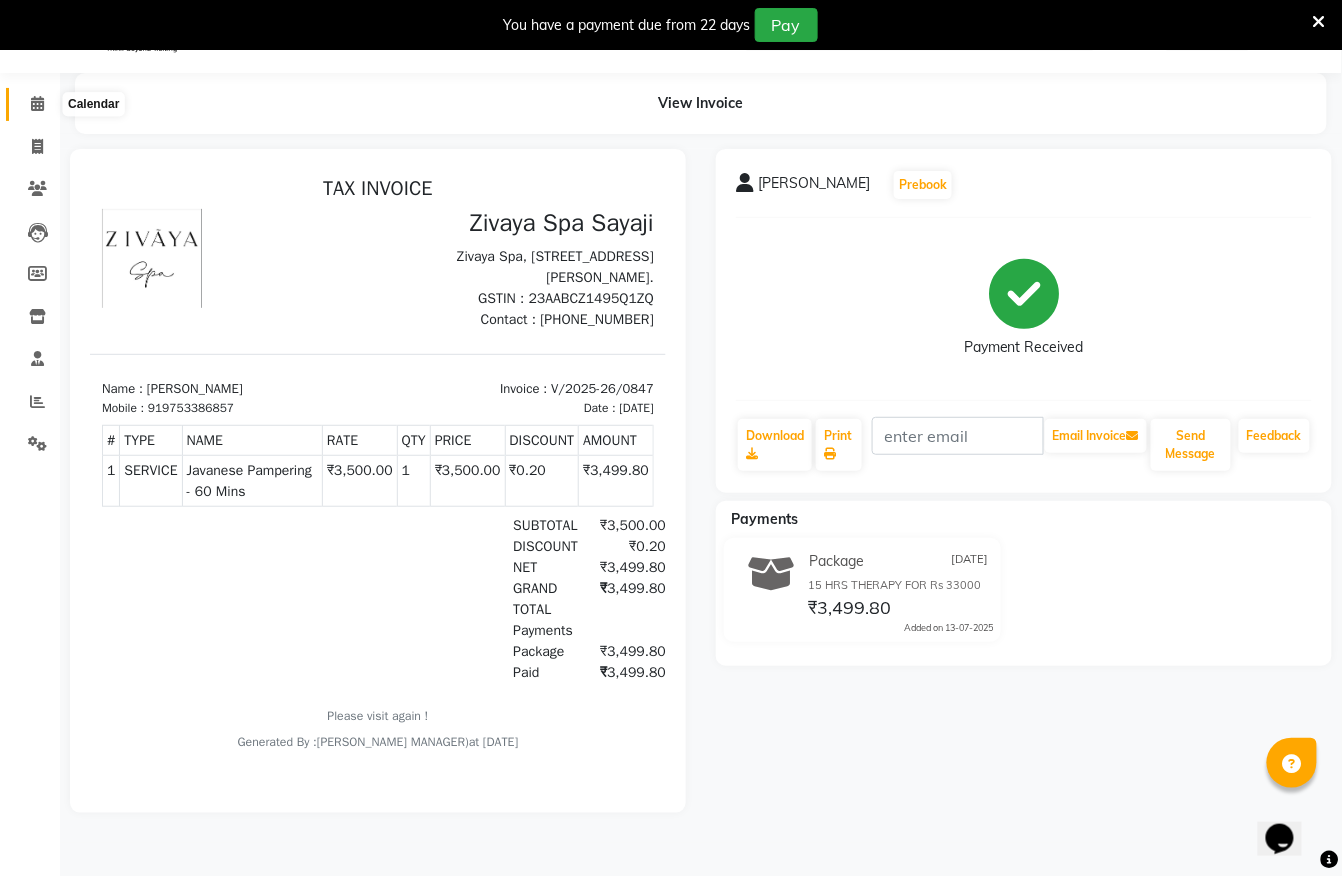drag, startPoint x: 26, startPoint y: 102, endPoint x: 0, endPoint y: 113, distance: 28.231188 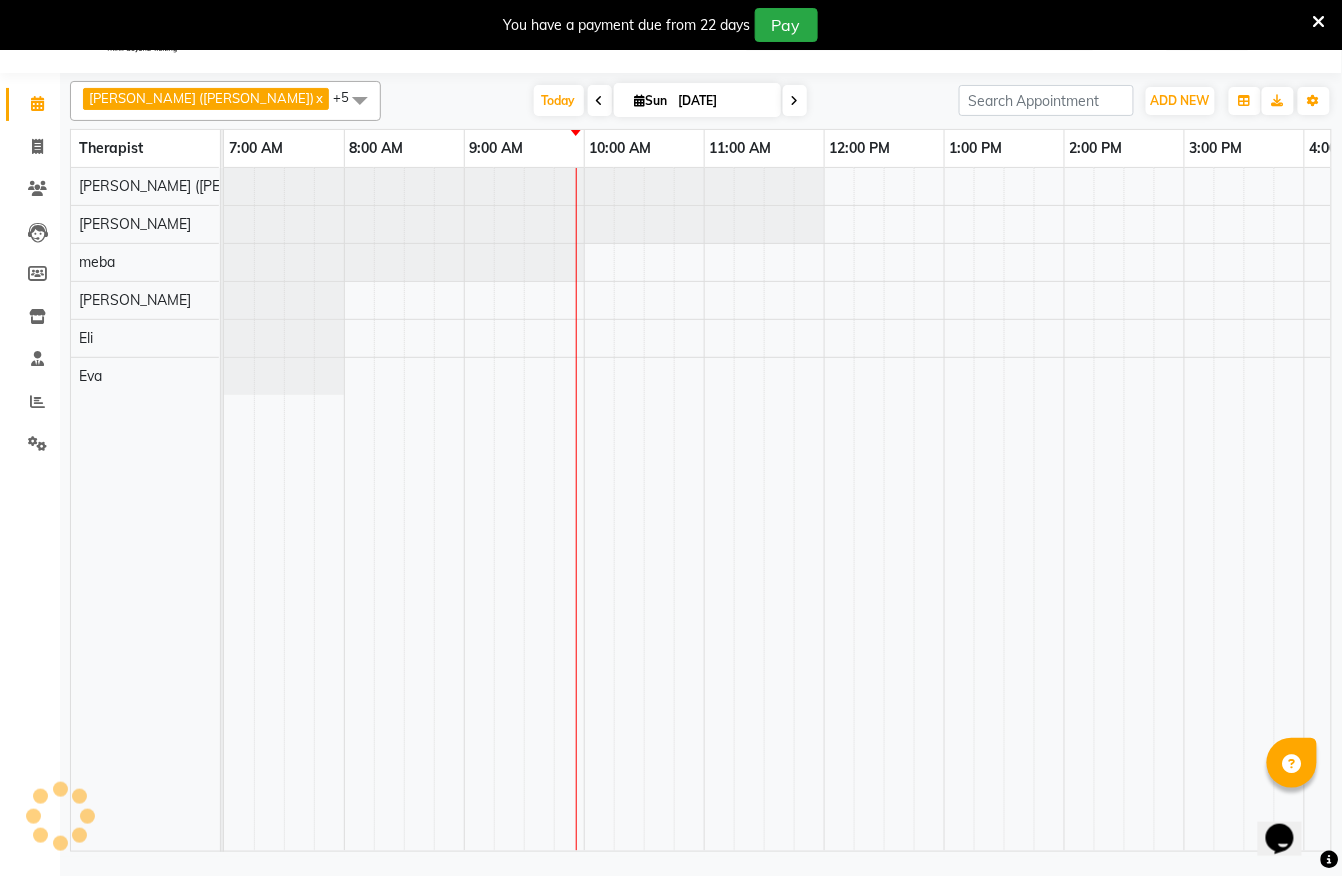 scroll, scrollTop: 0, scrollLeft: 0, axis: both 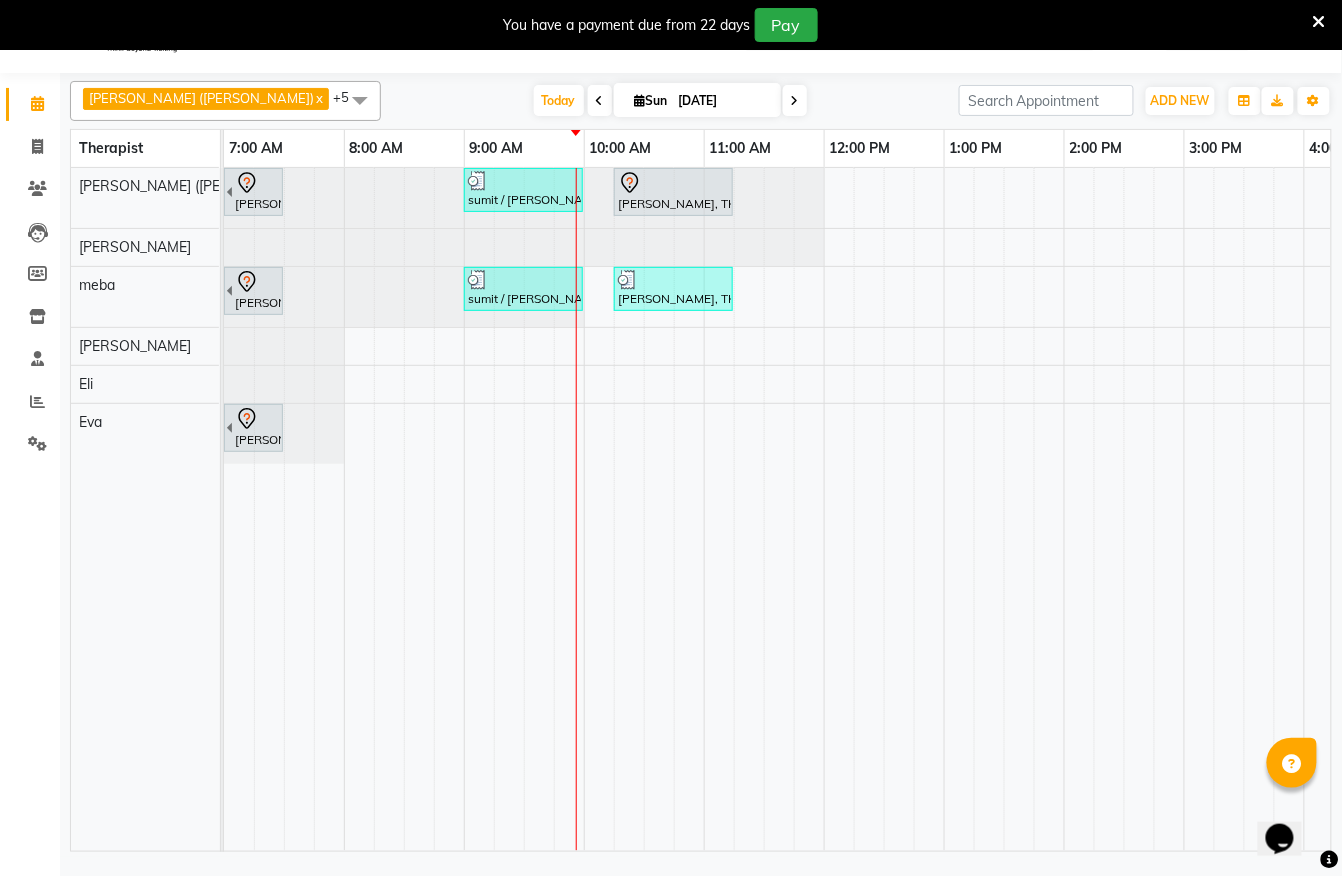 drag, startPoint x: 646, startPoint y: 828, endPoint x: 689, endPoint y: 818, distance: 44.14748 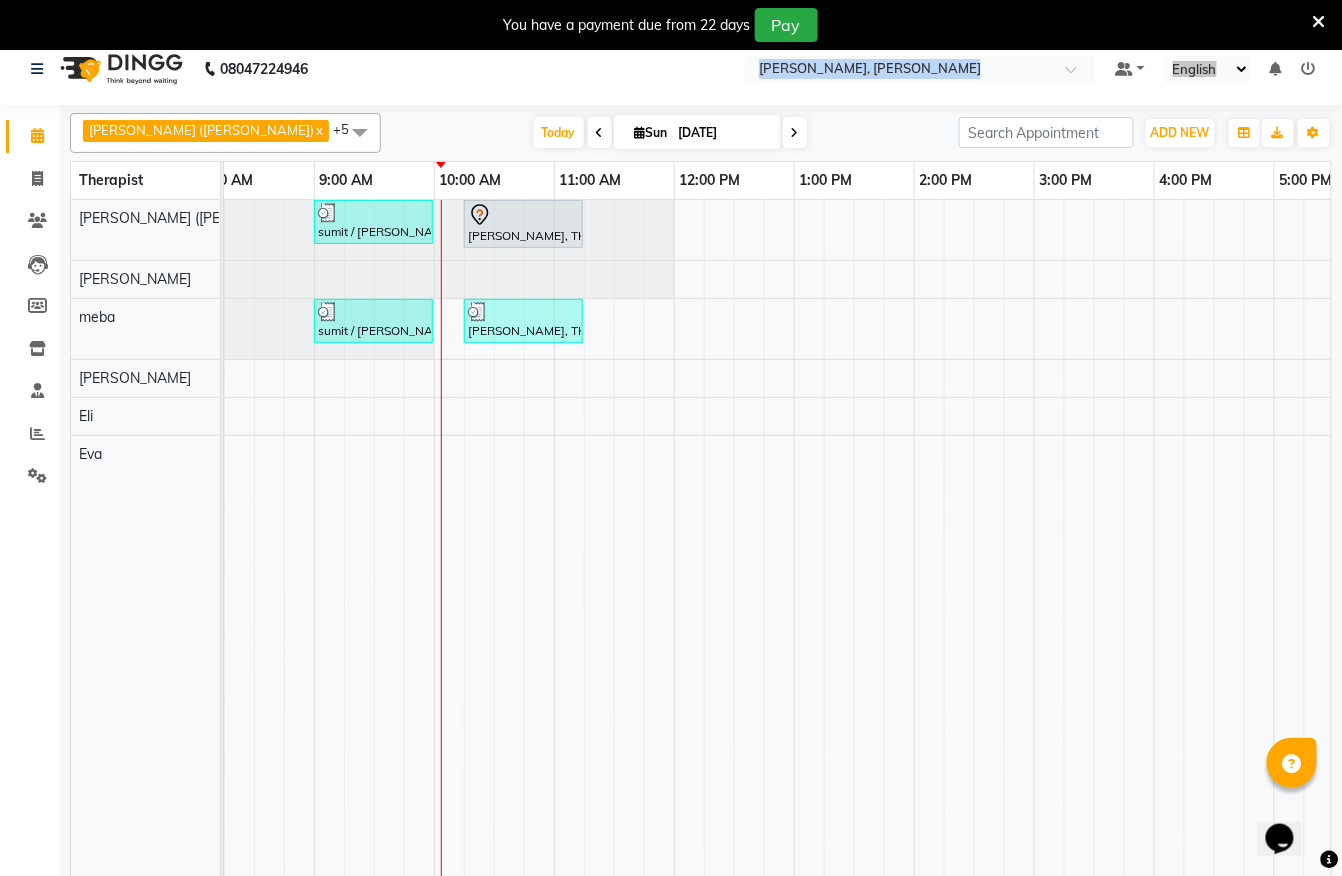 scroll, scrollTop: 0, scrollLeft: 0, axis: both 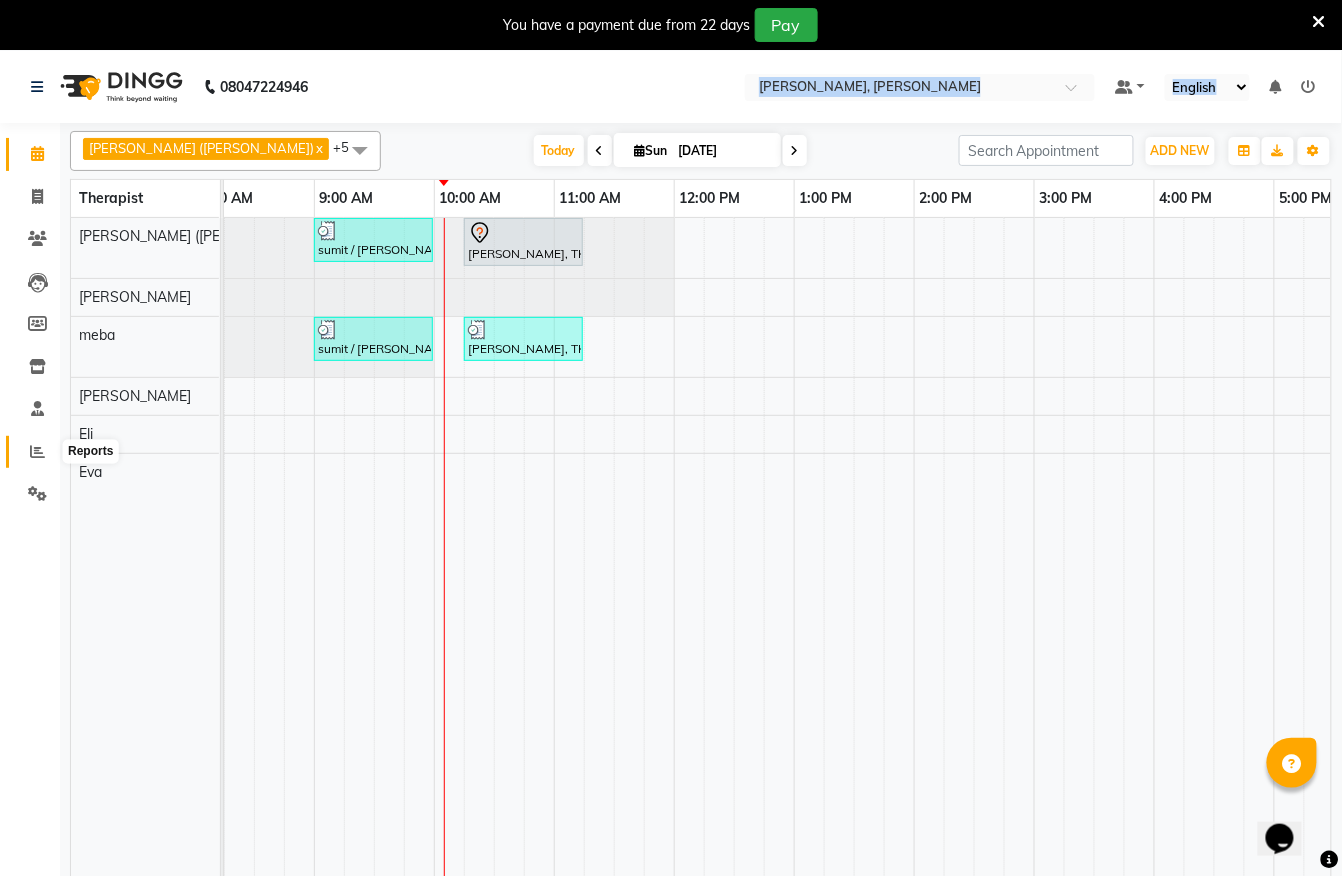 click 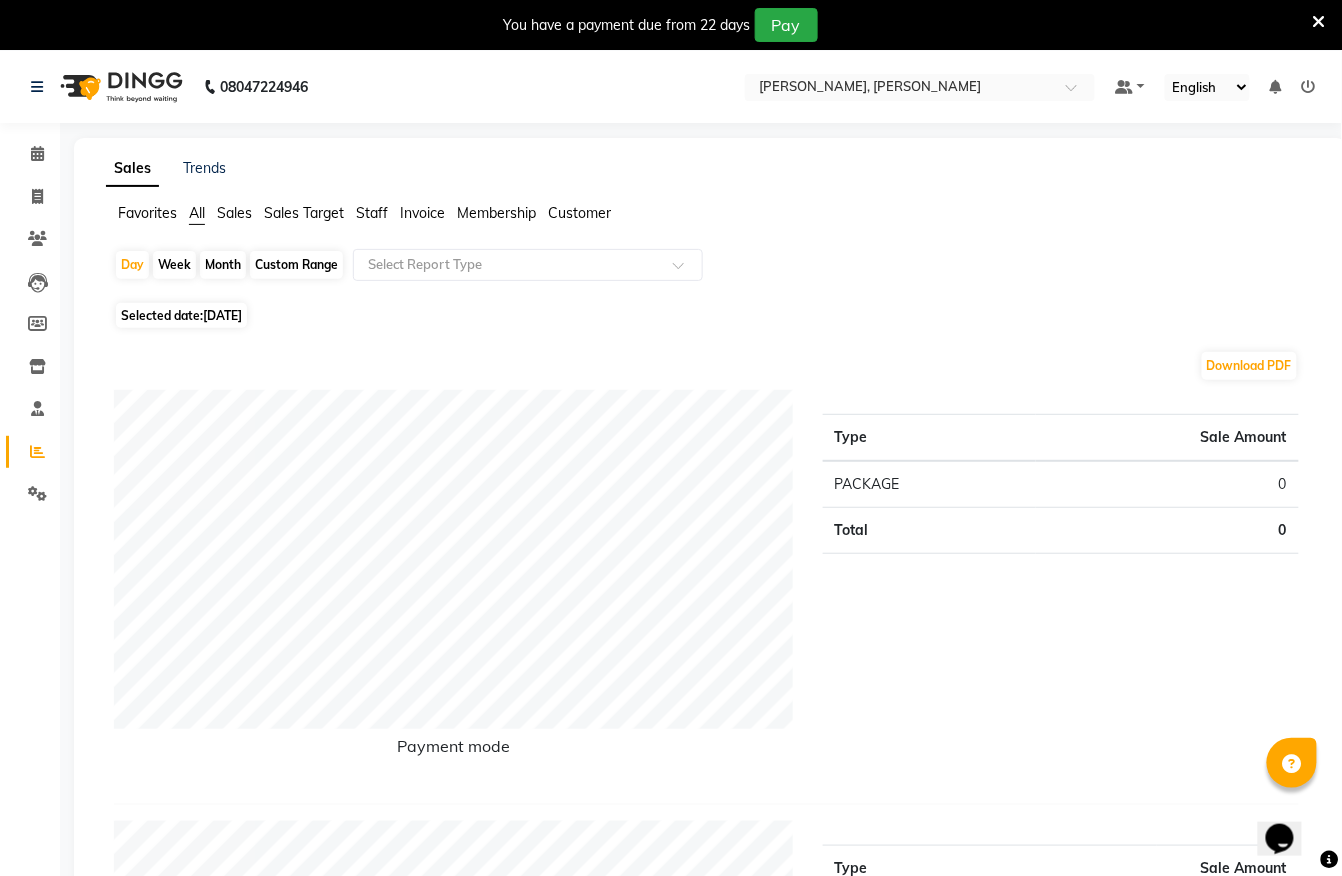 click on "Favorites All Sales Sales Target Staff Invoice Membership Customer" 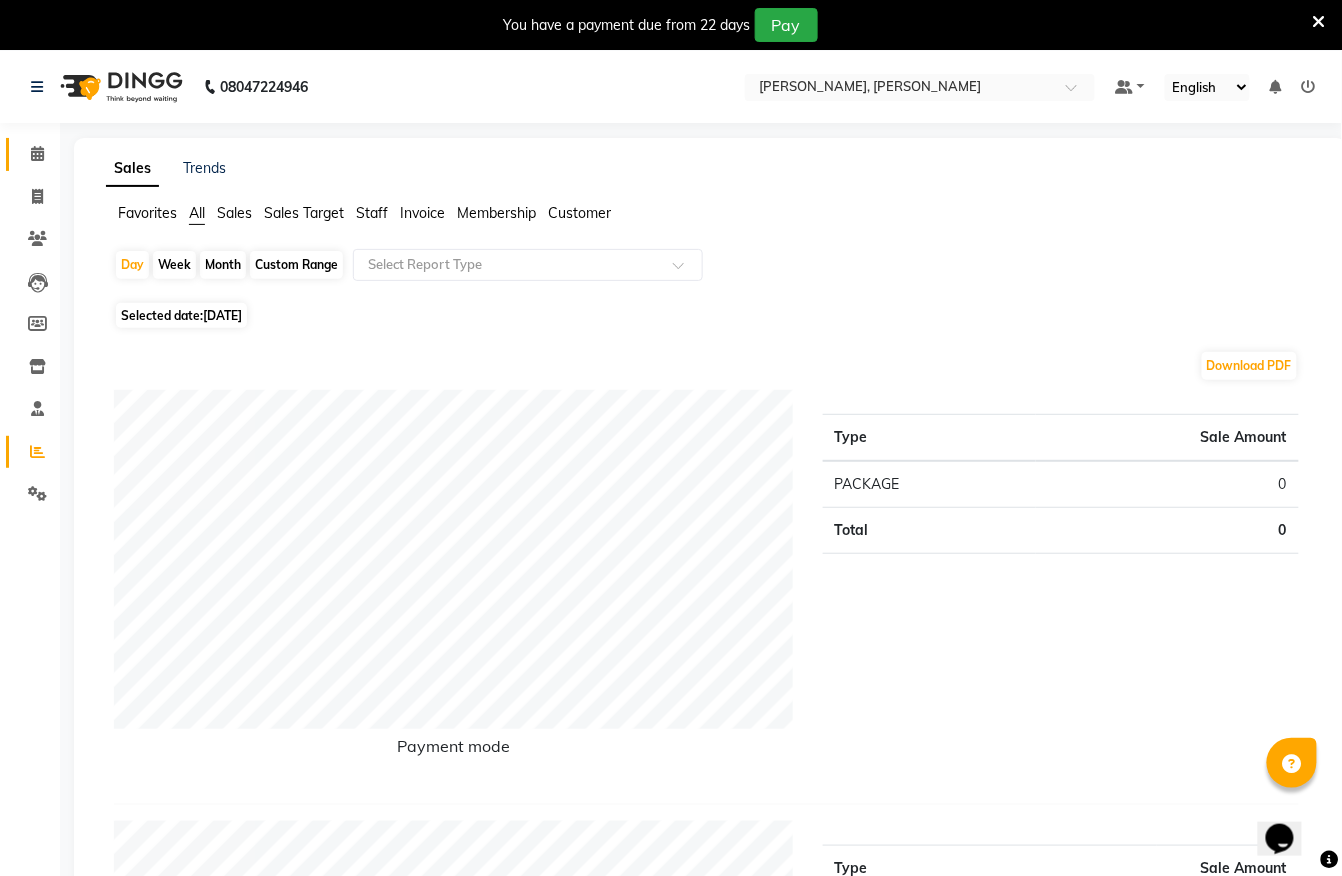 click on "Calendar" 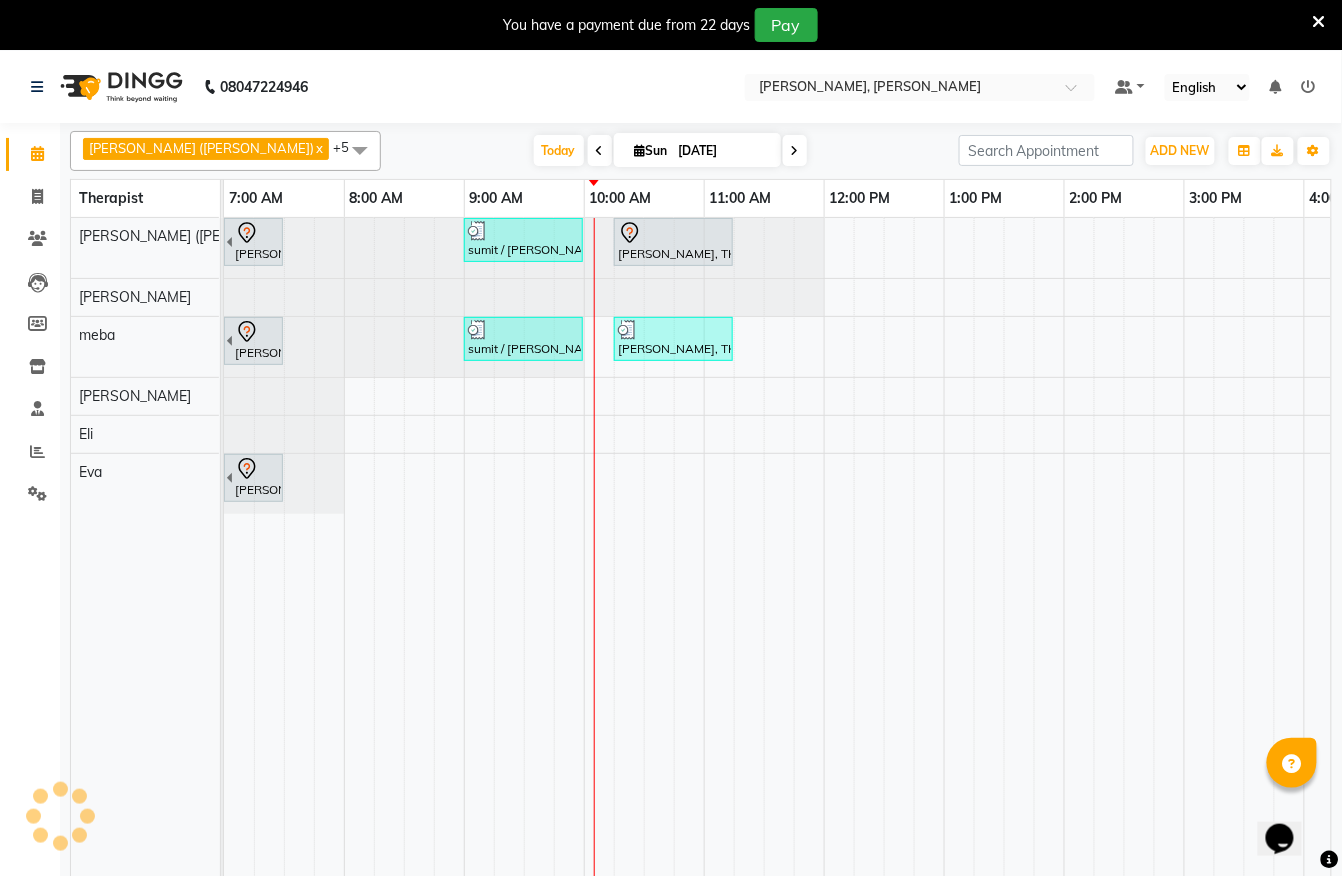 scroll, scrollTop: 50, scrollLeft: 0, axis: vertical 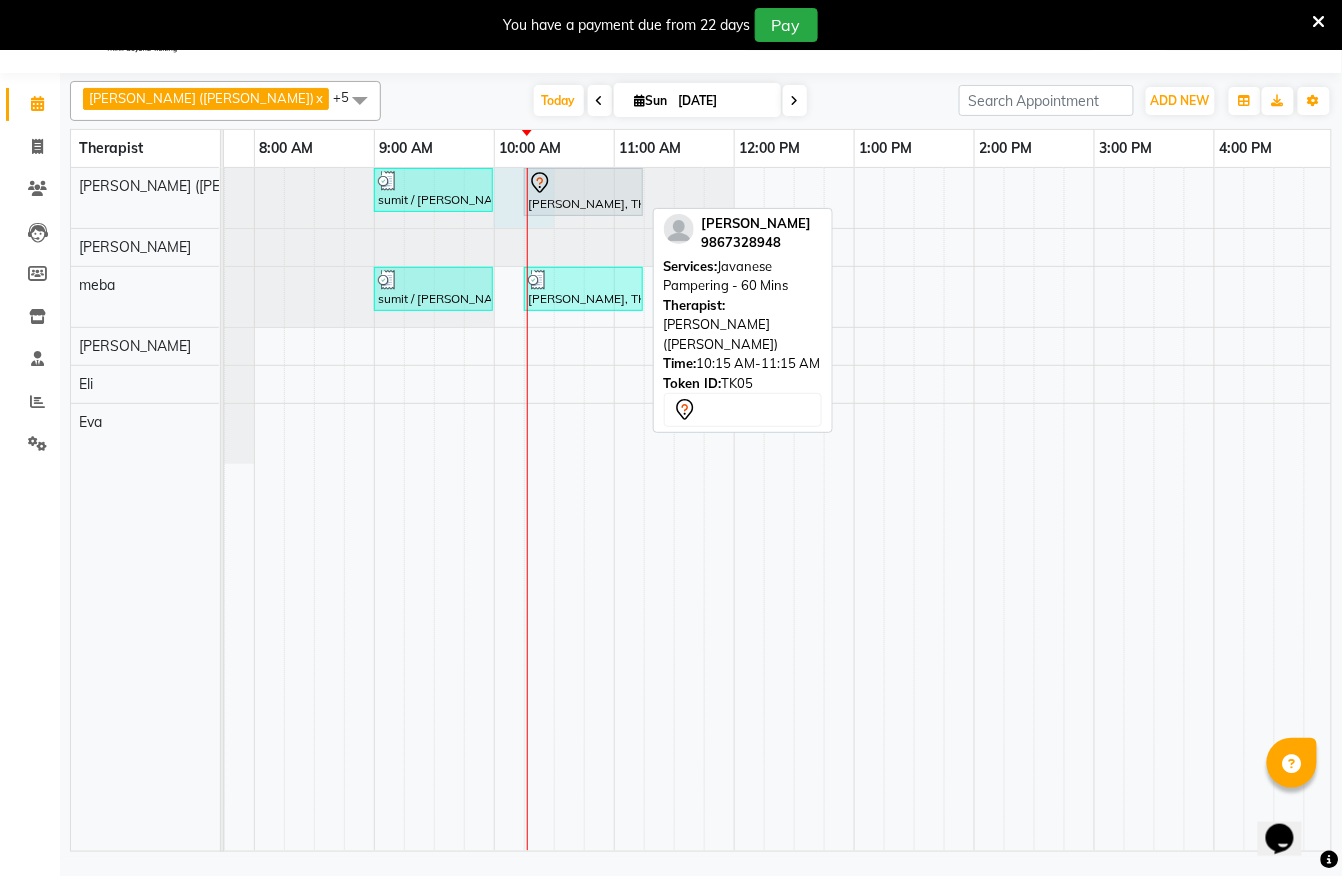 click on "Sumit Agrawal, TK02, 06:30 AM-07:30 AM, Javanese Pampering - 60 Mins     sumit / sajal, TK04, 09:00 AM-10:00 AM, Javanese Pampering - 60 Mins             Anuj Kadam, TK05, 10:15 AM-11:15 AM, Javanese Pampering - 60 Mins" at bounding box center (1094, 198) 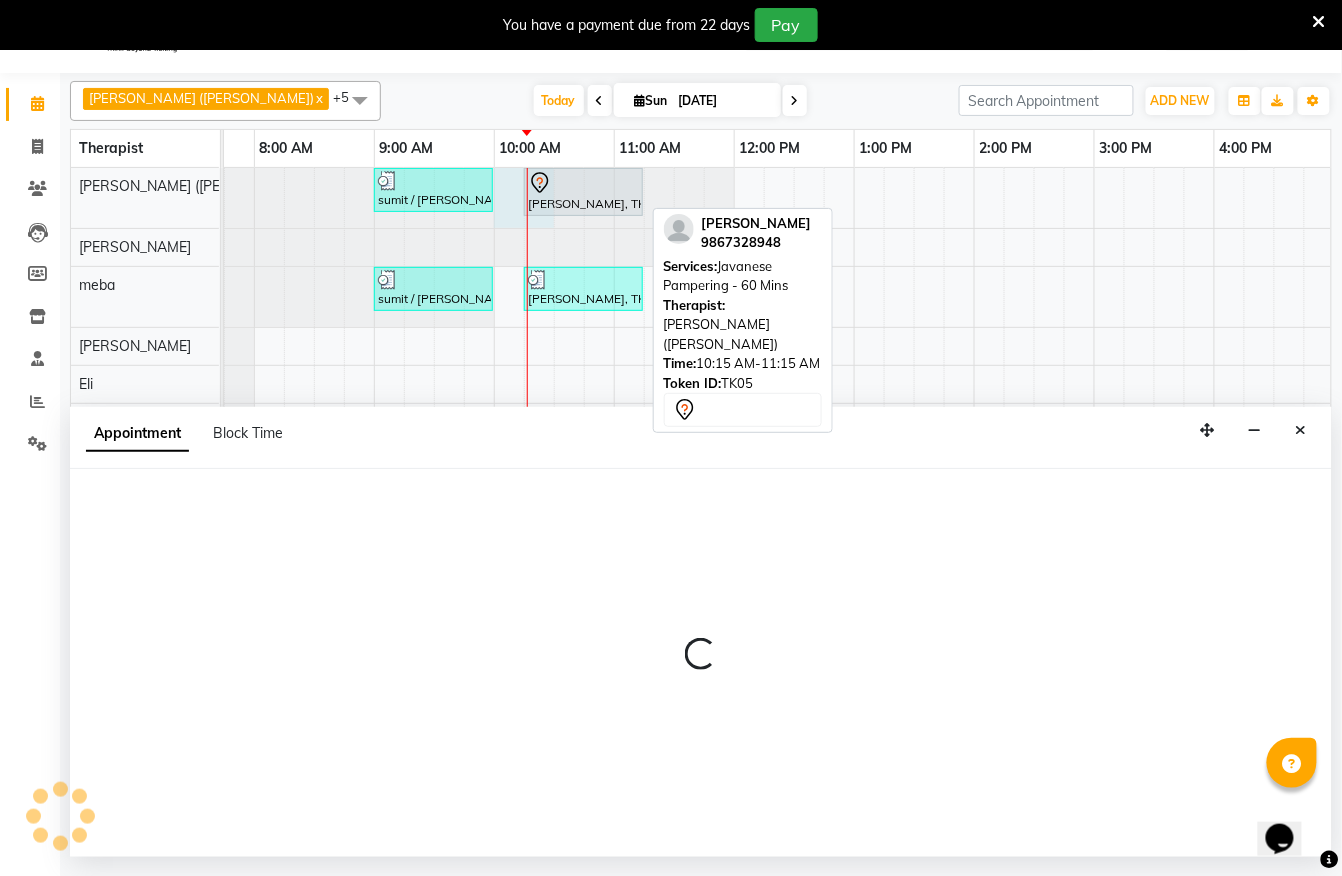 select on "55791" 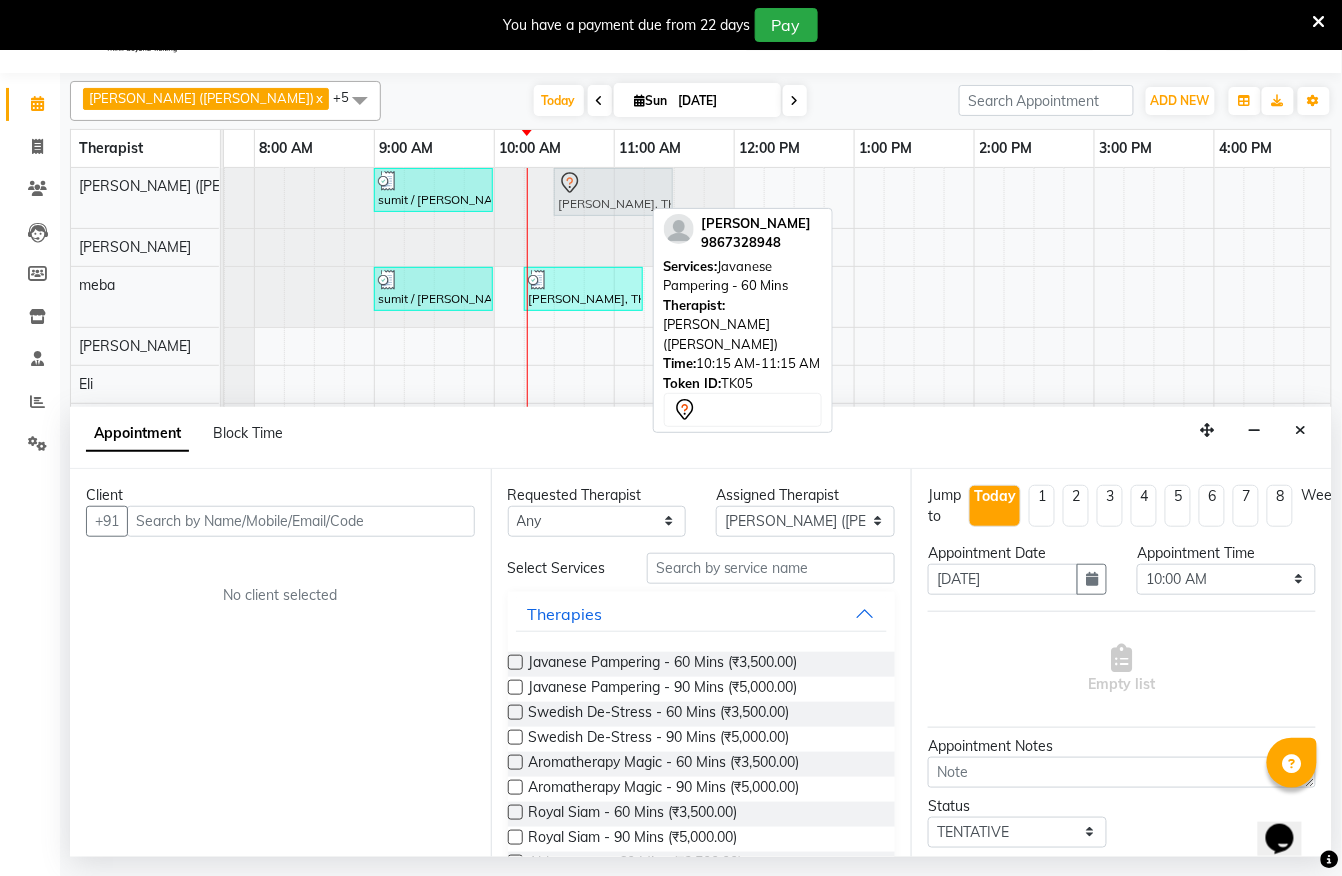 click on "Sumit Agrawal, TK02, 06:30 AM-07:30 AM, Javanese Pampering - 60 Mins     sumit / sajal, TK04, 09:00 AM-10:00 AM, Javanese Pampering - 60 Mins             Anuj Kadam, TK05, 10:15 AM-11:15 AM, Javanese Pampering - 60 Mins             Anuj Kadam, TK05, 10:15 AM-11:15 AM, Javanese Pampering - 60 Mins" at bounding box center [134, 198] 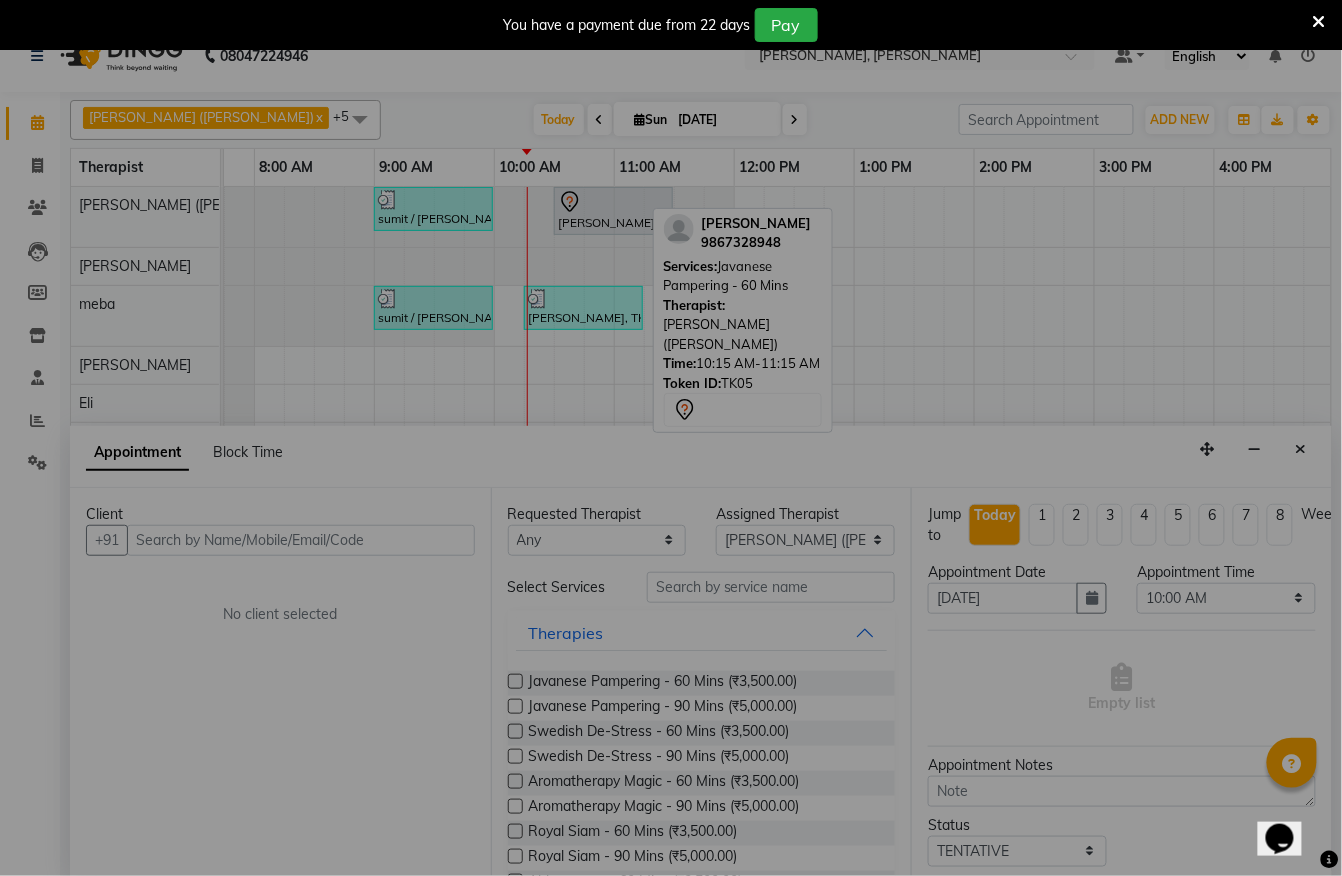 scroll, scrollTop: 32, scrollLeft: 0, axis: vertical 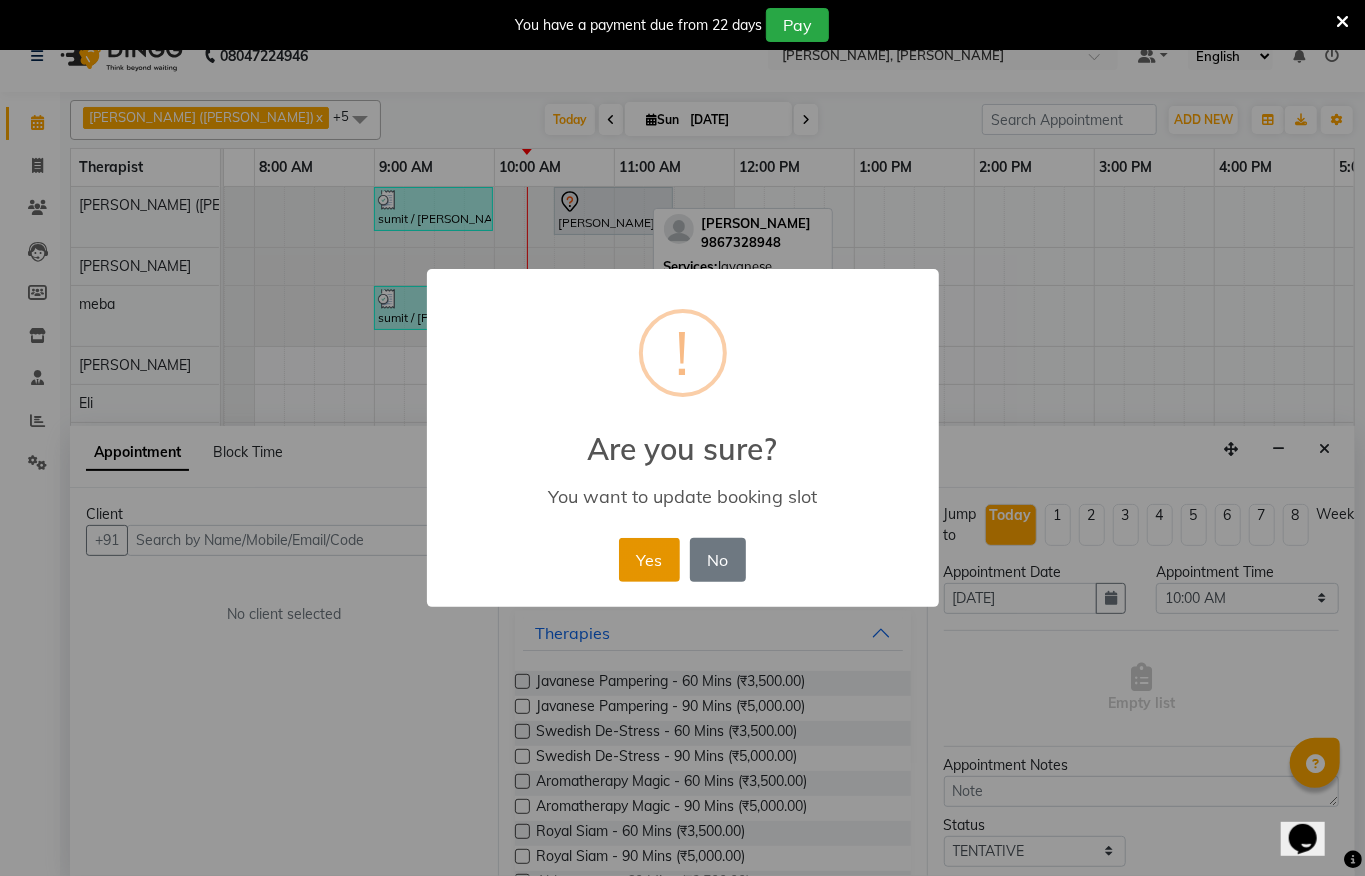 click on "Yes" at bounding box center [649, 560] 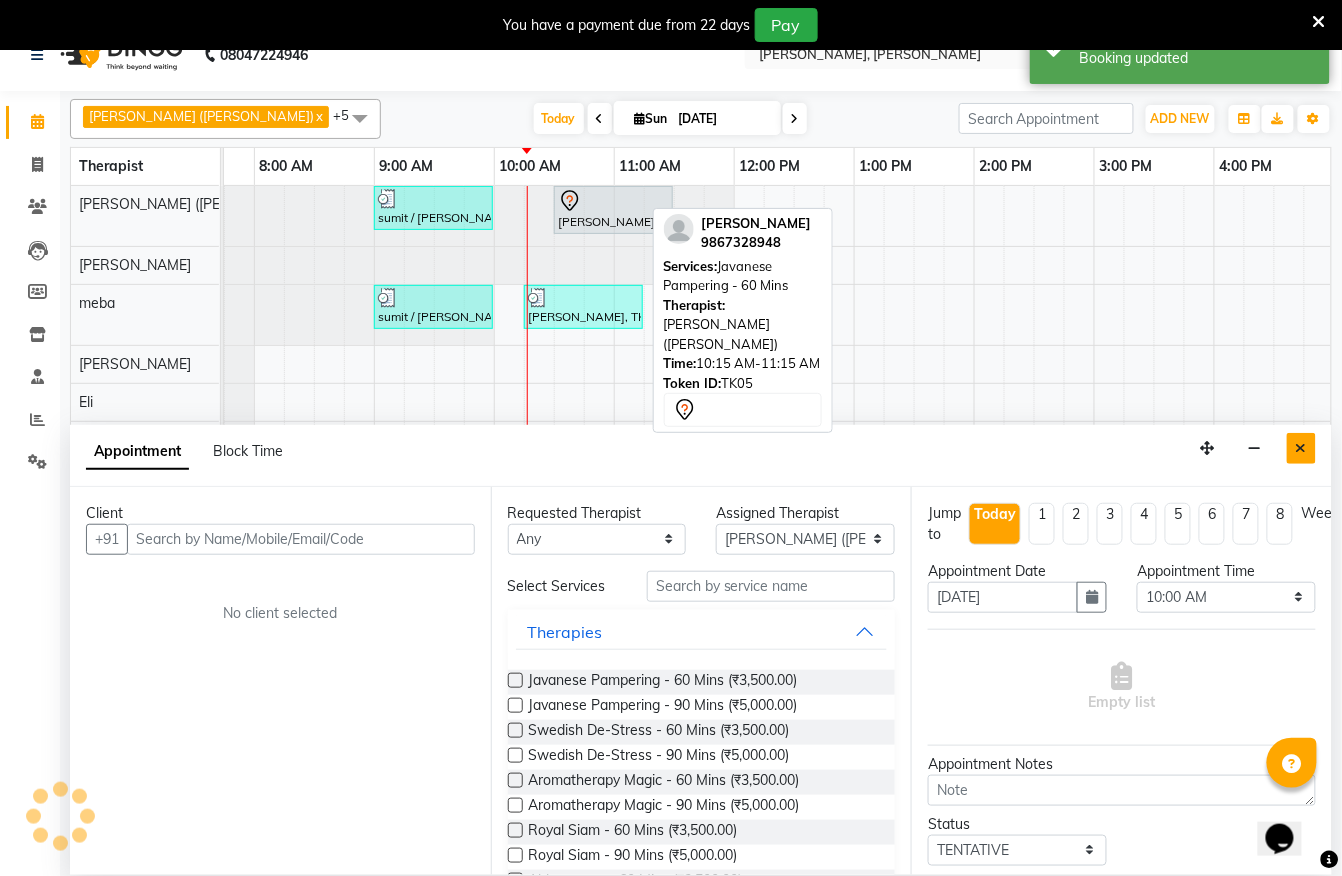 click at bounding box center [1301, 448] 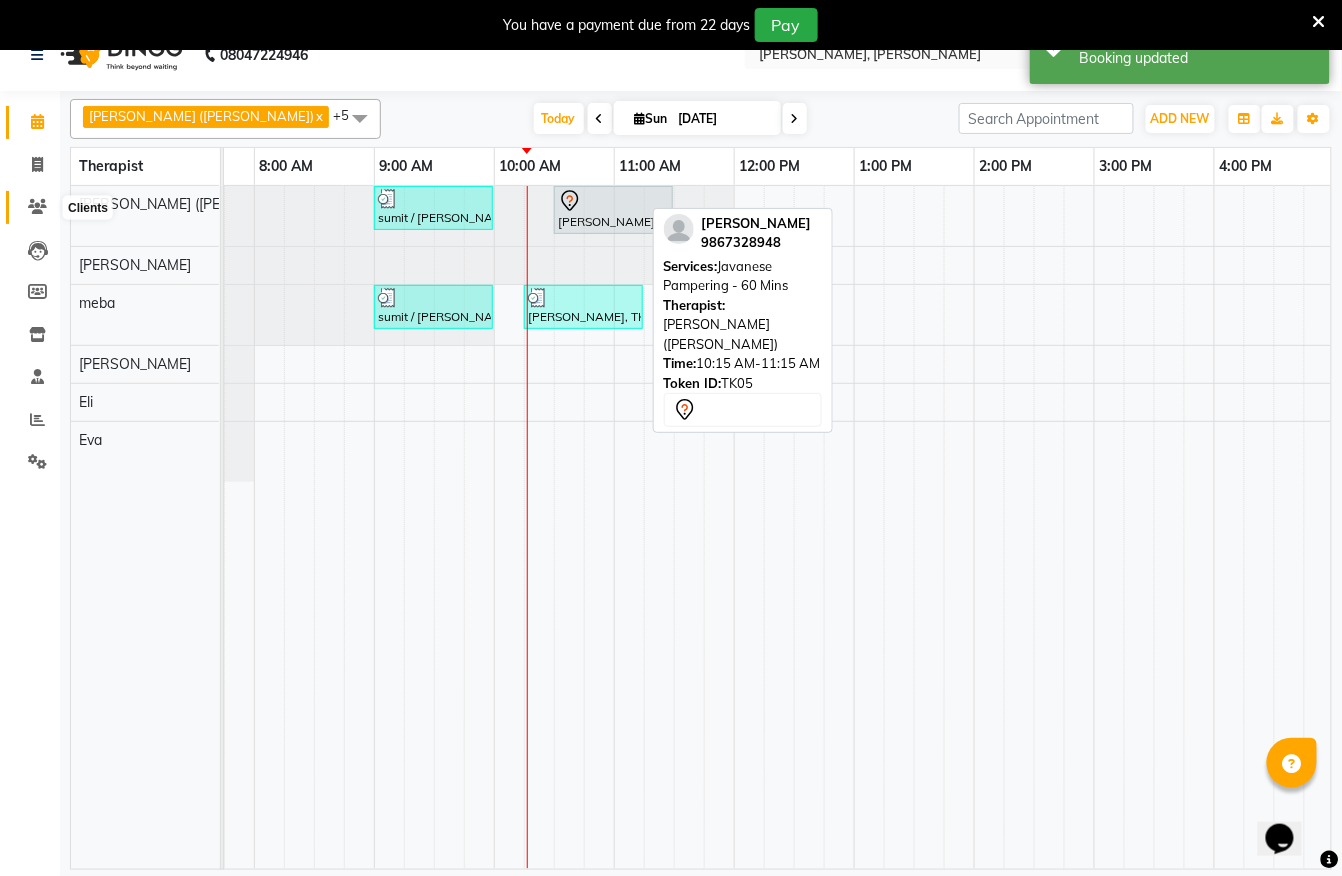 click 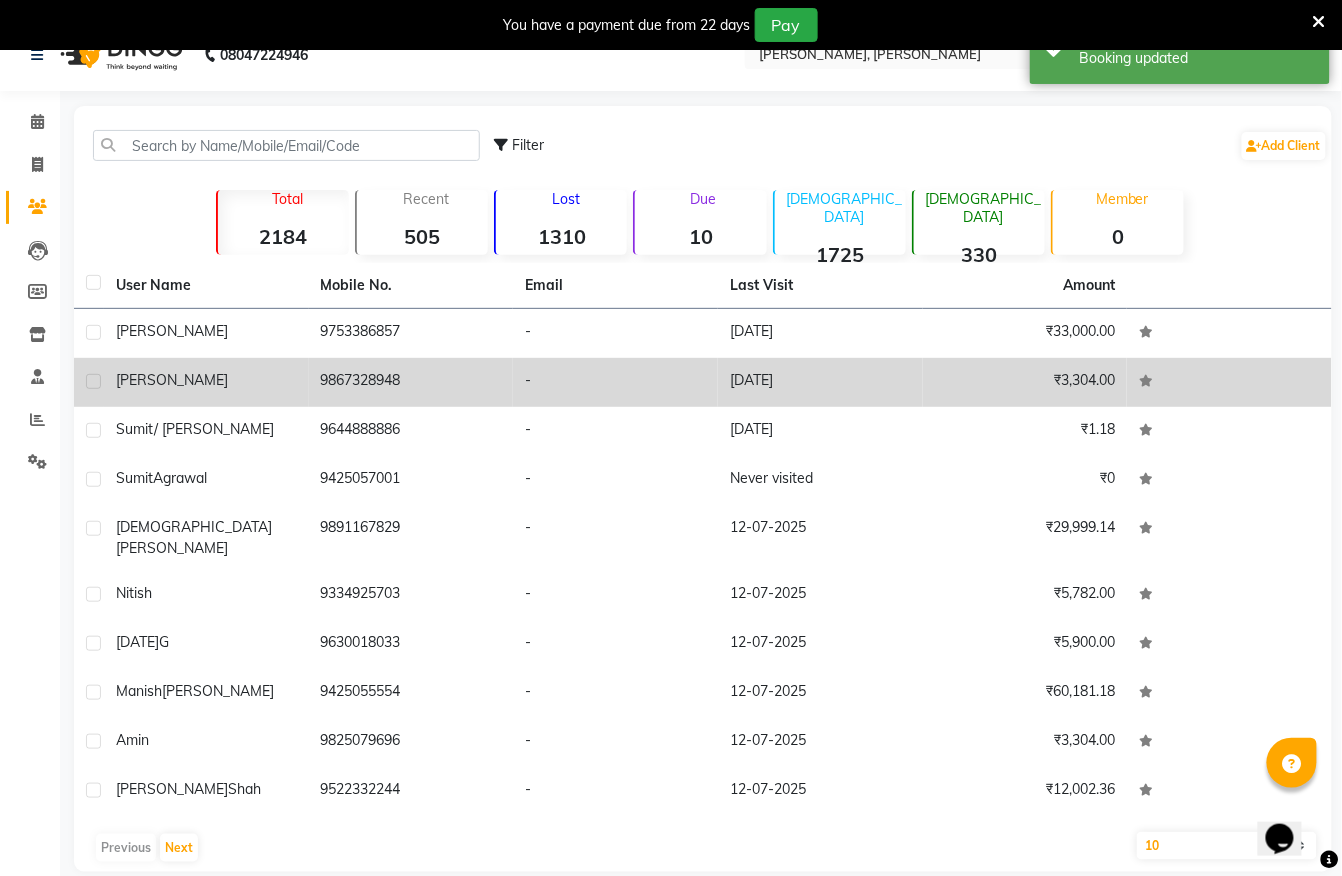 click on "9867328948" 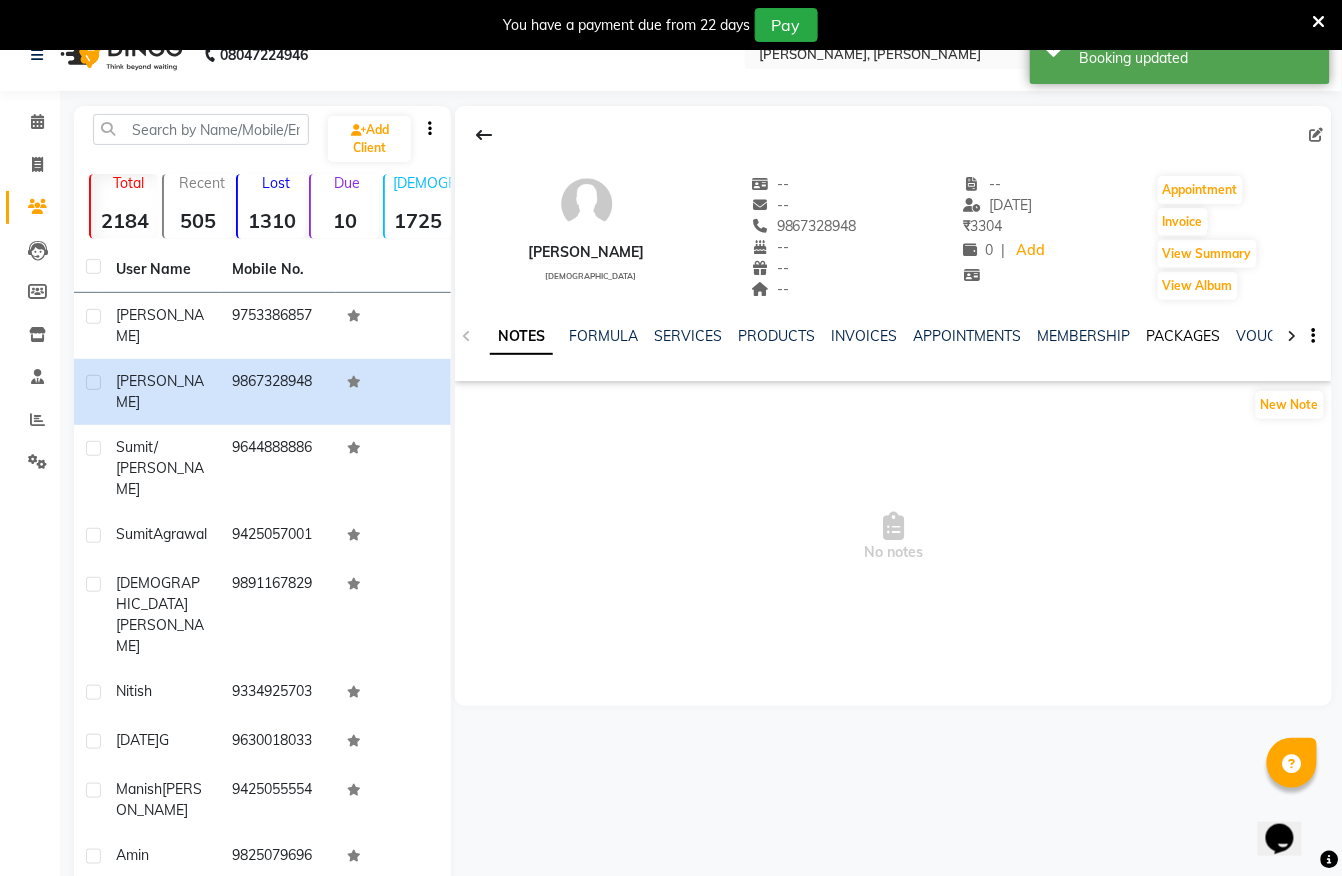 click on "PACKAGES" 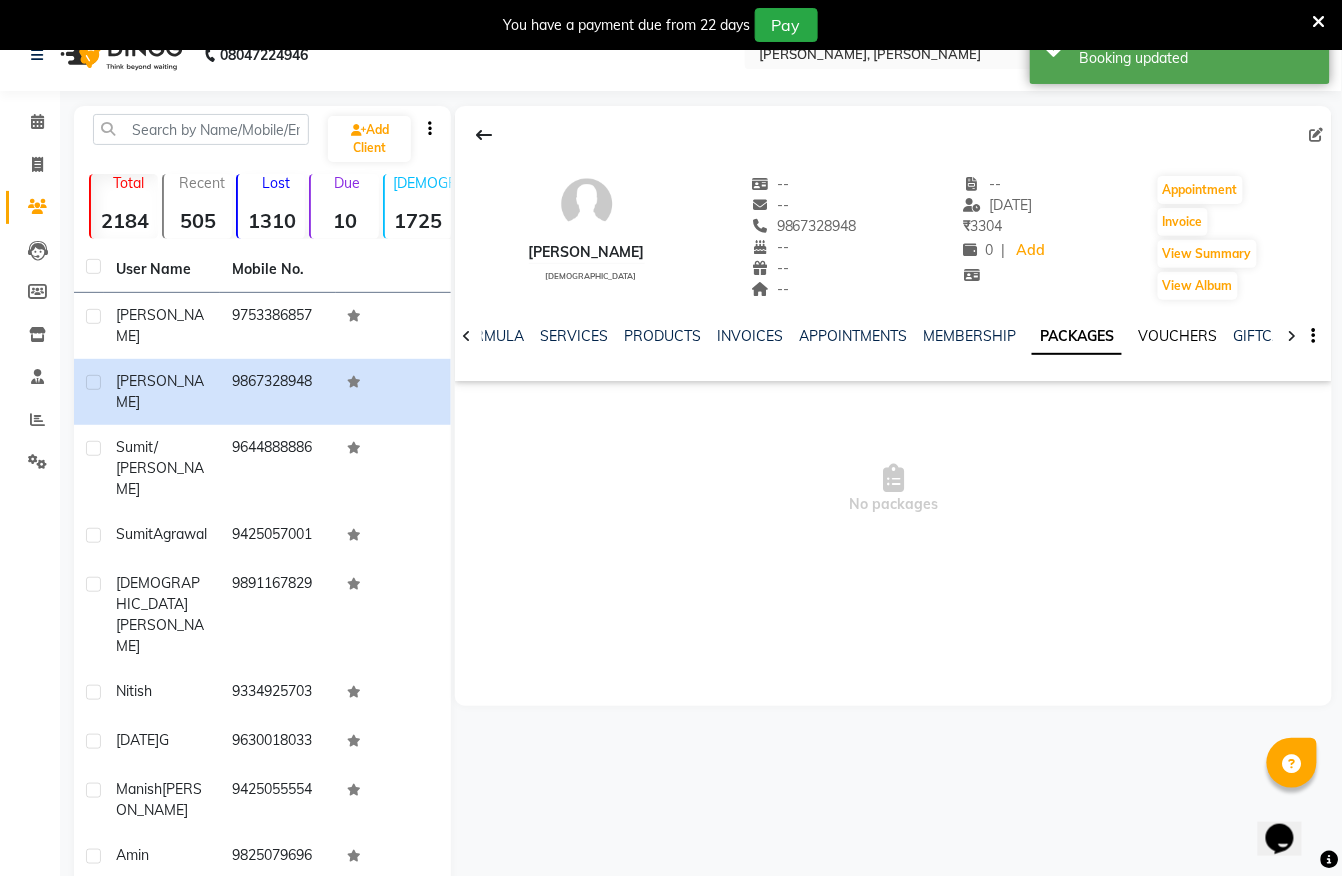 click on "VOUCHERS" 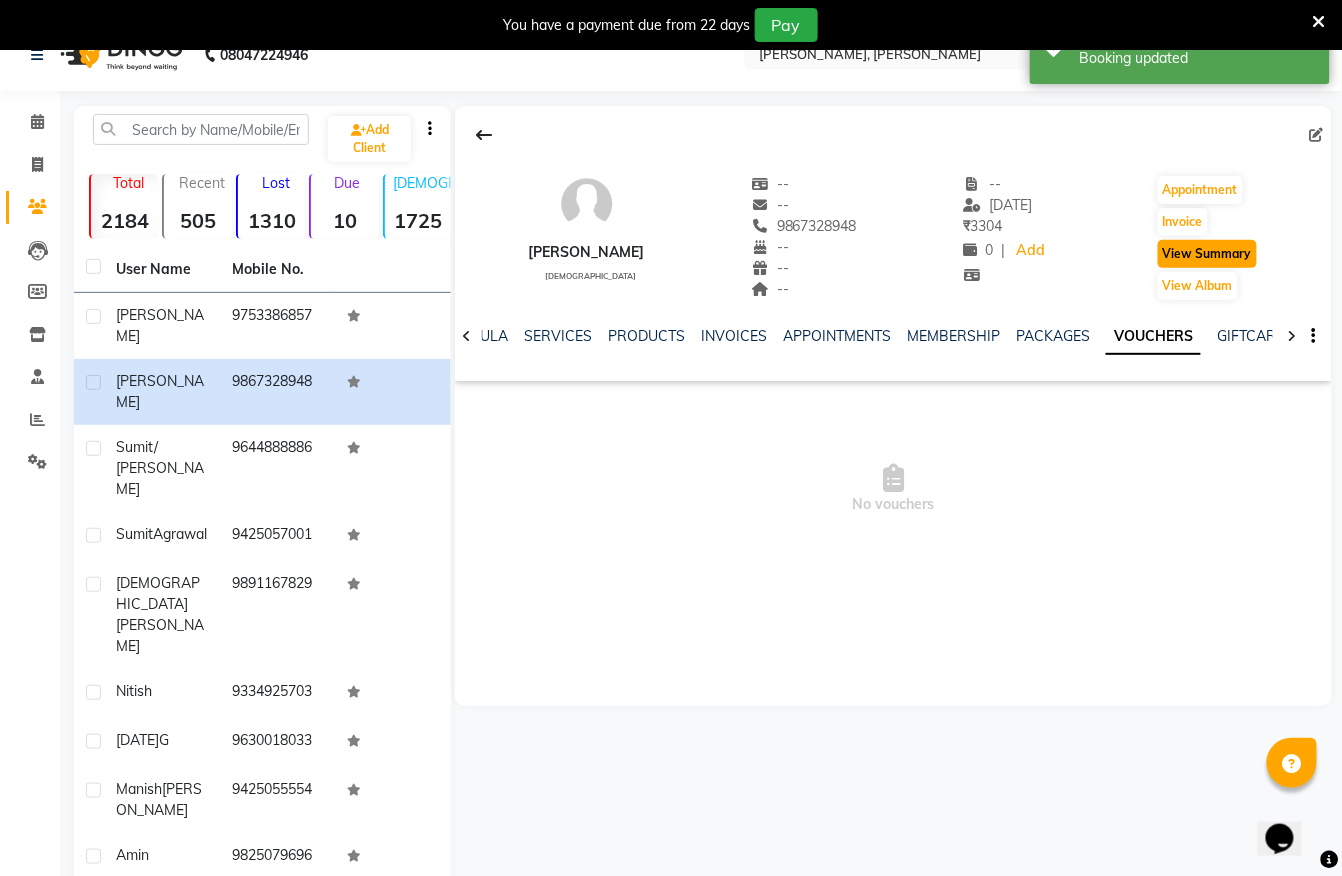 click on "View Summary" 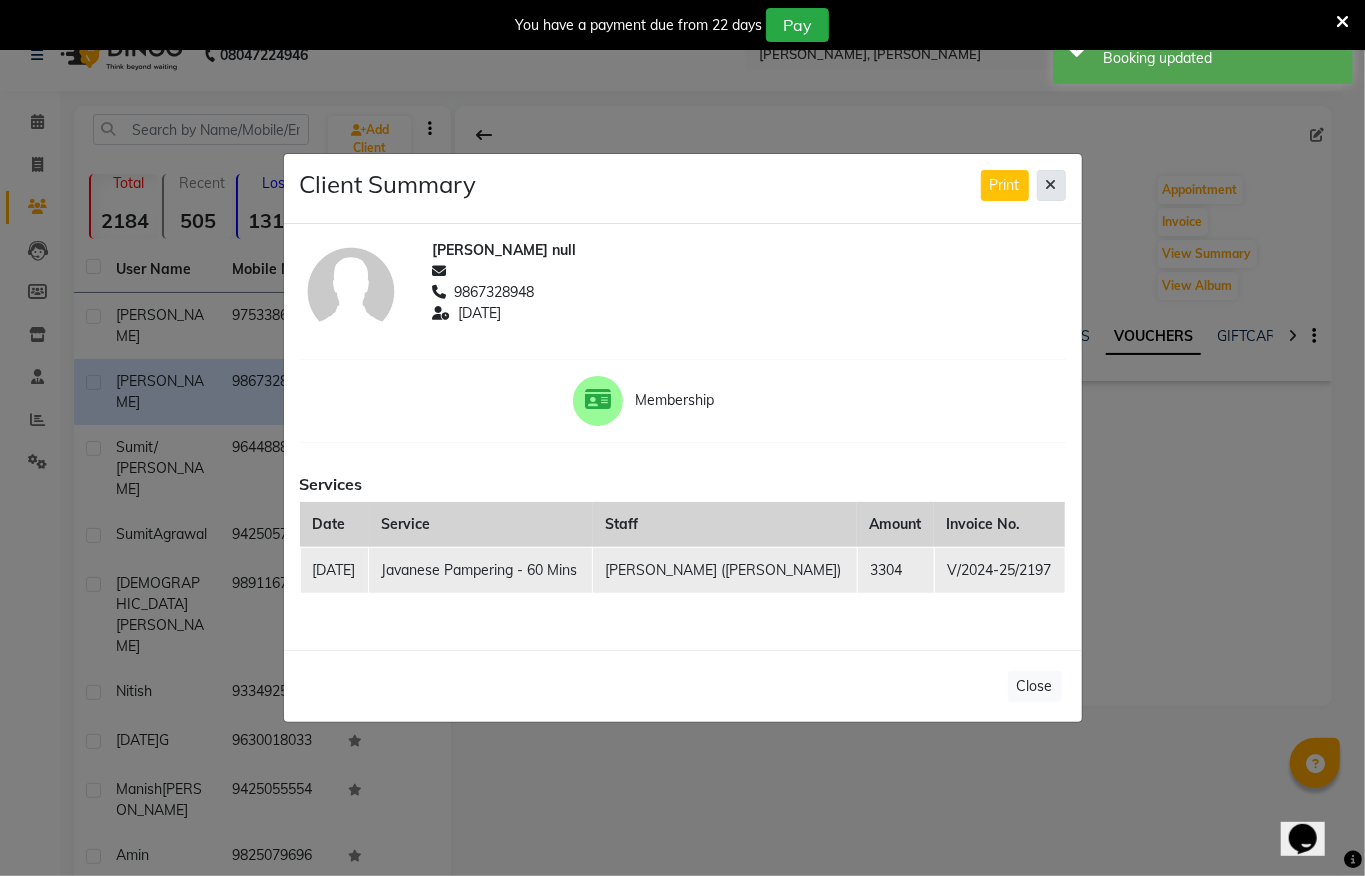 click 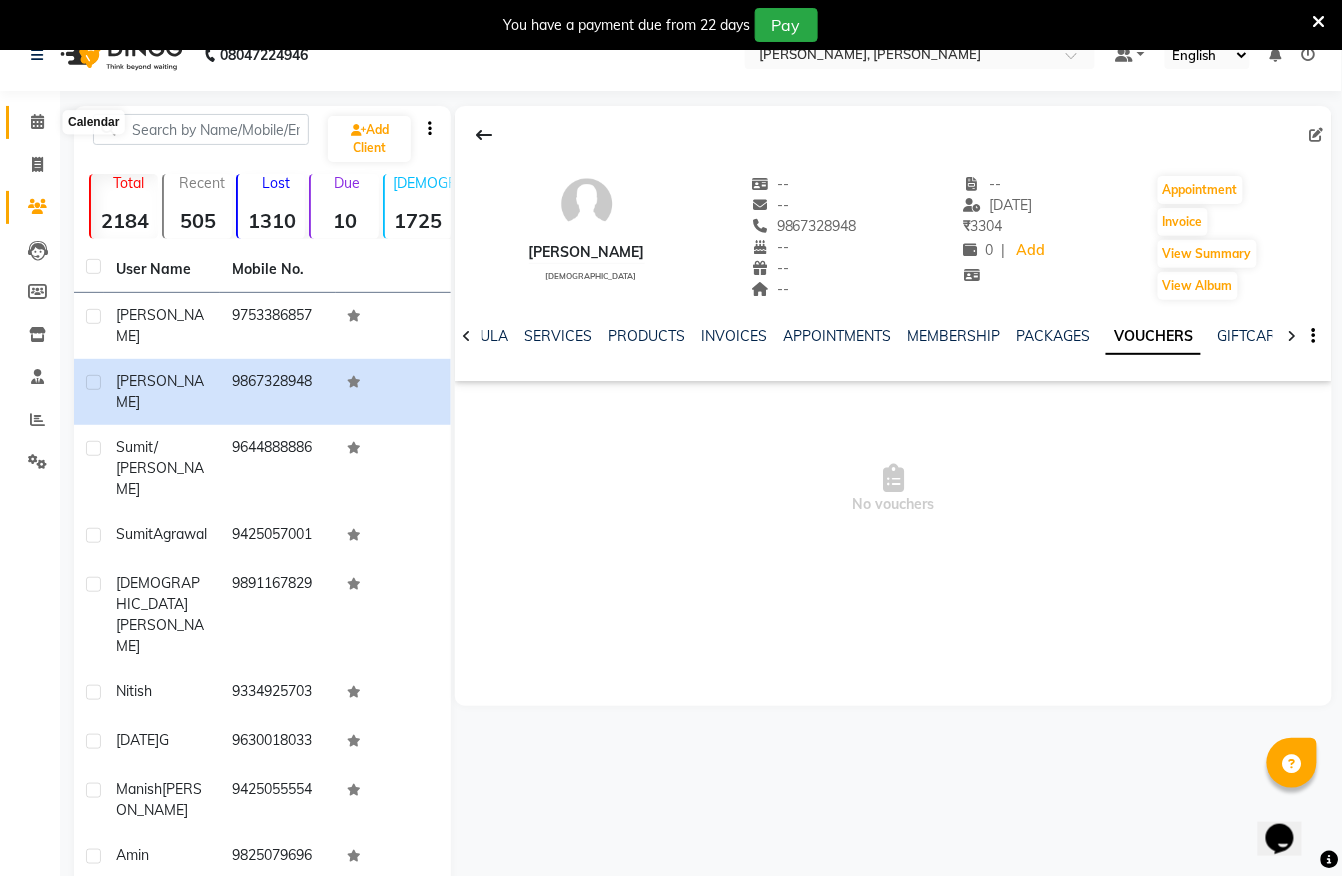 click 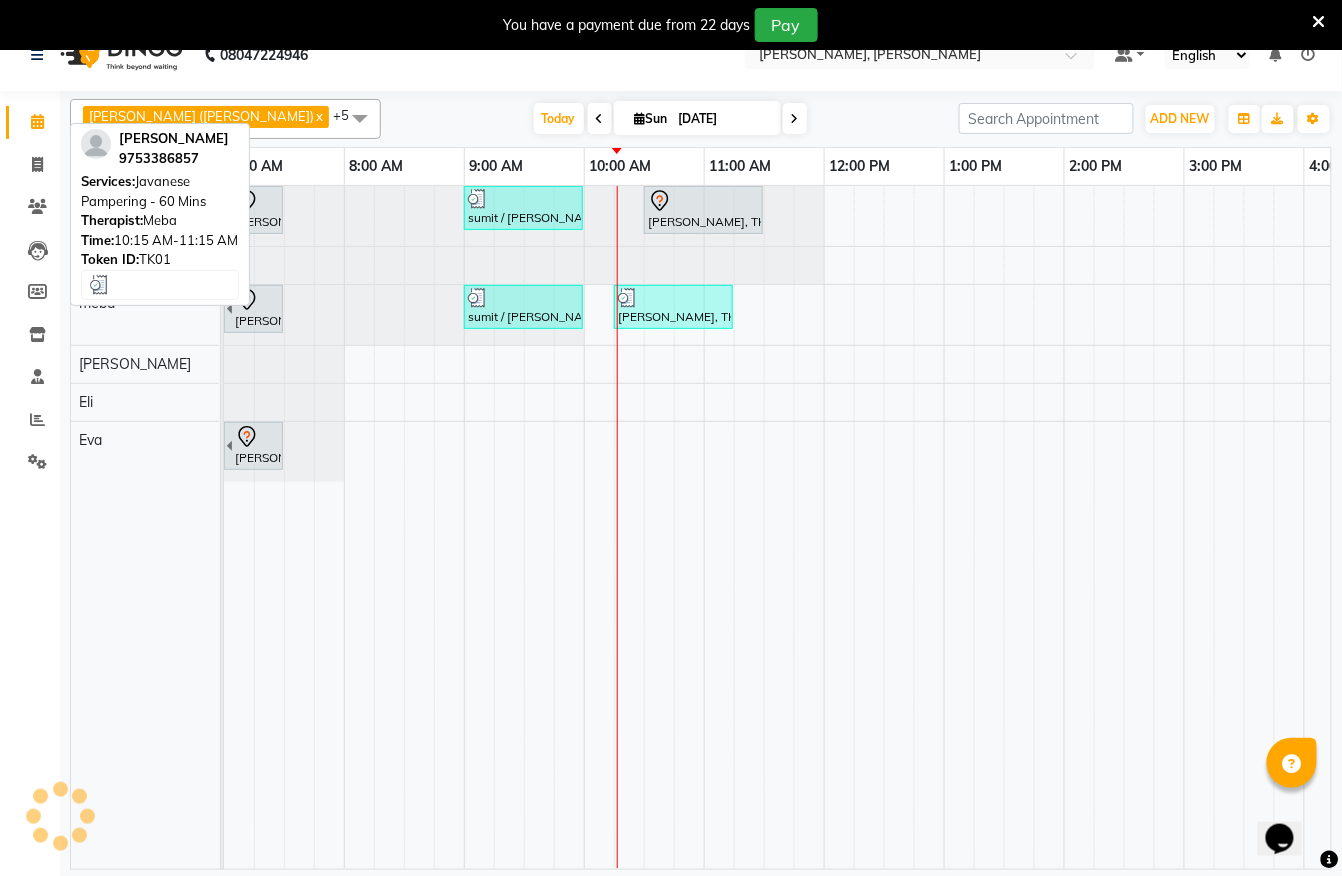 scroll, scrollTop: 0, scrollLeft: 0, axis: both 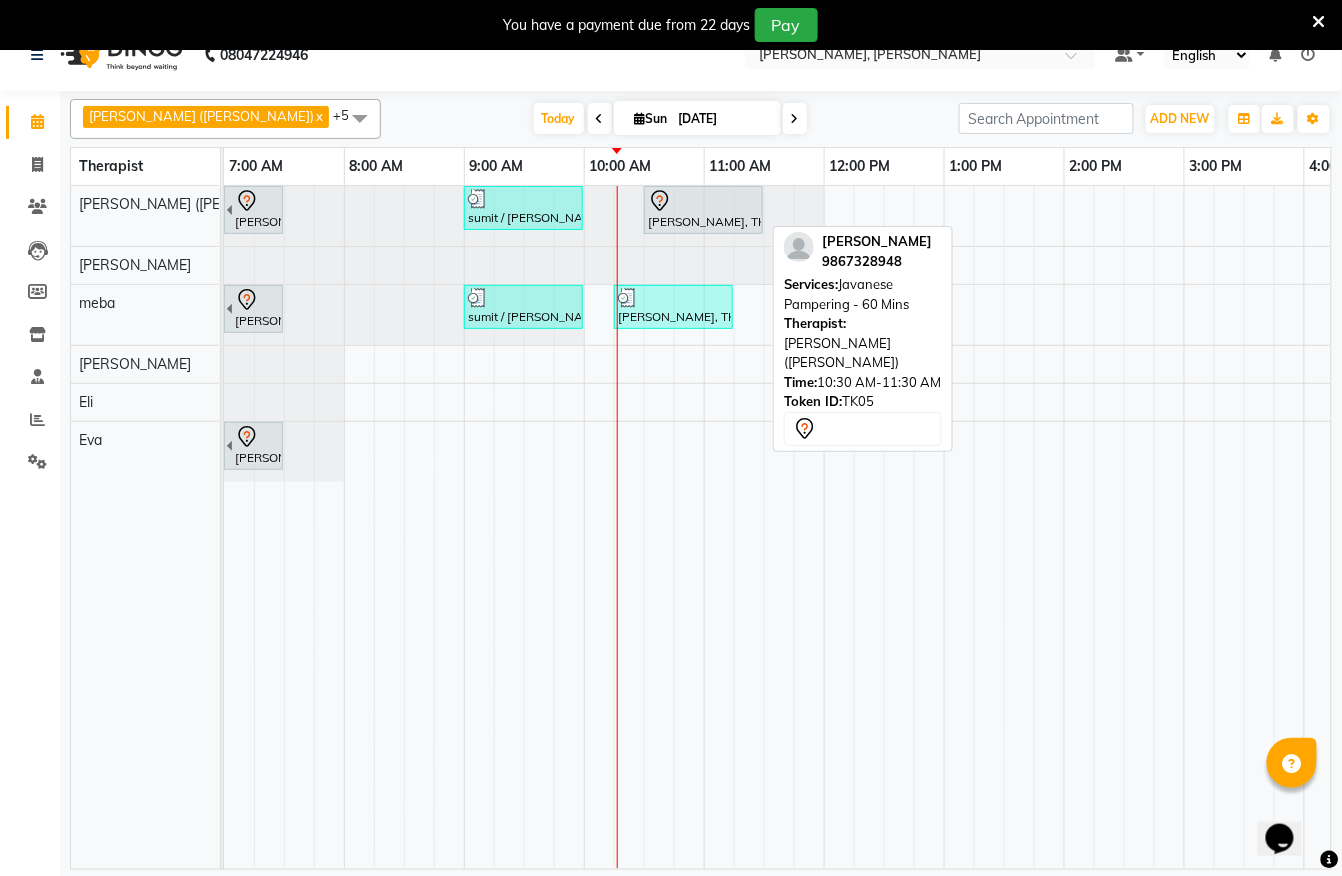 click on "Anuj Kadam, TK05, 10:30 AM-11:30 AM, Javanese Pampering - 60 Mins" at bounding box center [703, 210] 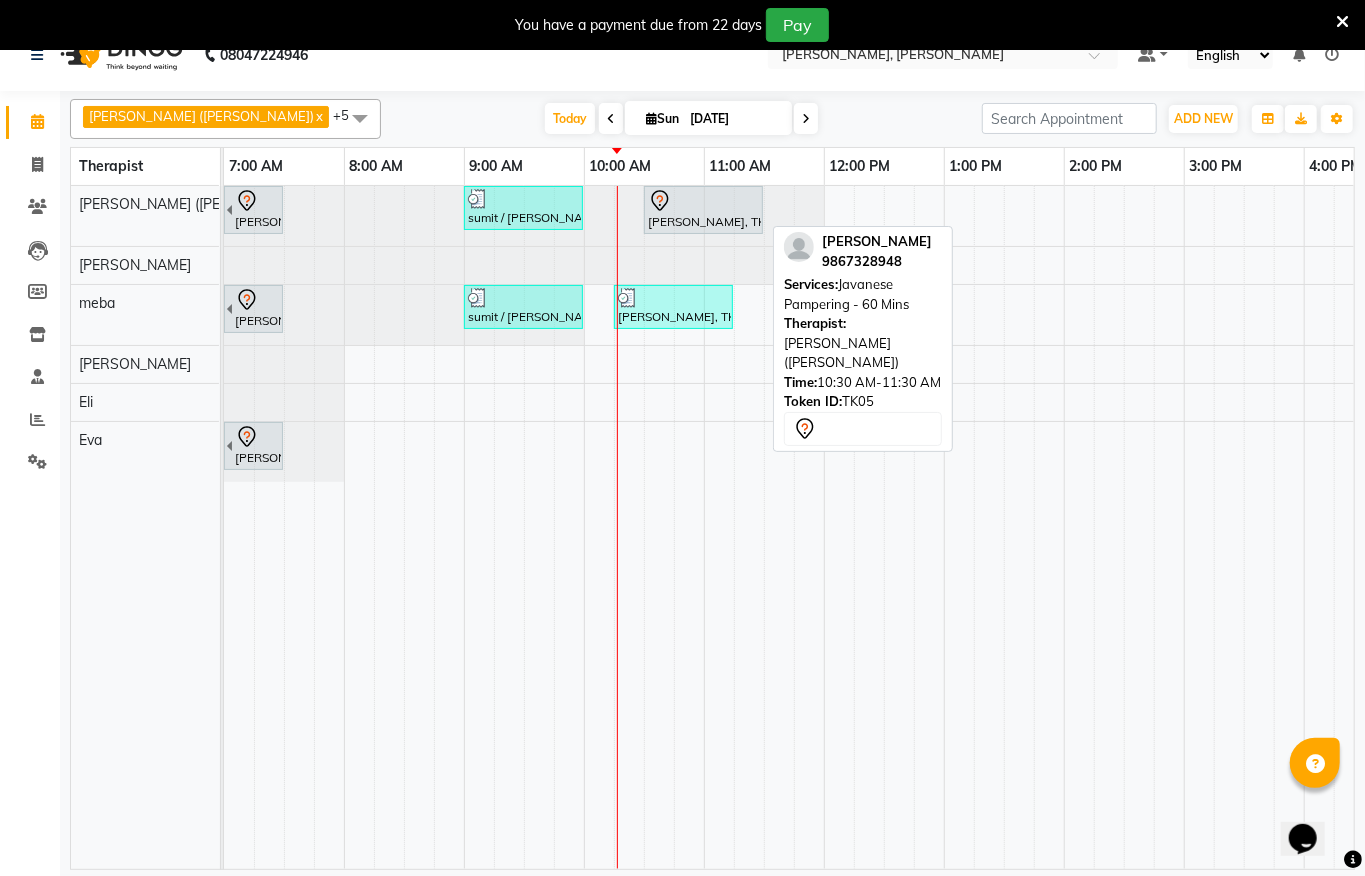 select on "7" 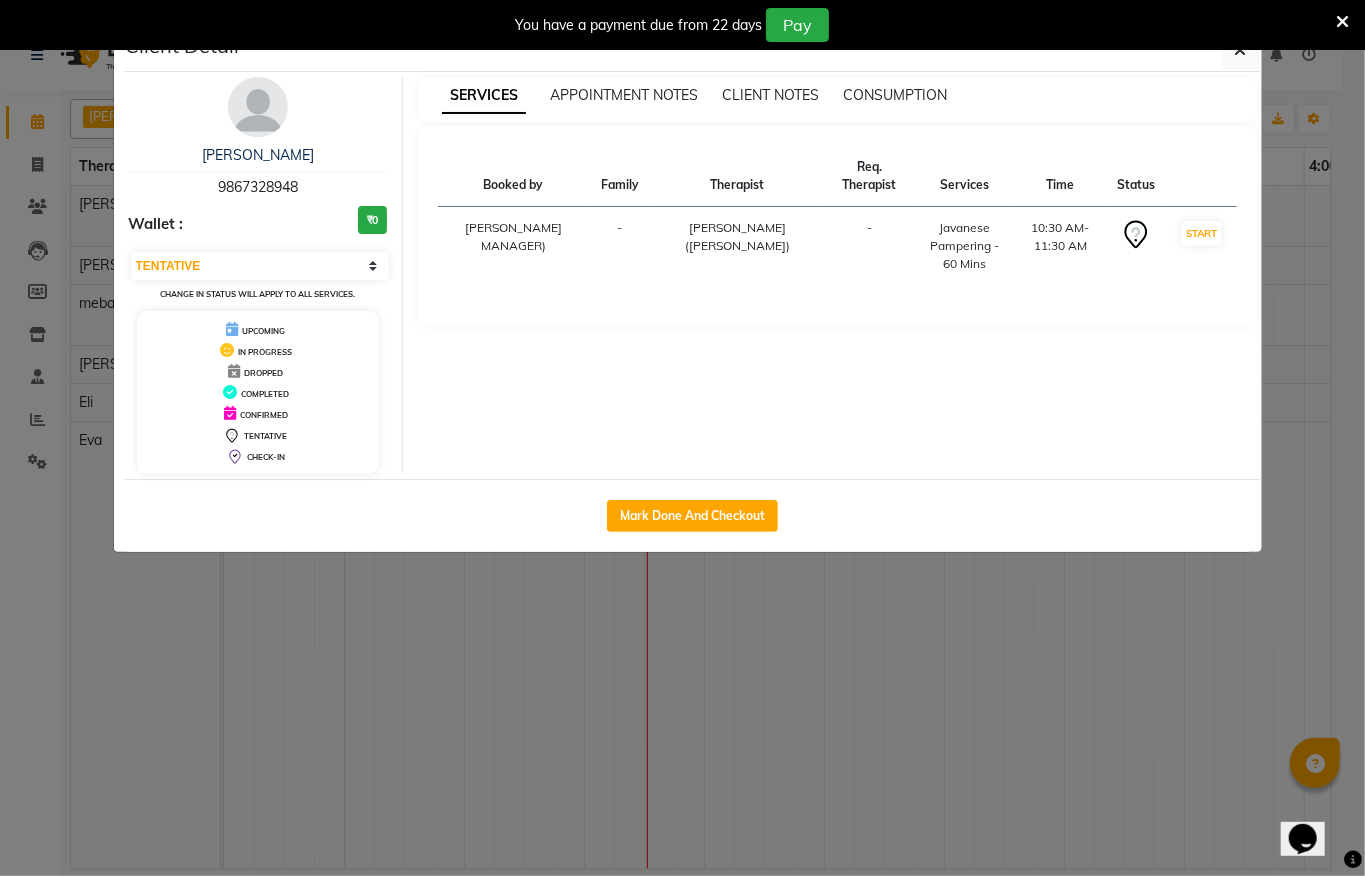 type 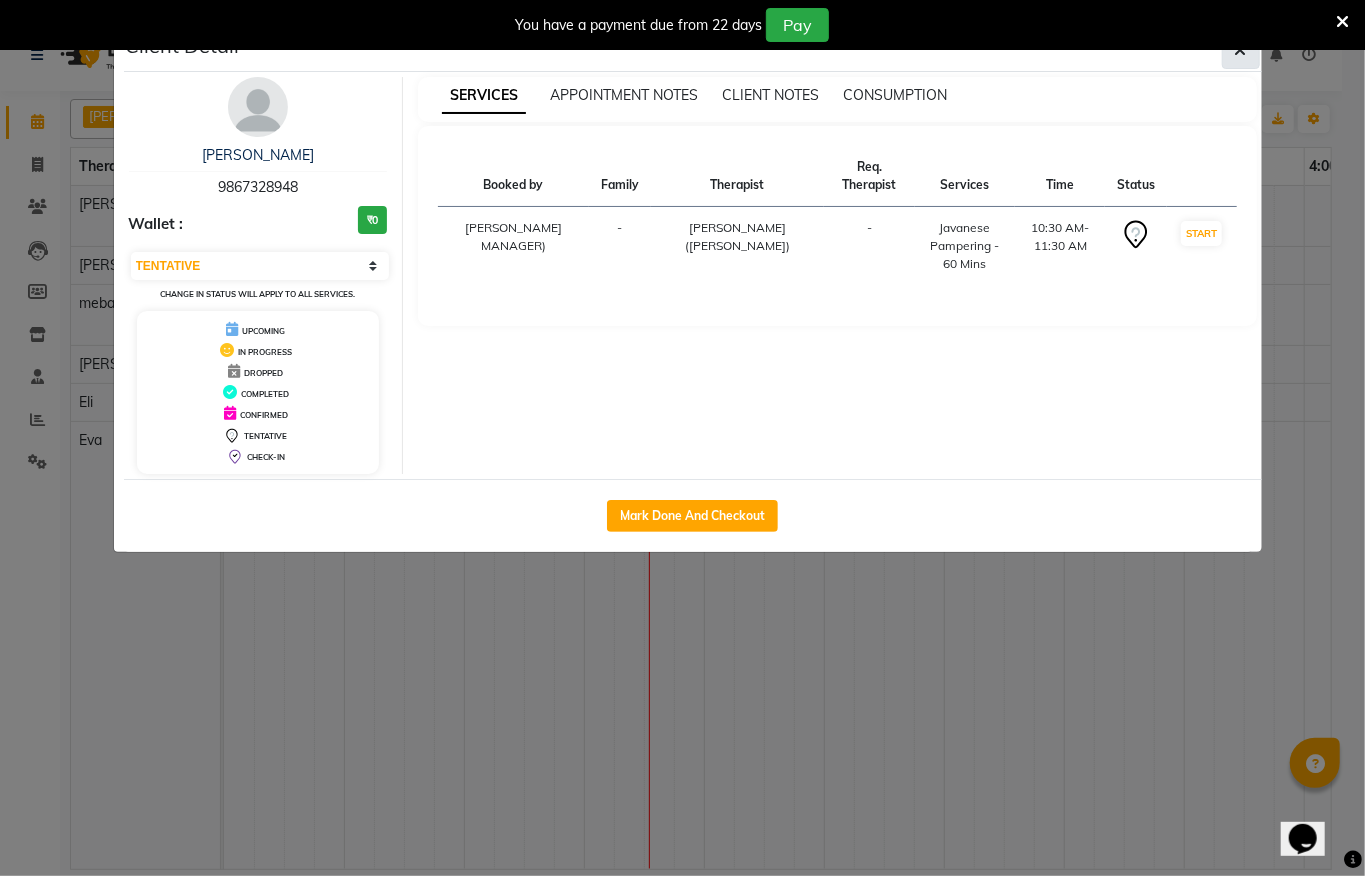 click 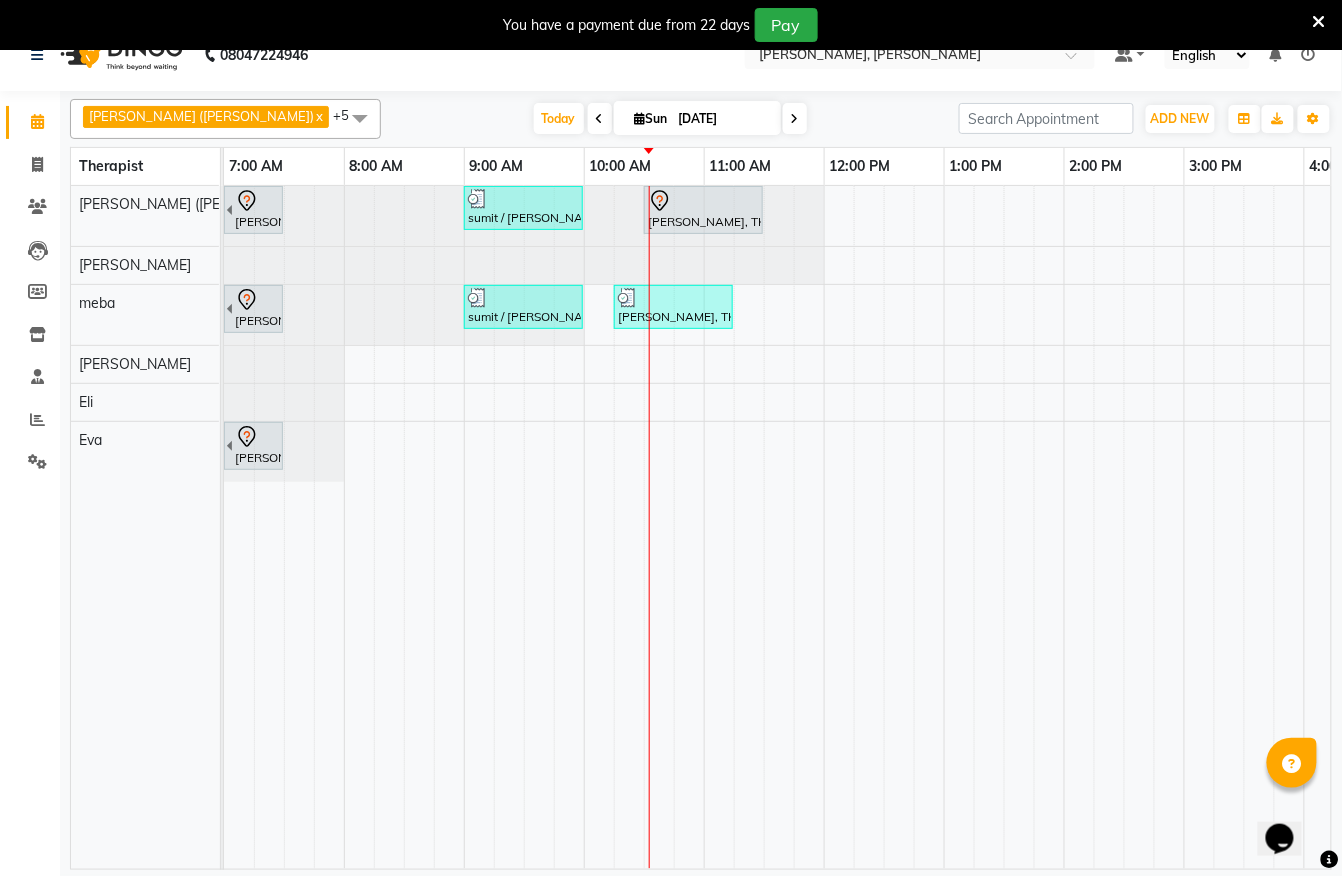 click at bounding box center (1319, 22) 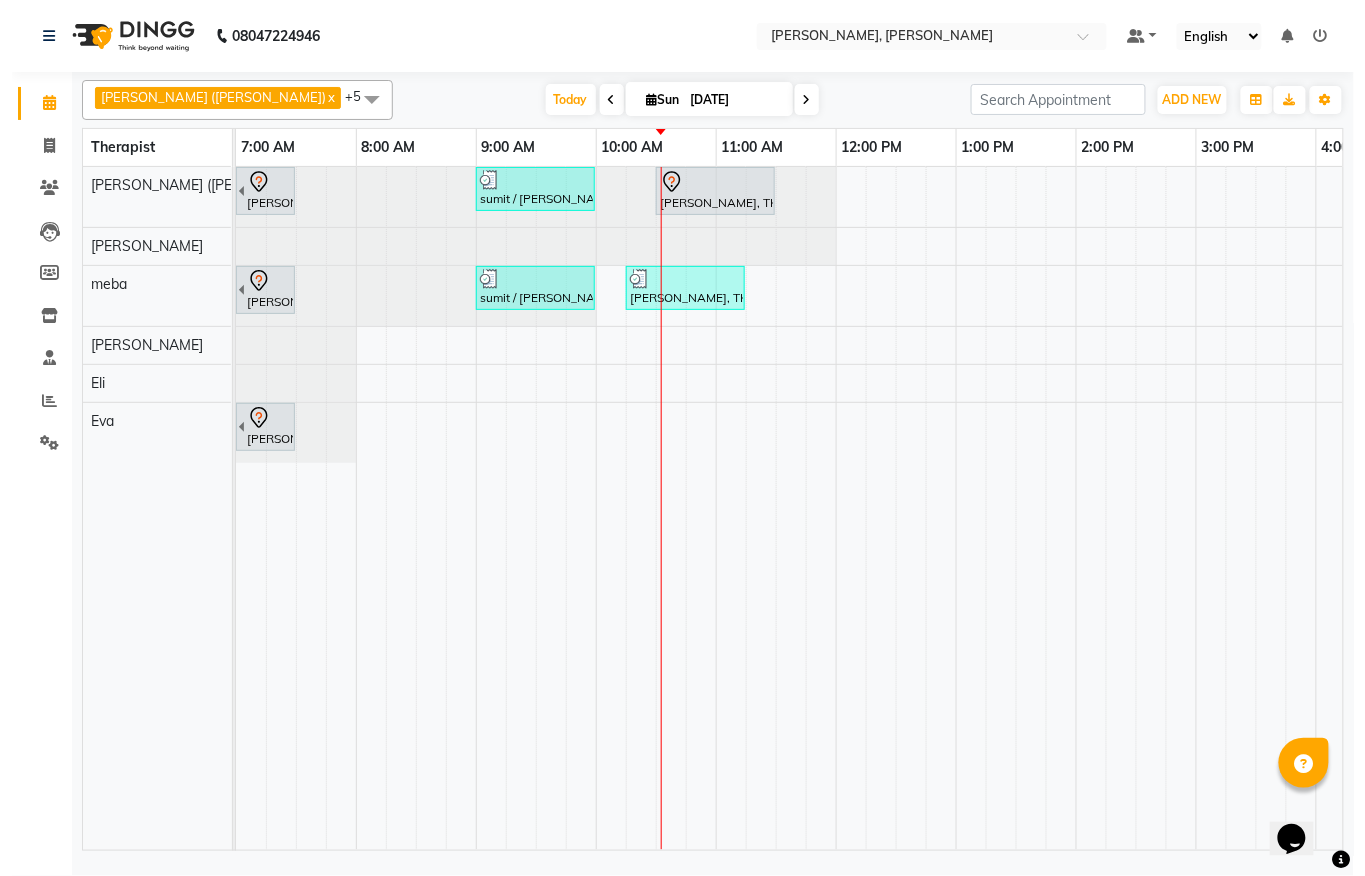 scroll, scrollTop: 0, scrollLeft: 0, axis: both 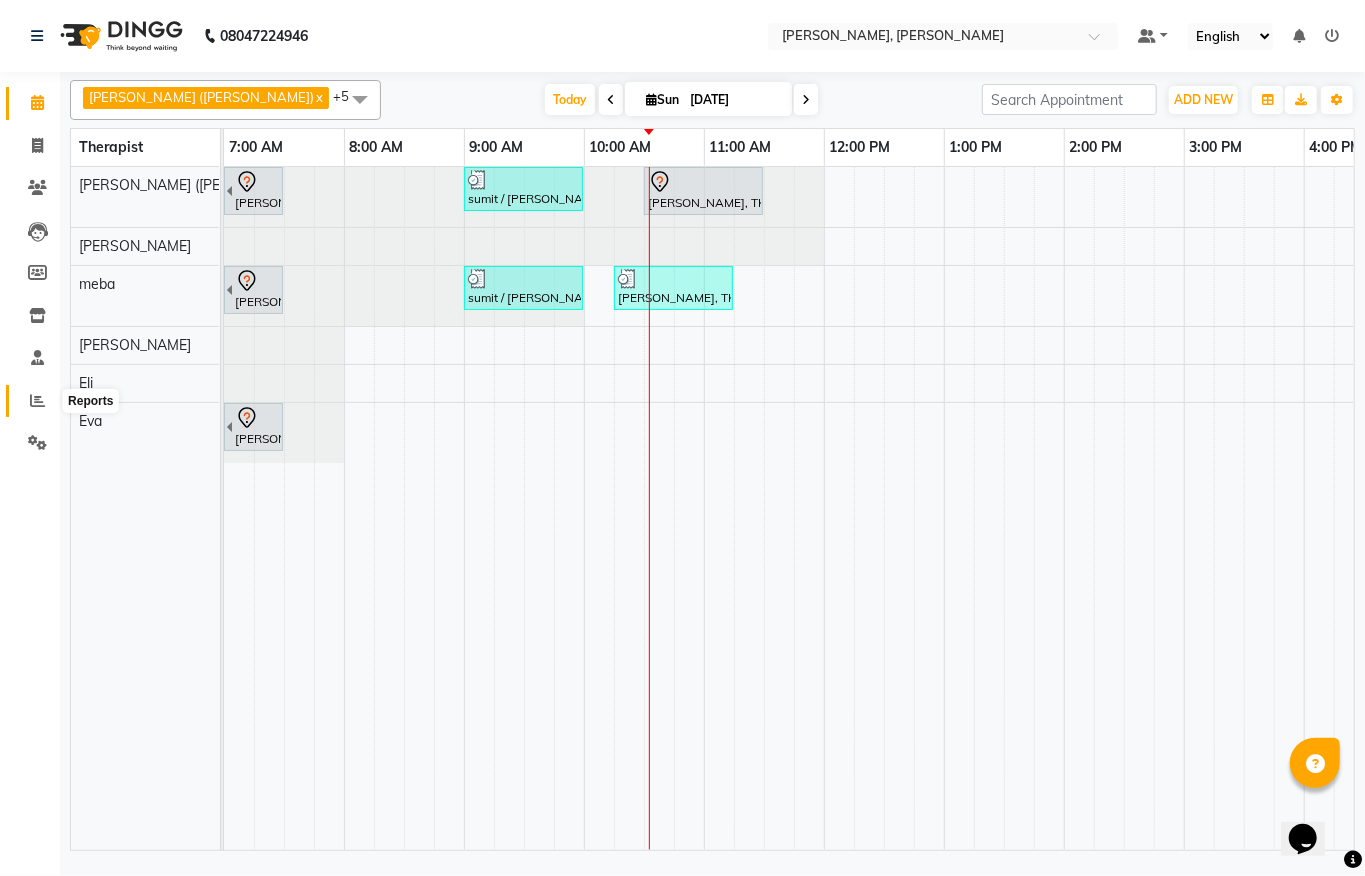 click 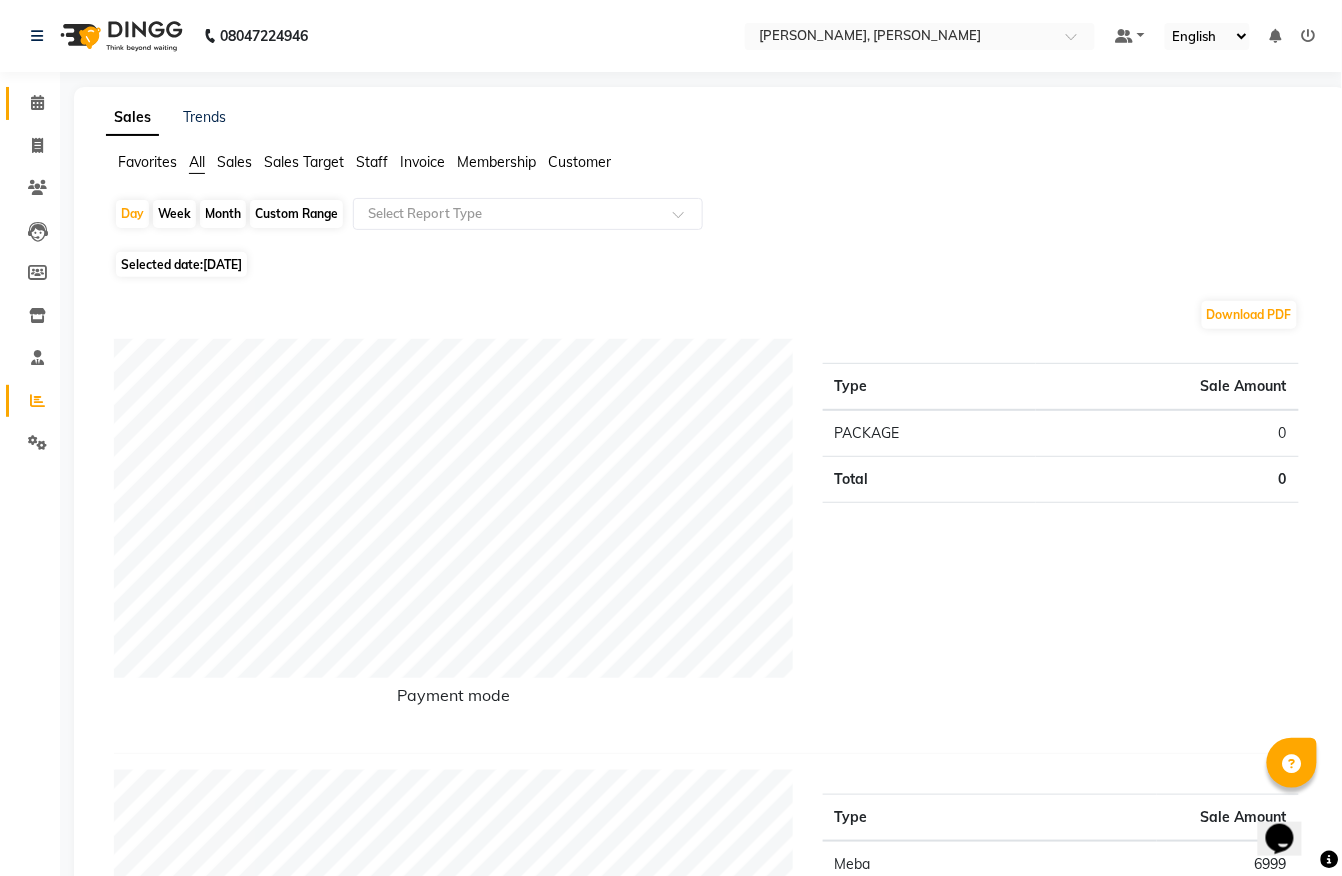 click on "Calendar" 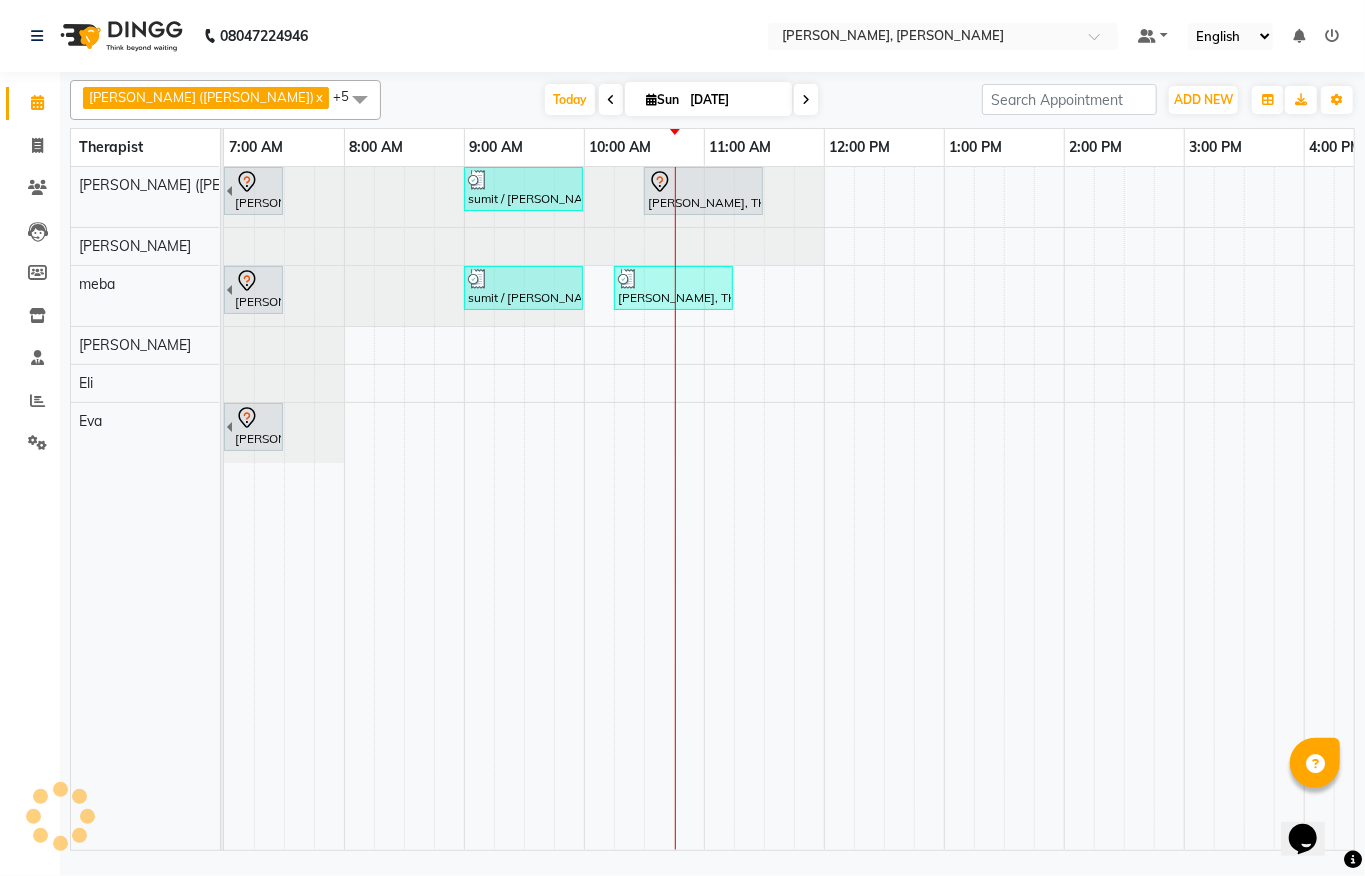 scroll, scrollTop: 0, scrollLeft: 0, axis: both 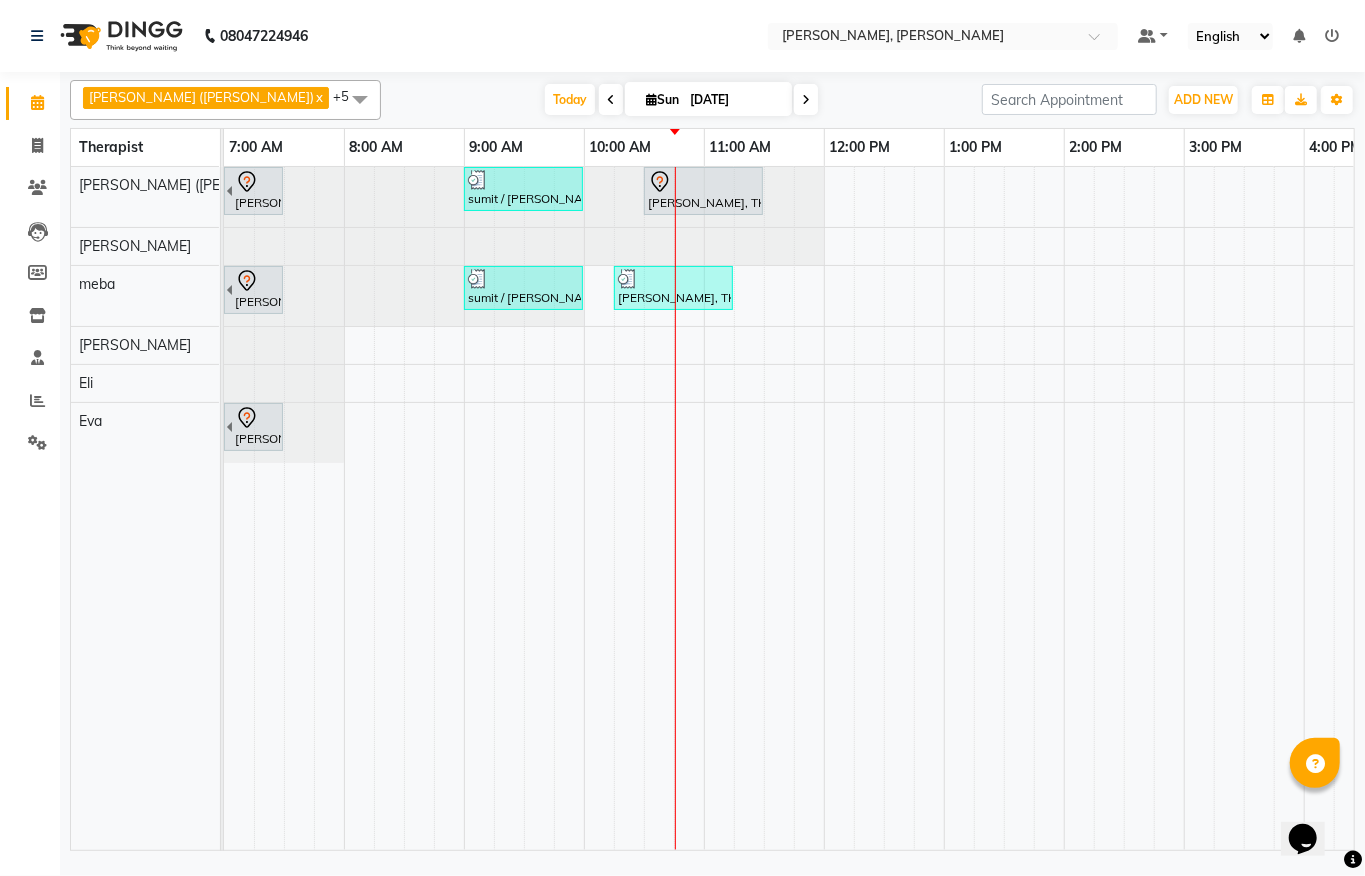 drag, startPoint x: 641, startPoint y: 853, endPoint x: 868, endPoint y: 922, distance: 237.25514 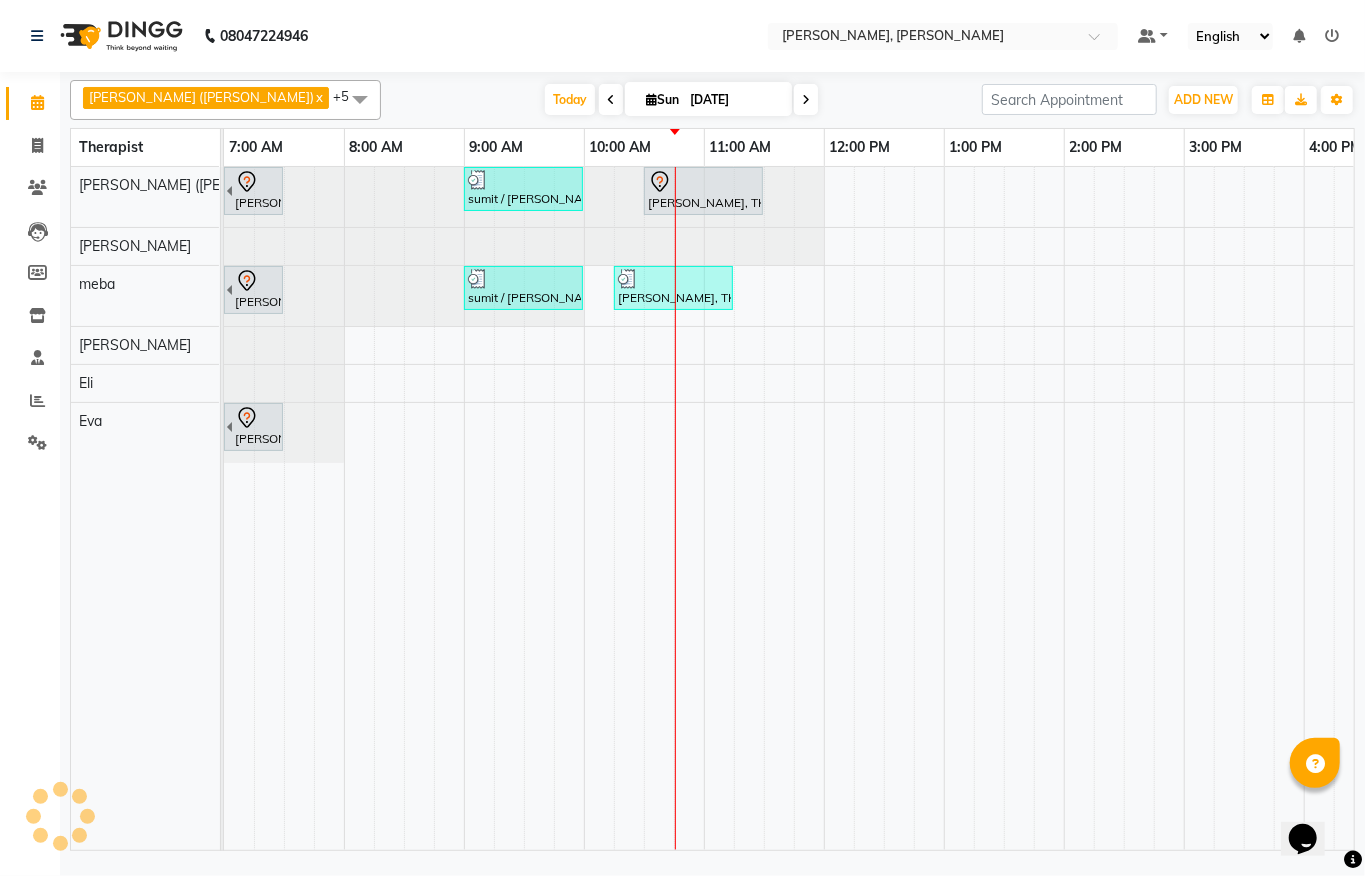 scroll, scrollTop: 0, scrollLeft: 196, axis: horizontal 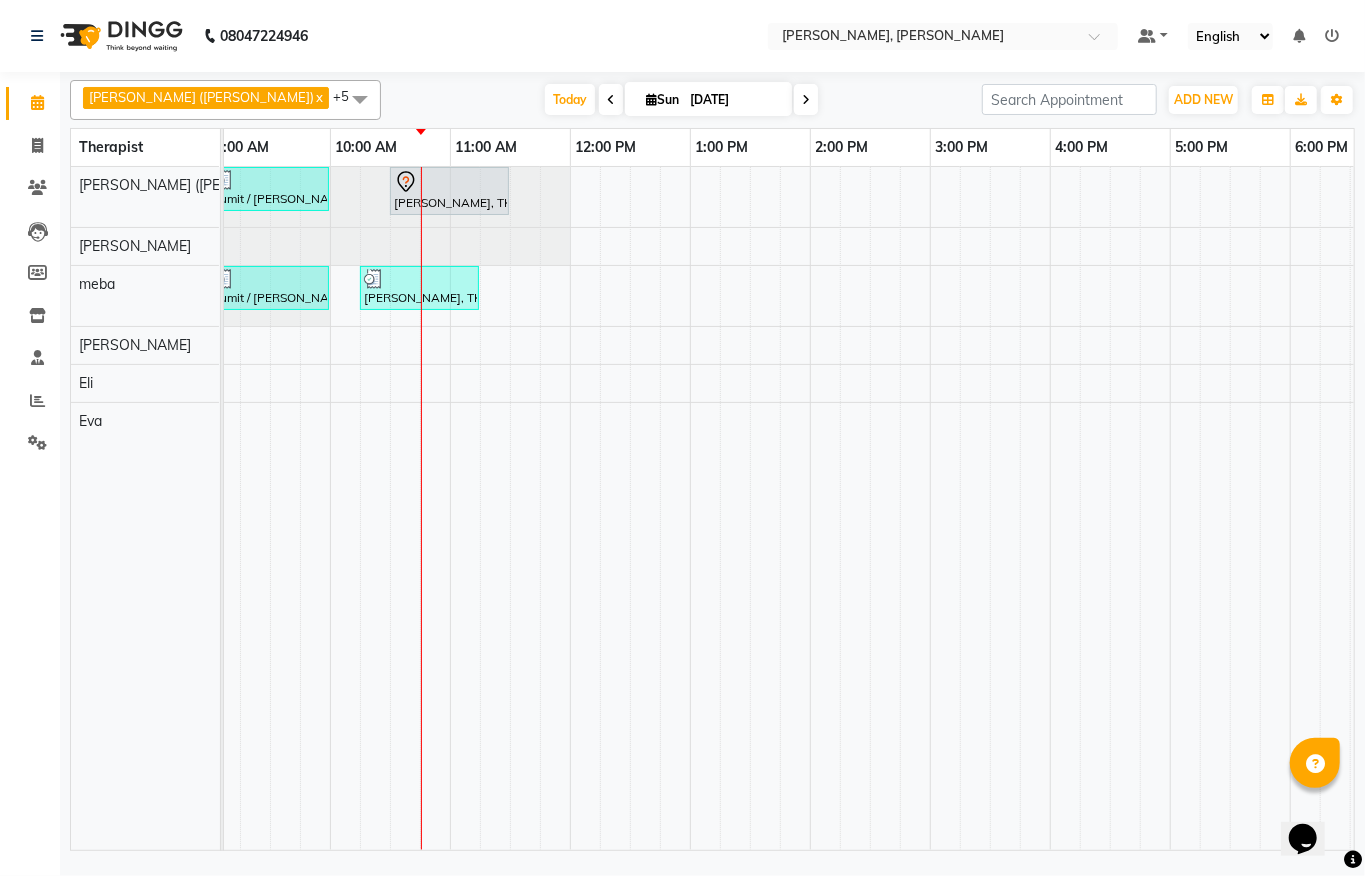 click on "Sumit Agrawal, TK02, 06:30 AM-07:30 AM, Javanese Pampering - 60 Mins     sumit / sajal, TK04, 09:00 AM-10:00 AM, Javanese Pampering - 60 Mins             Anuj Kadam, TK05, 10:30 AM-11:30 AM, Javanese Pampering - 60 Mins             jayesh, TK03, 06:30 AM-07:30 AM, Javanese Pampering - 60 Mins     sumit / sajal, TK04, 09:00 AM-10:00 AM, Javanese Pampering - 60 Mins     Payal, TK01, 10:15 AM-11:15 AM, Javanese Pampering - 60 Mins             Sumit Agrawal, TK02, 06:30 AM-07:30 AM, Javanese Pampering - 60 Mins" at bounding box center [930, 508] 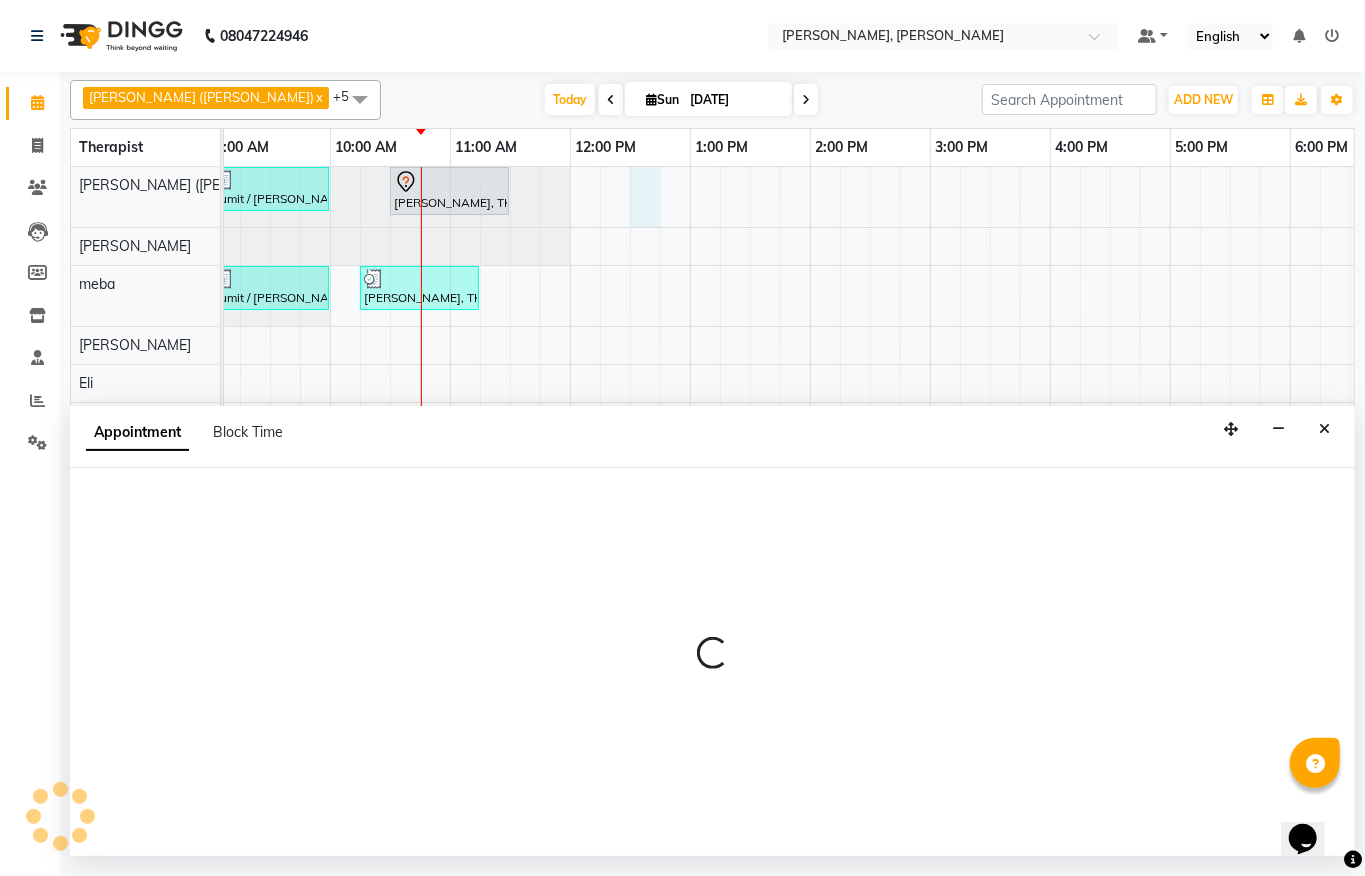 select on "55791" 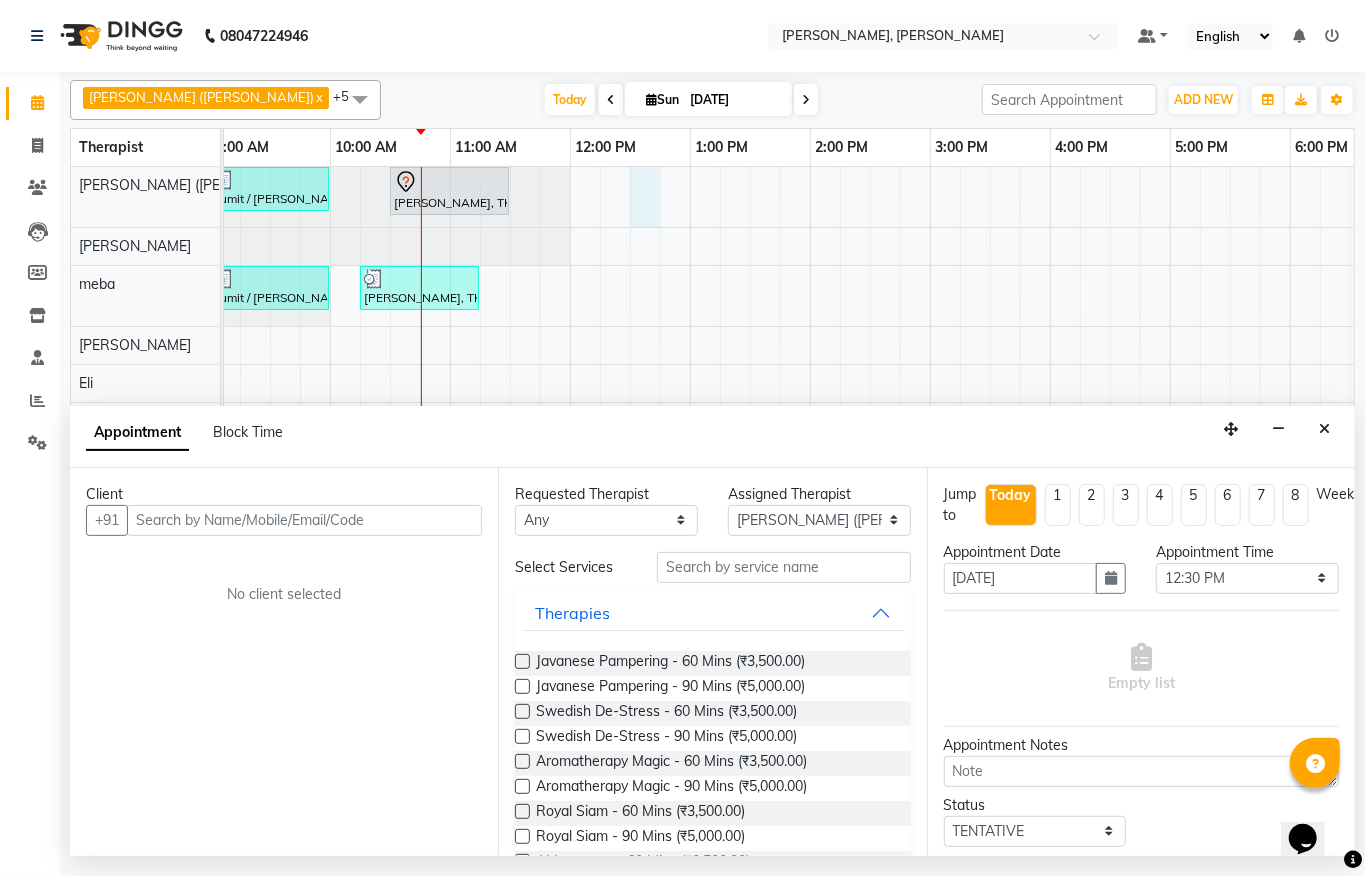 click on "Client" at bounding box center [284, 494] 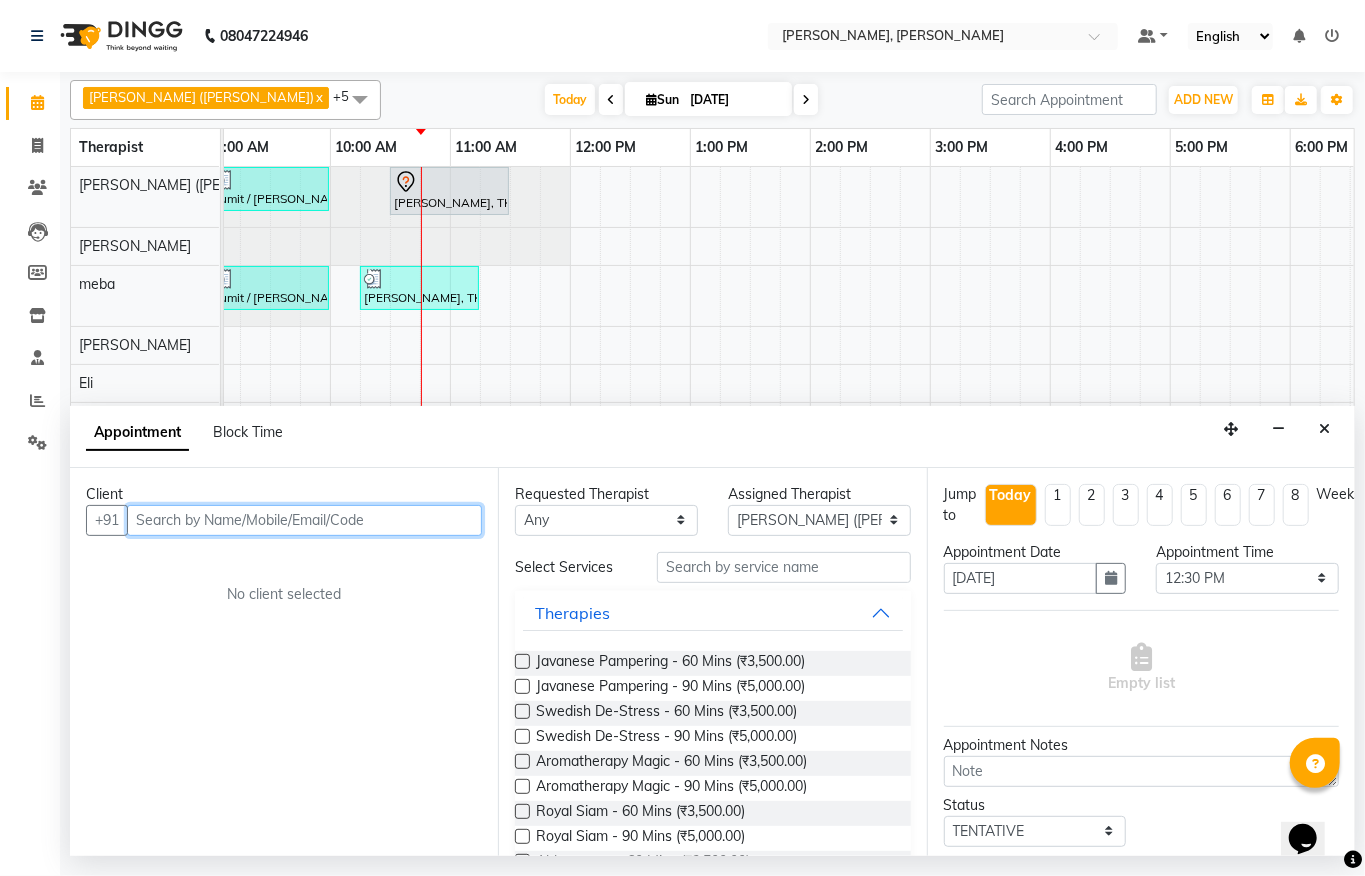 click at bounding box center [304, 520] 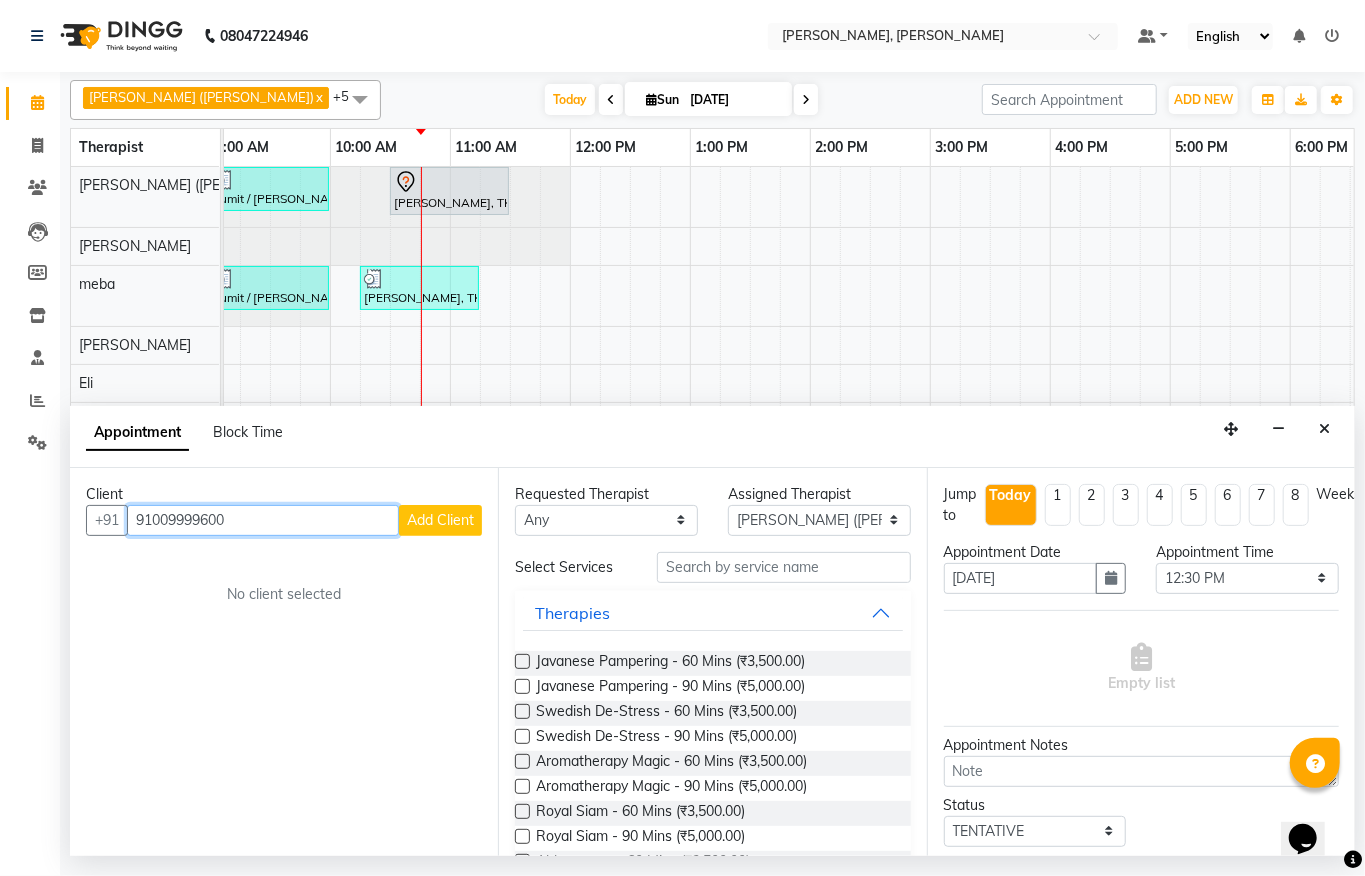 click on "91009999600" at bounding box center [263, 520] 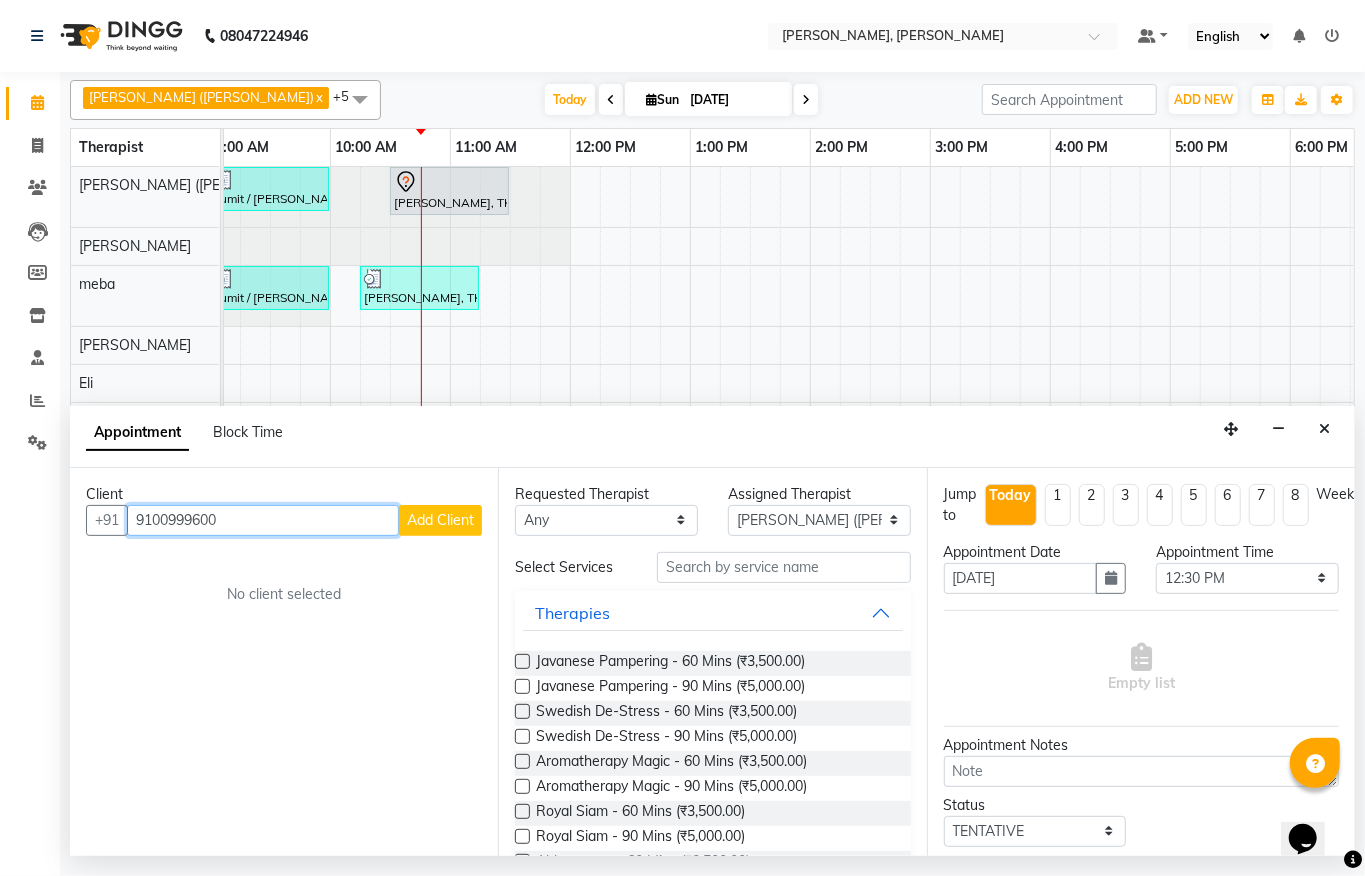 type on "9100999600" 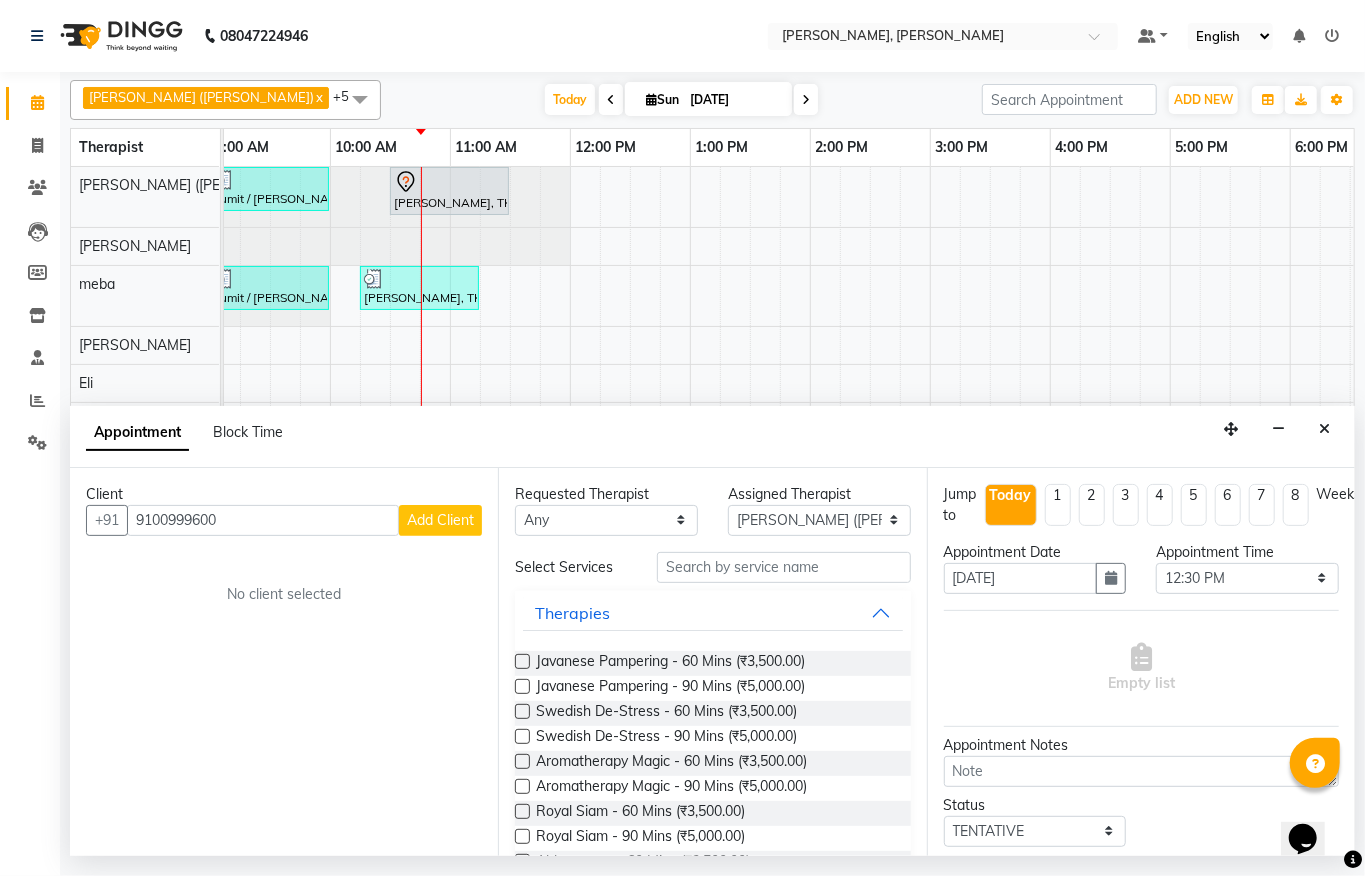 click on "Client +91 9100999600 Add Client  No client selected" at bounding box center [284, 662] 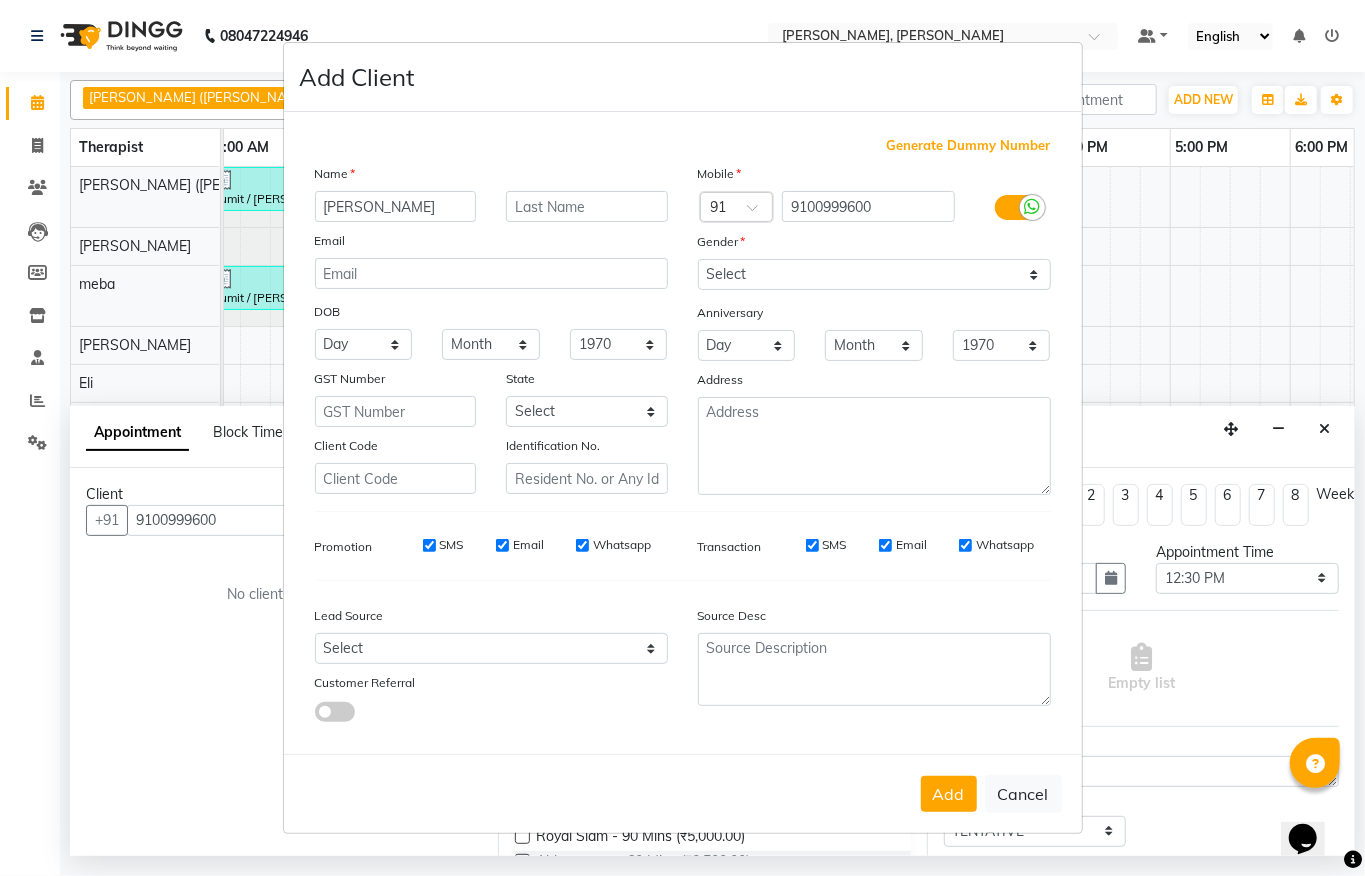 type on "Shaksham" 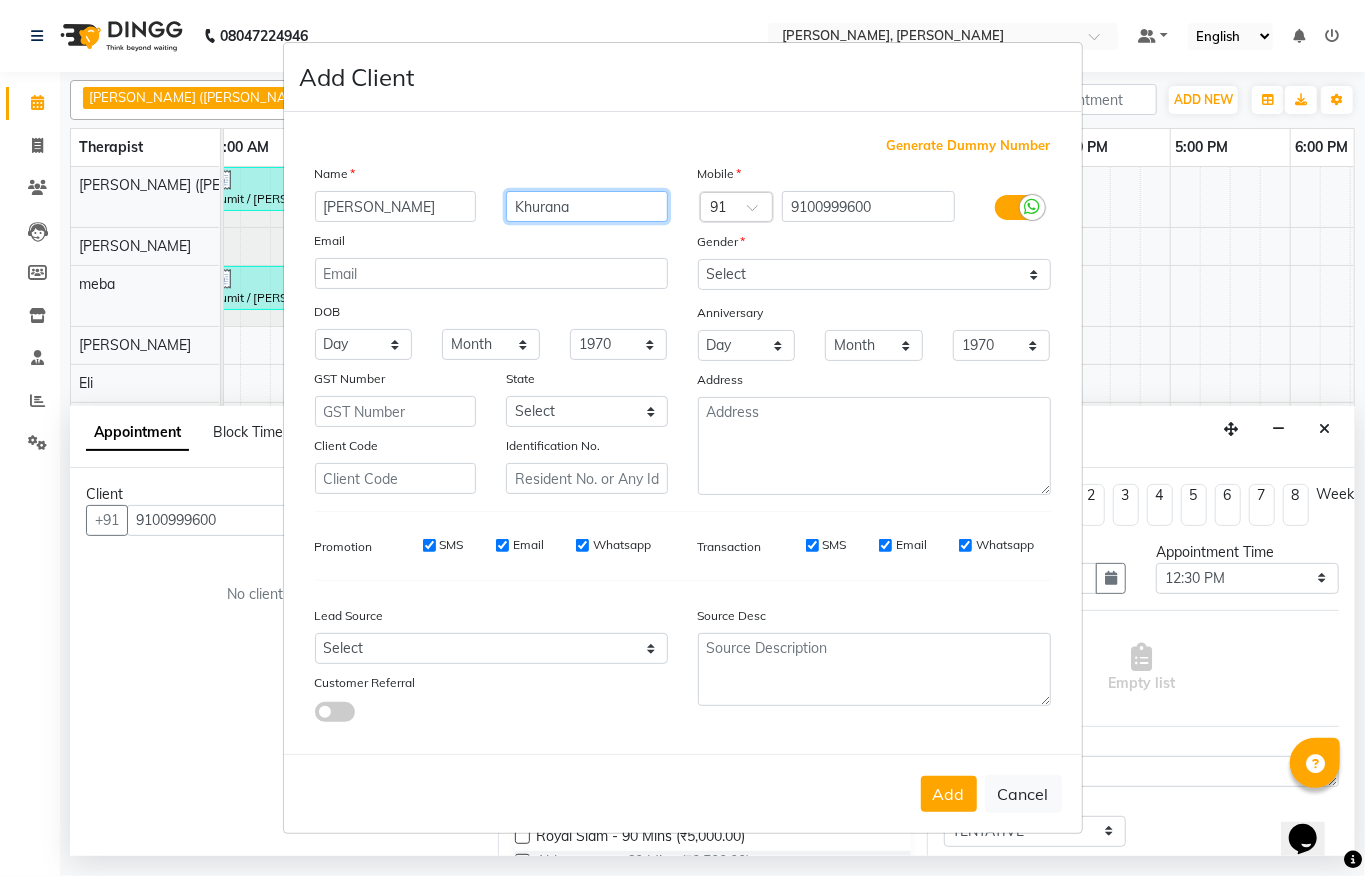 type on "Khurana" 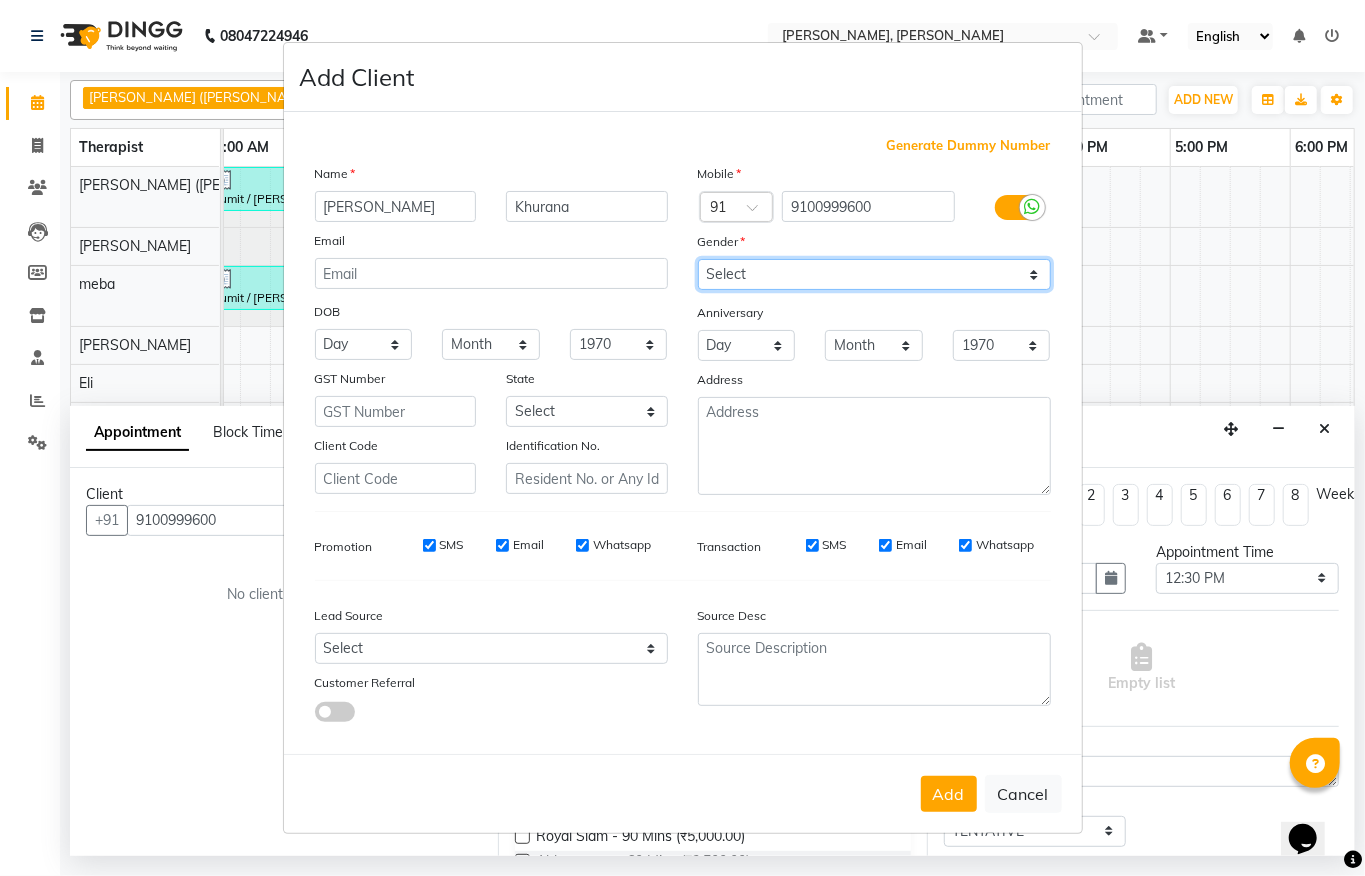 click on "Select Male Female Other Prefer Not To Say" at bounding box center [874, 274] 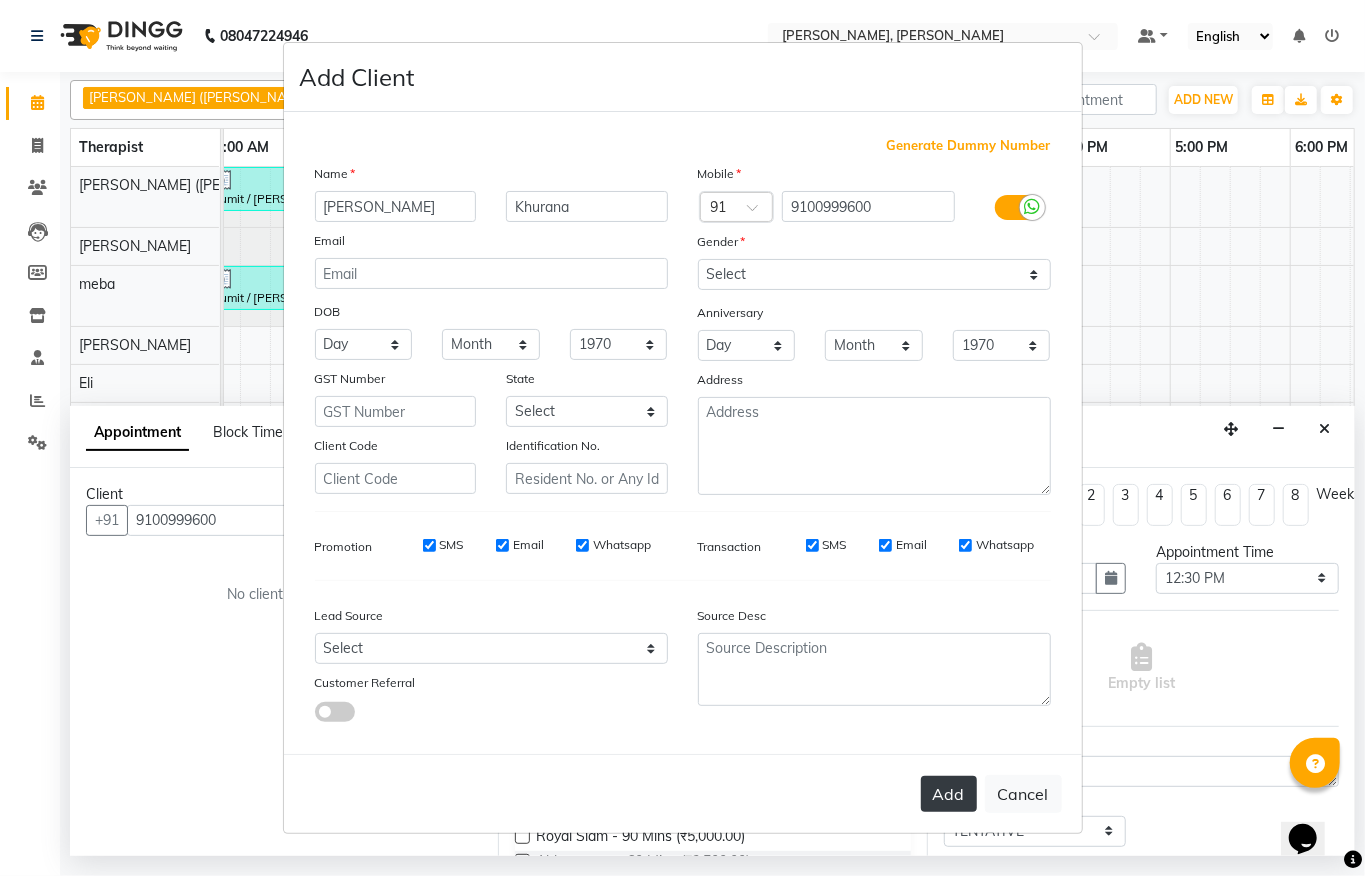 click on "Add" at bounding box center [949, 794] 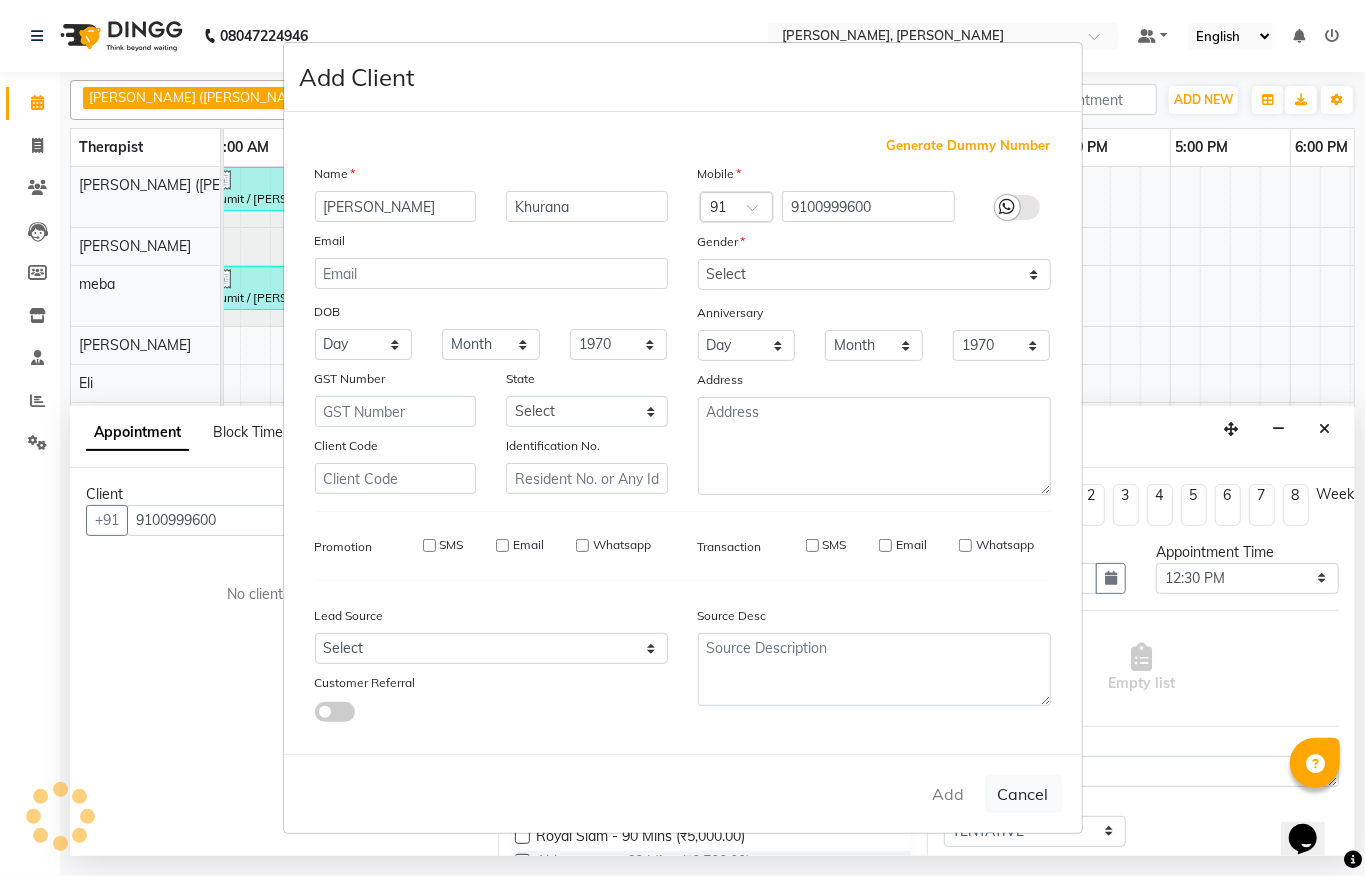 type 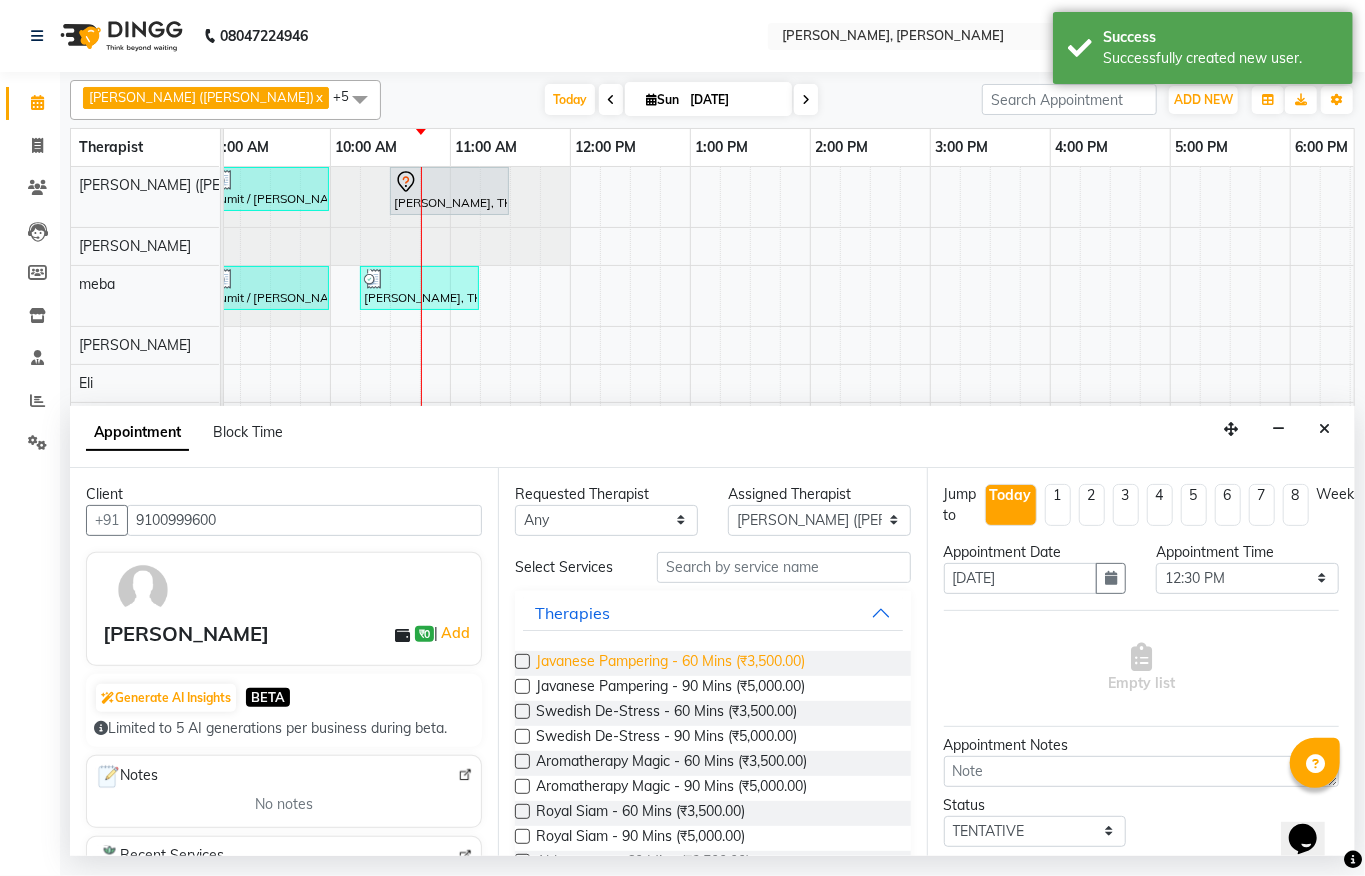 click on "Javanese Pampering - 60 Mins (₹3,500.00)" at bounding box center [670, 663] 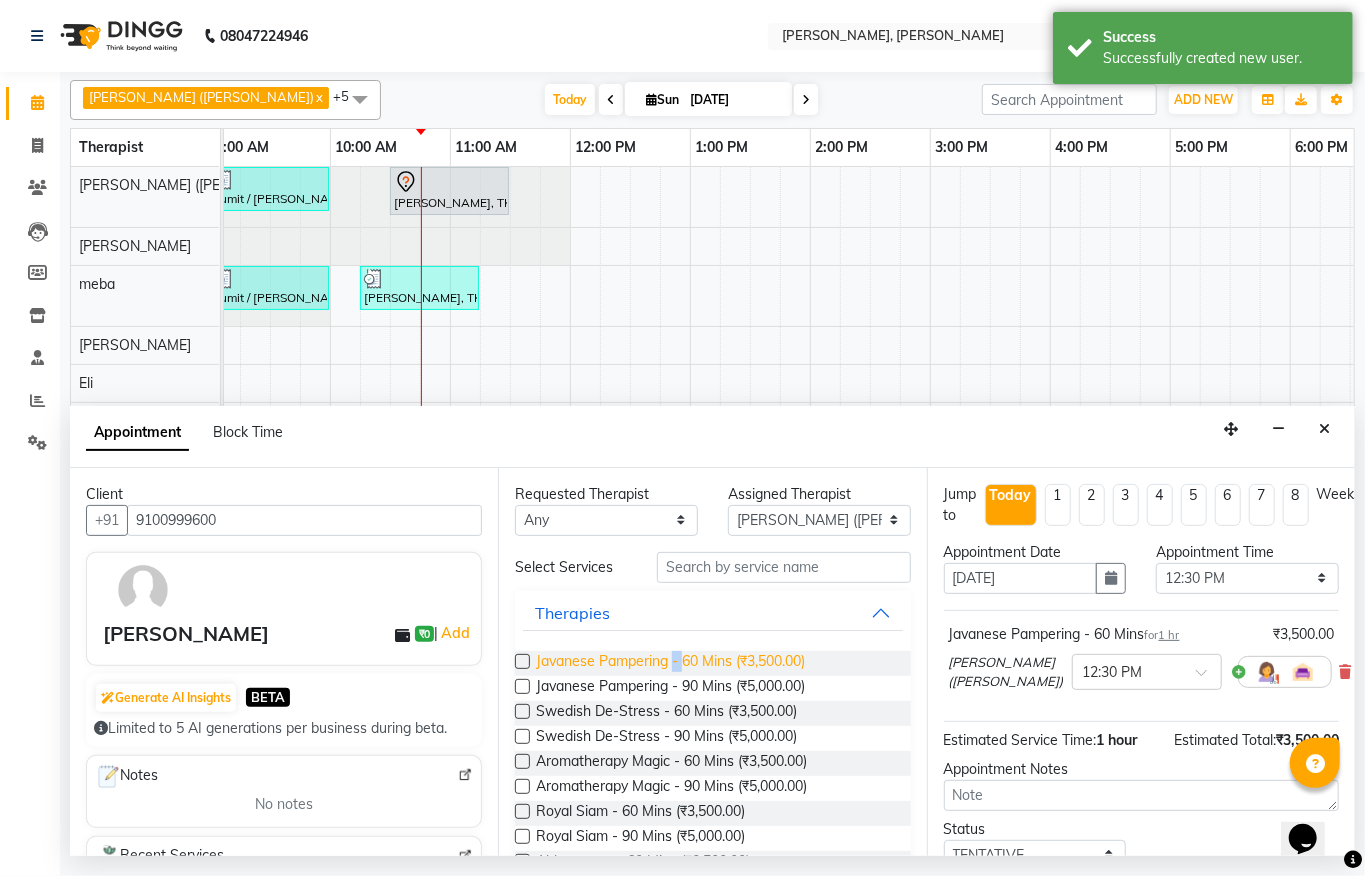 click on "Javanese Pampering - 60 Mins (₹3,500.00)" at bounding box center (670, 663) 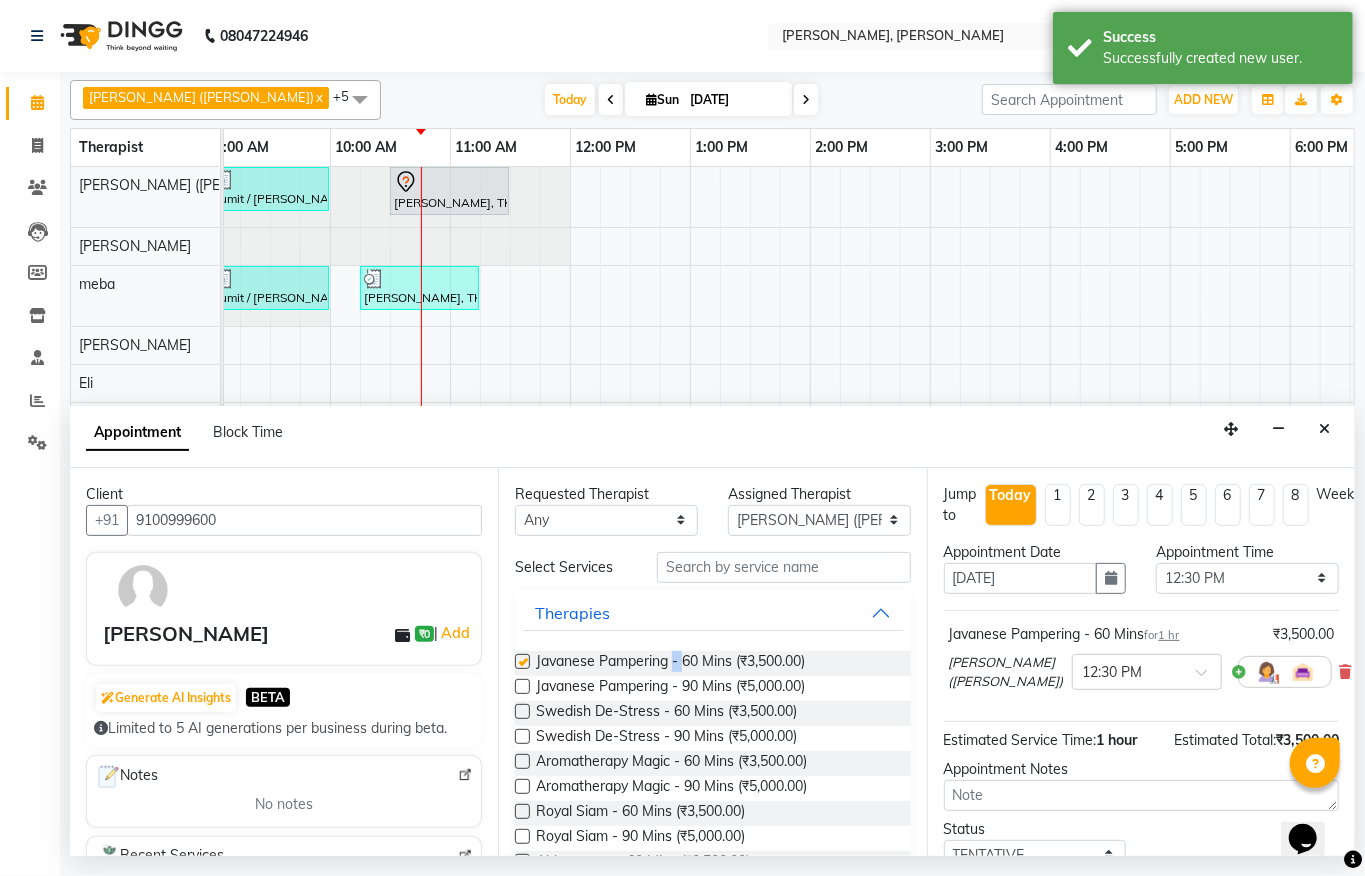 checkbox on "false" 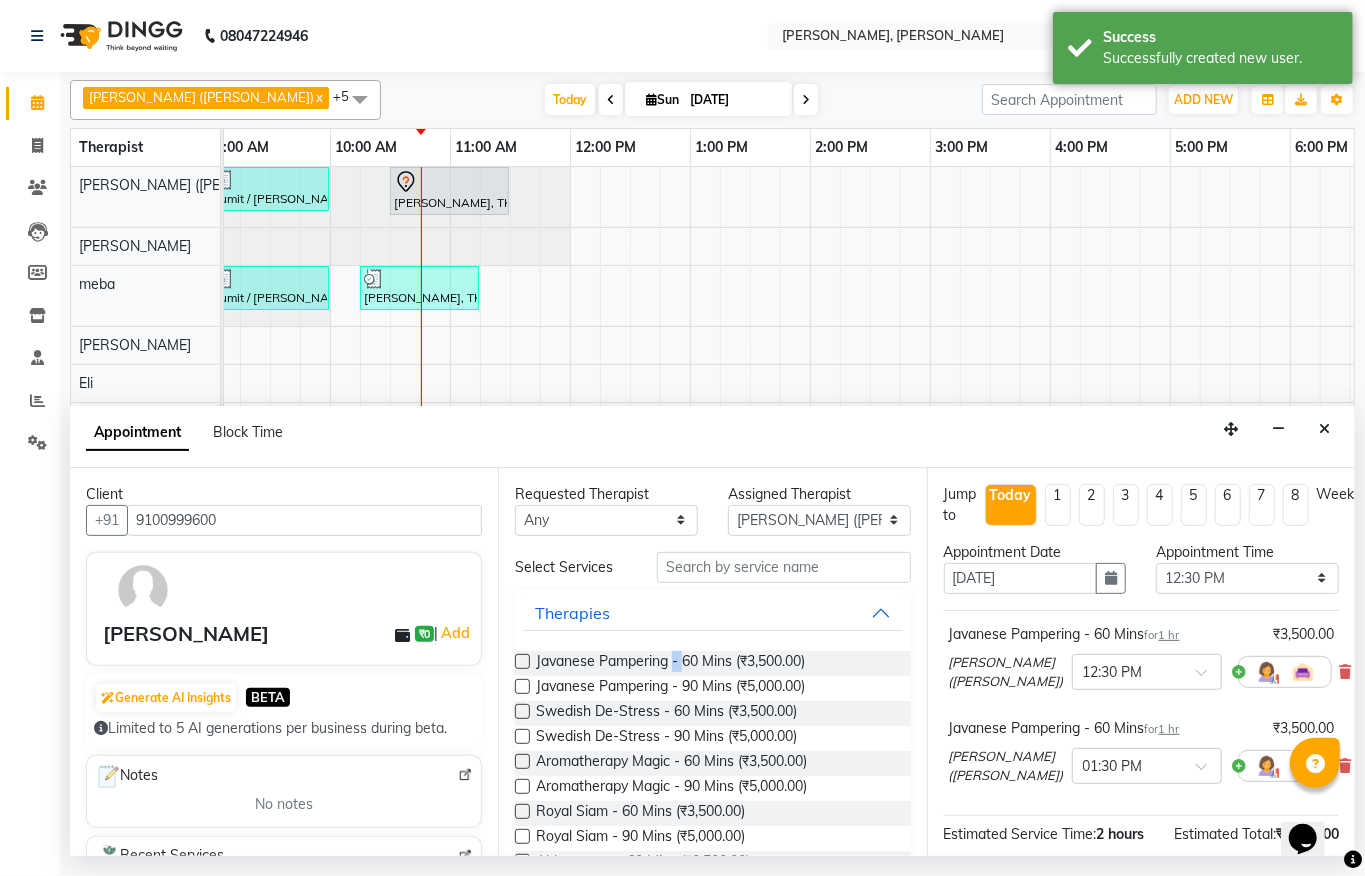 scroll, scrollTop: 281, scrollLeft: 0, axis: vertical 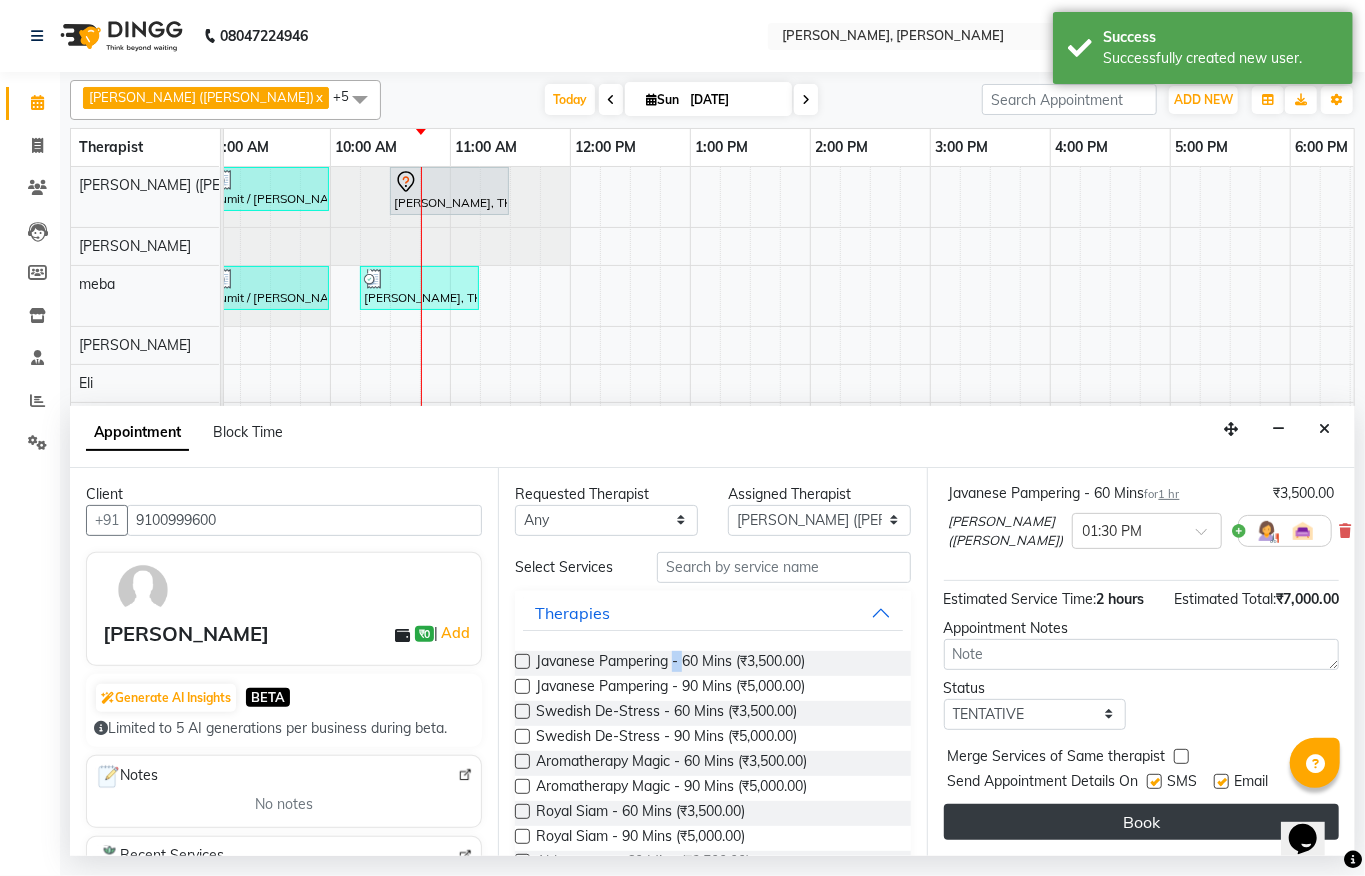 click on "Book" at bounding box center (1141, 822) 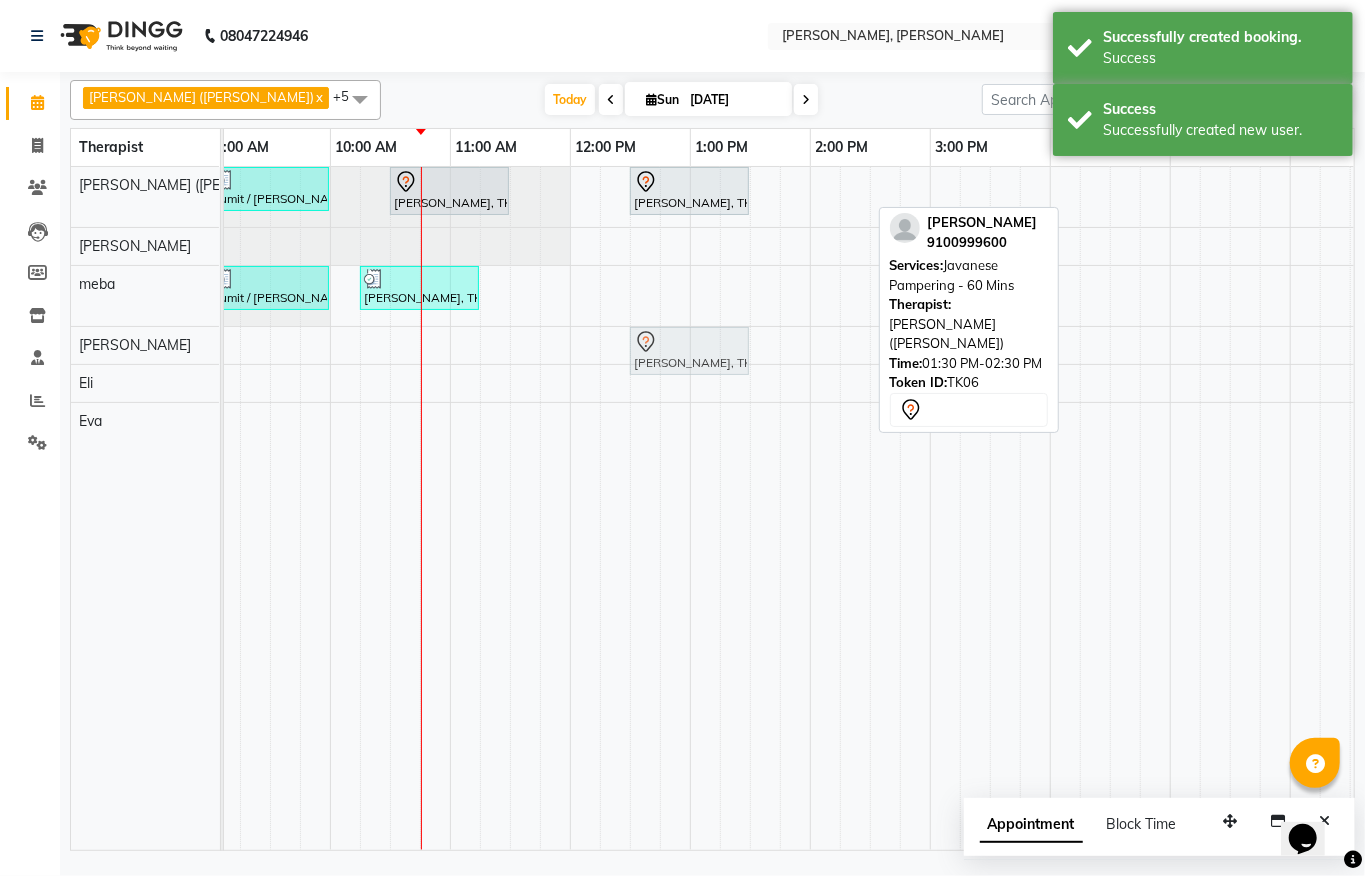drag, startPoint x: 657, startPoint y: 380, endPoint x: 724, endPoint y: 354, distance: 71.867935 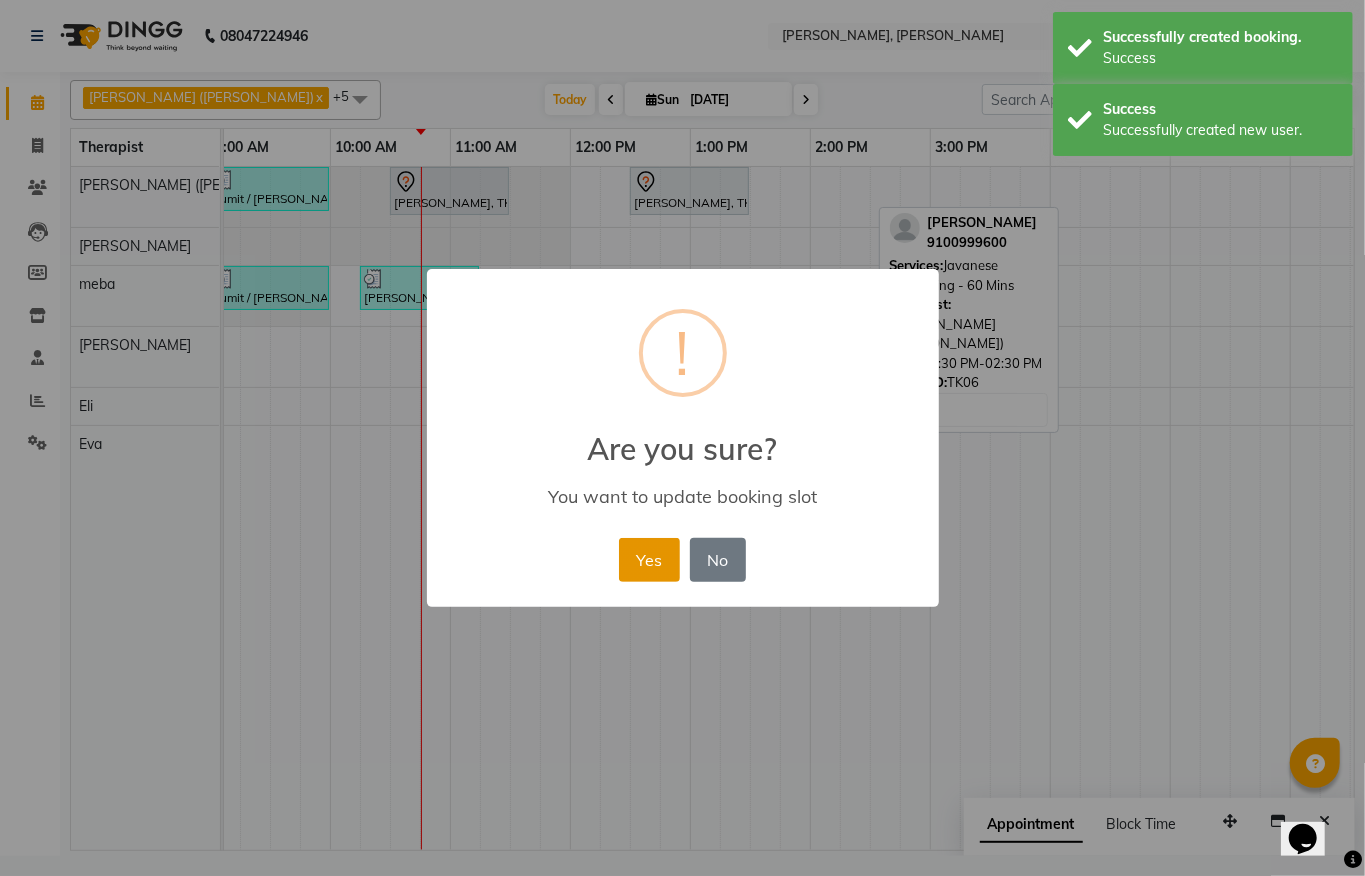click on "Yes" at bounding box center [649, 560] 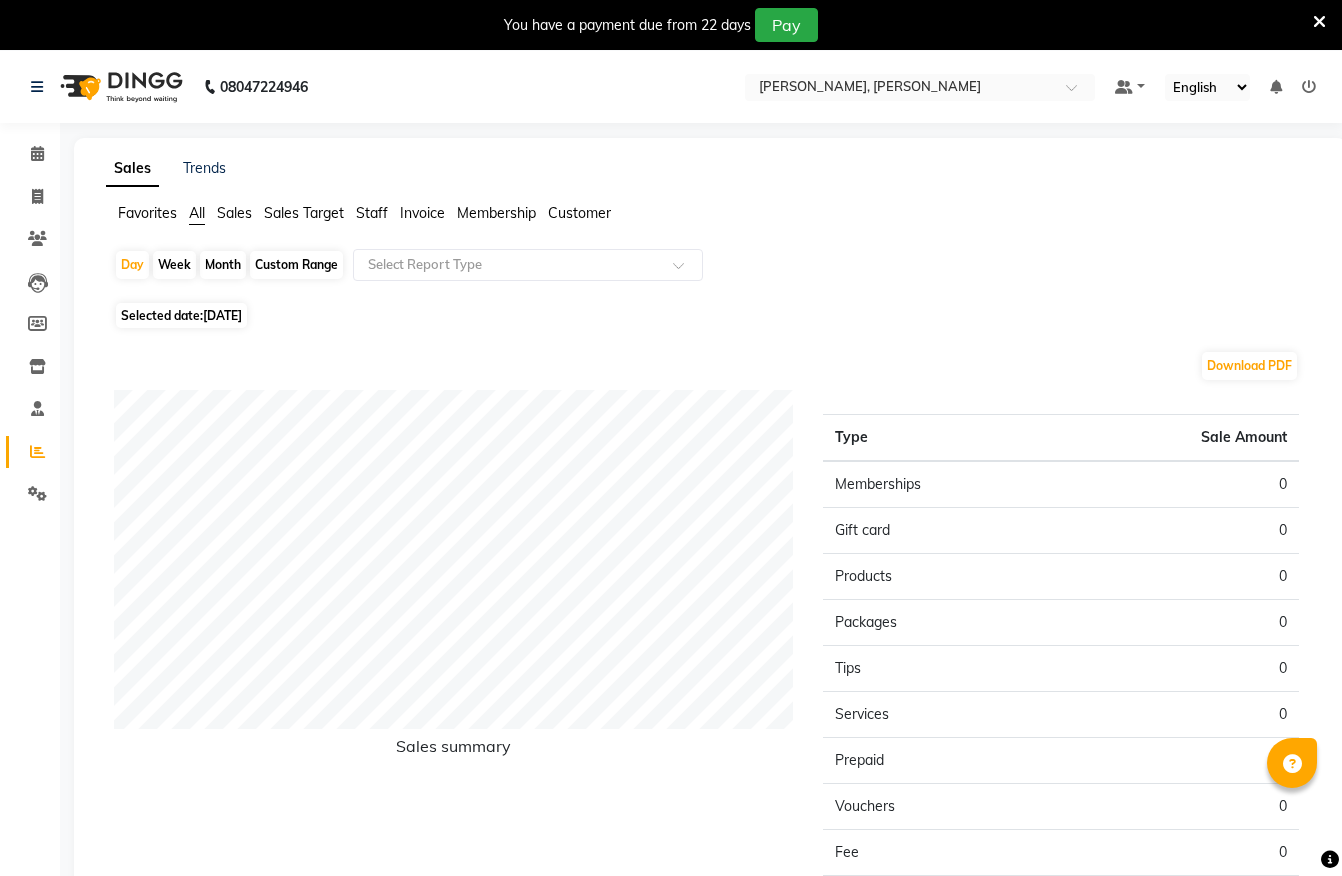 scroll, scrollTop: 0, scrollLeft: 0, axis: both 